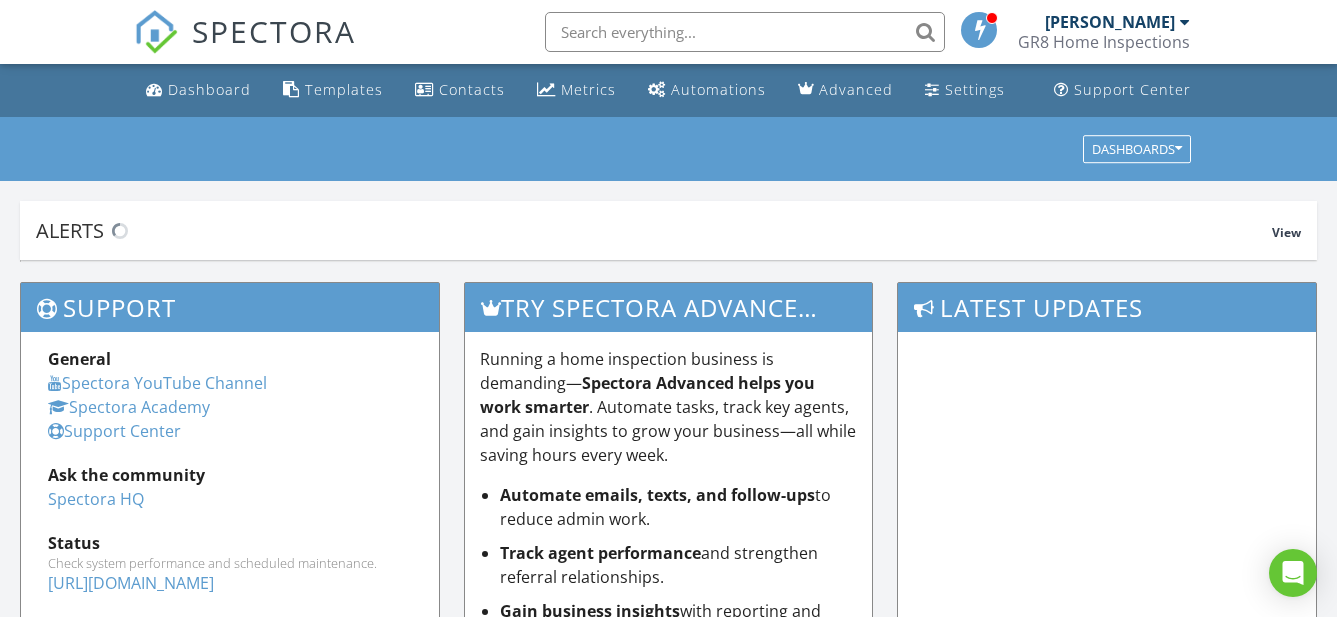 scroll, scrollTop: 0, scrollLeft: 0, axis: both 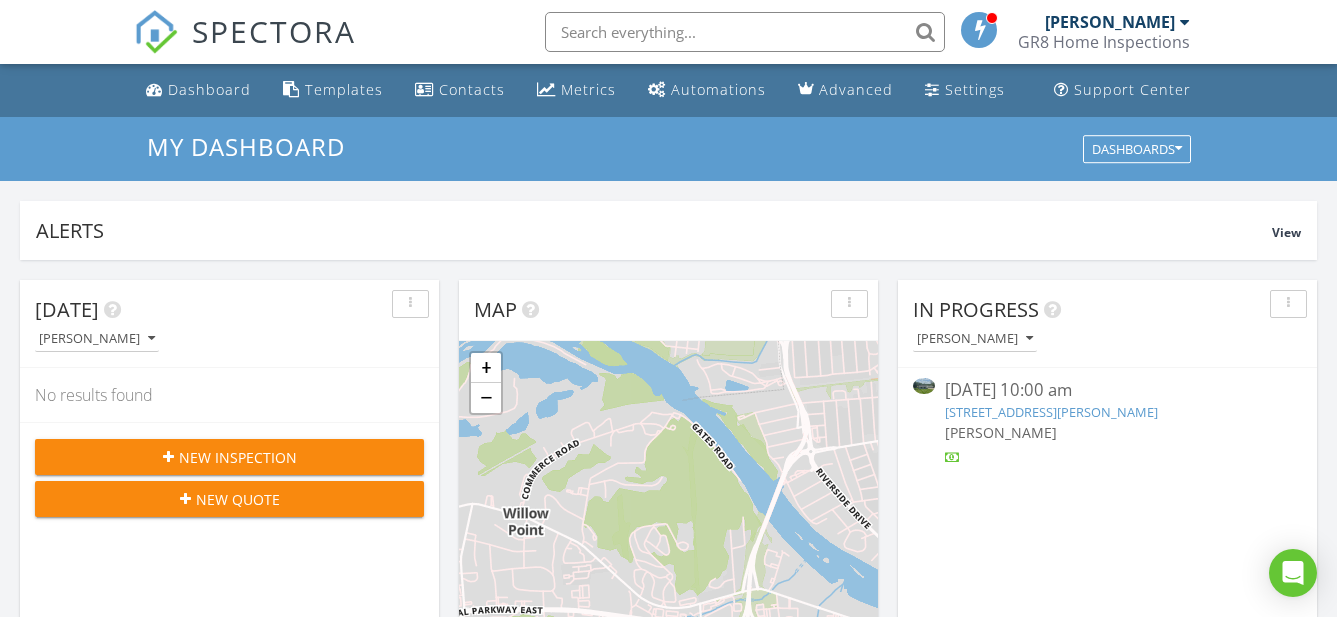 click on "[STREET_ADDRESS][PERSON_NAME]" at bounding box center (1051, 412) 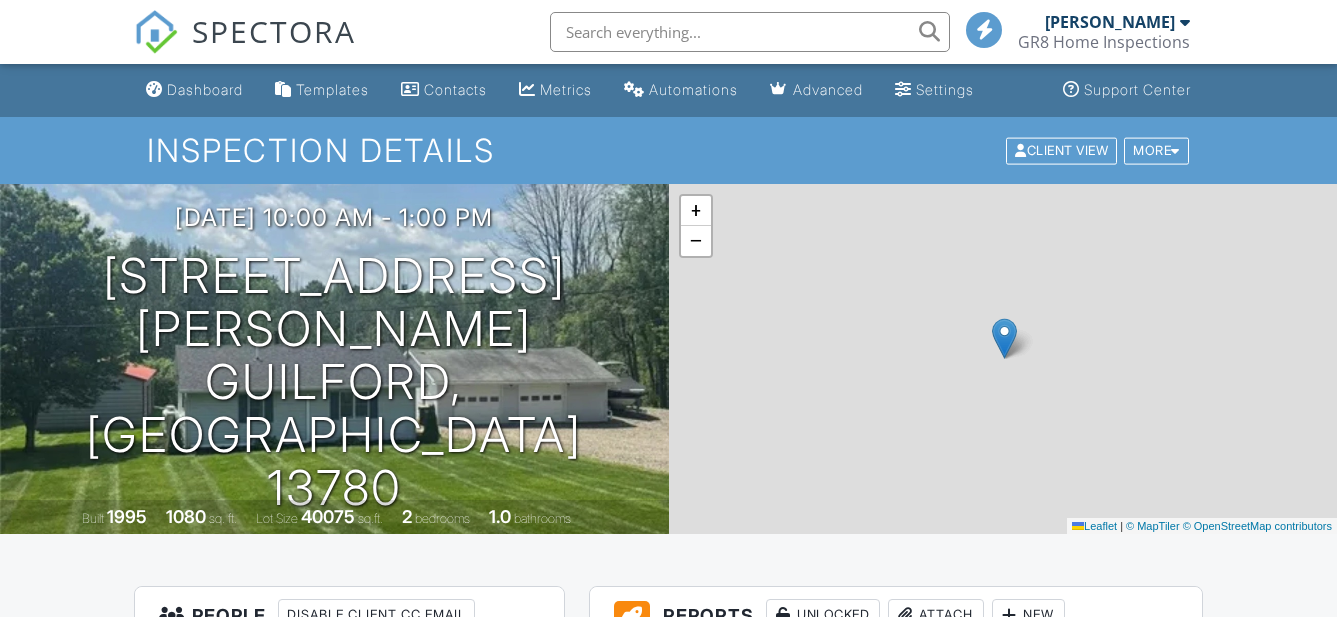 scroll, scrollTop: 0, scrollLeft: 0, axis: both 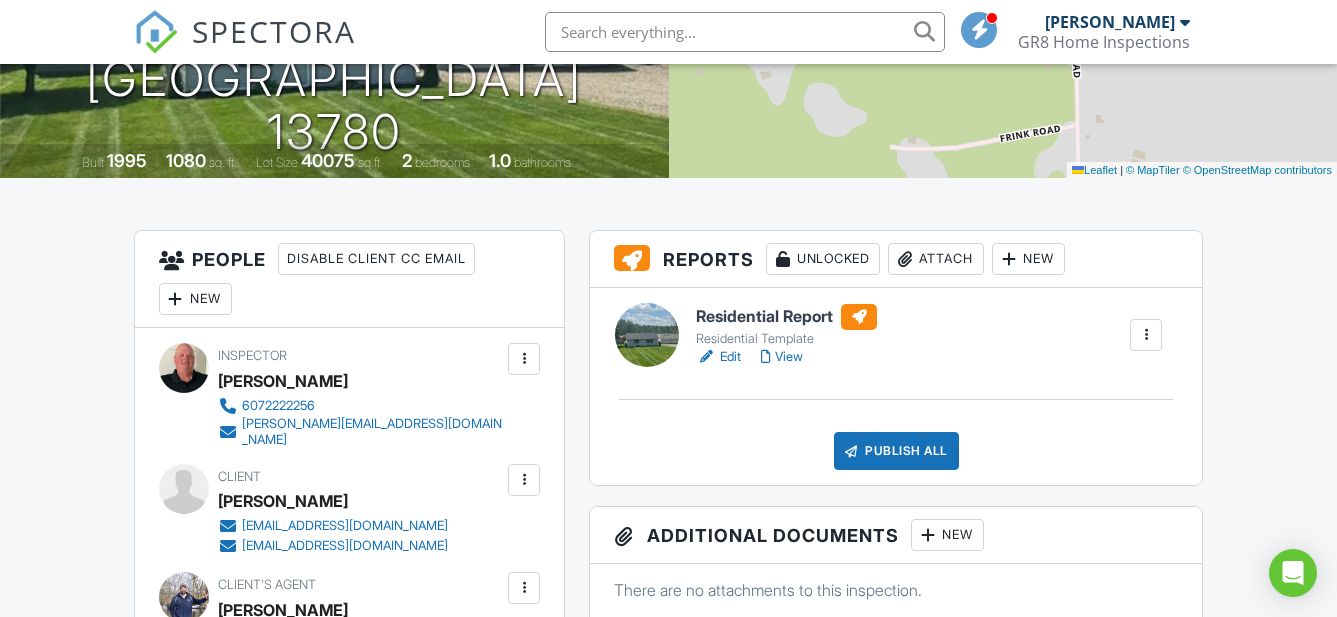 click on "View" at bounding box center [782, 357] 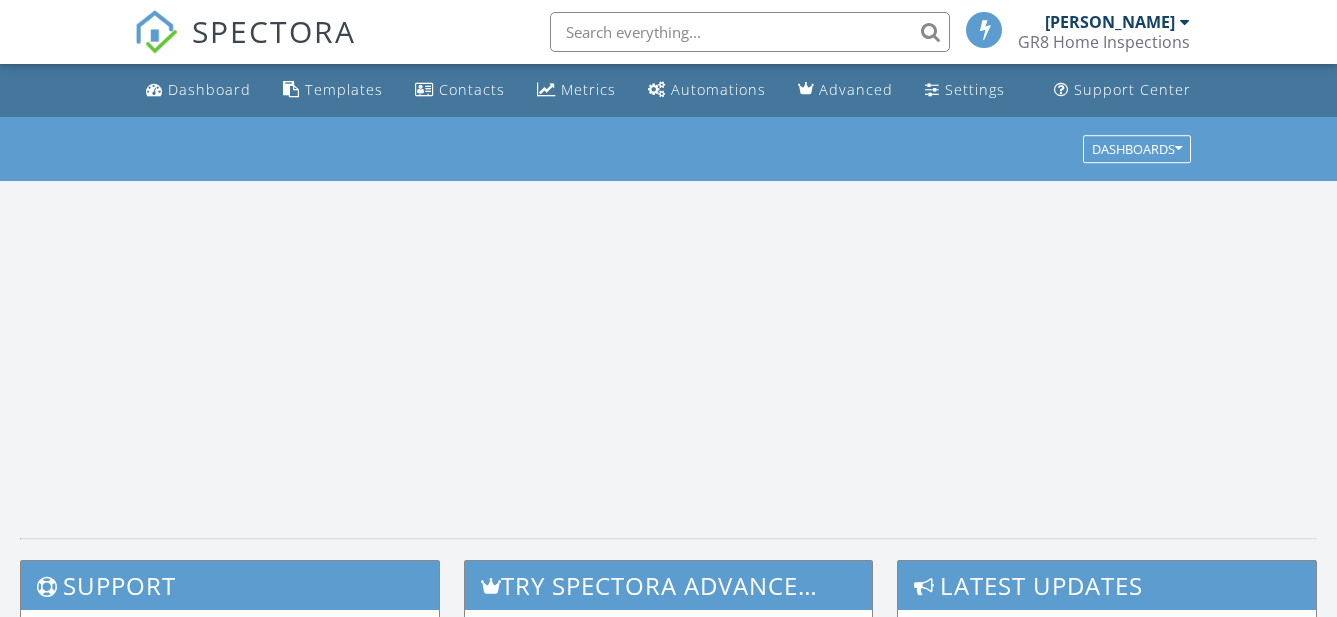 scroll, scrollTop: 0, scrollLeft: 0, axis: both 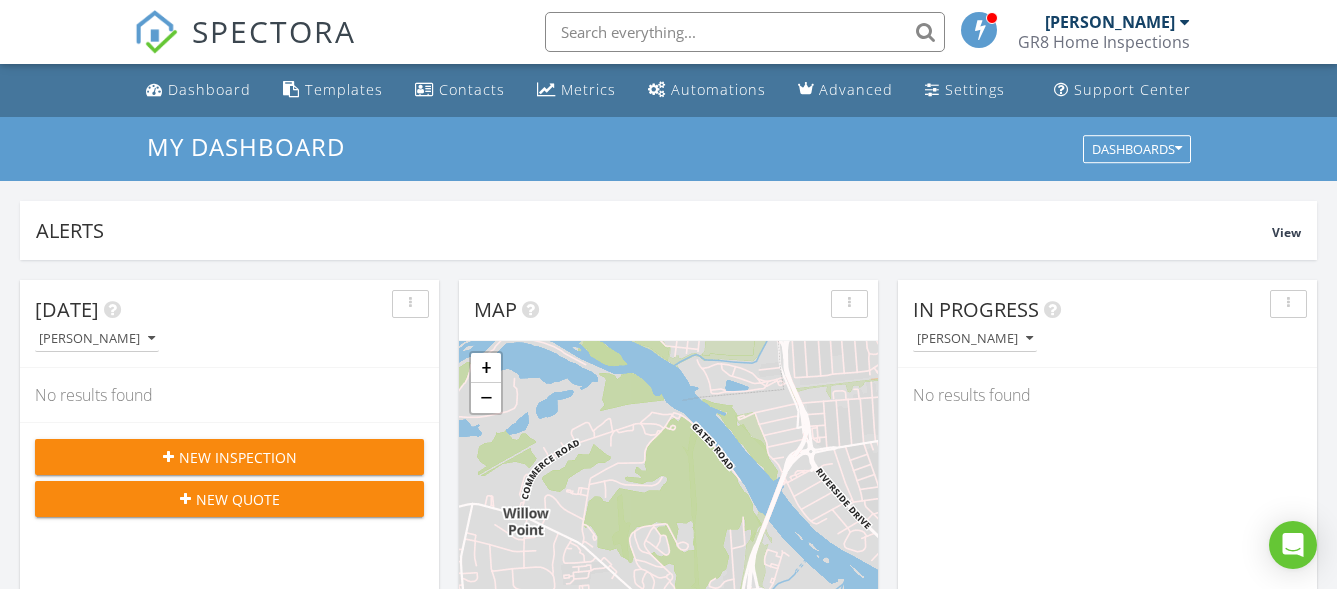click at bounding box center (980, 29) 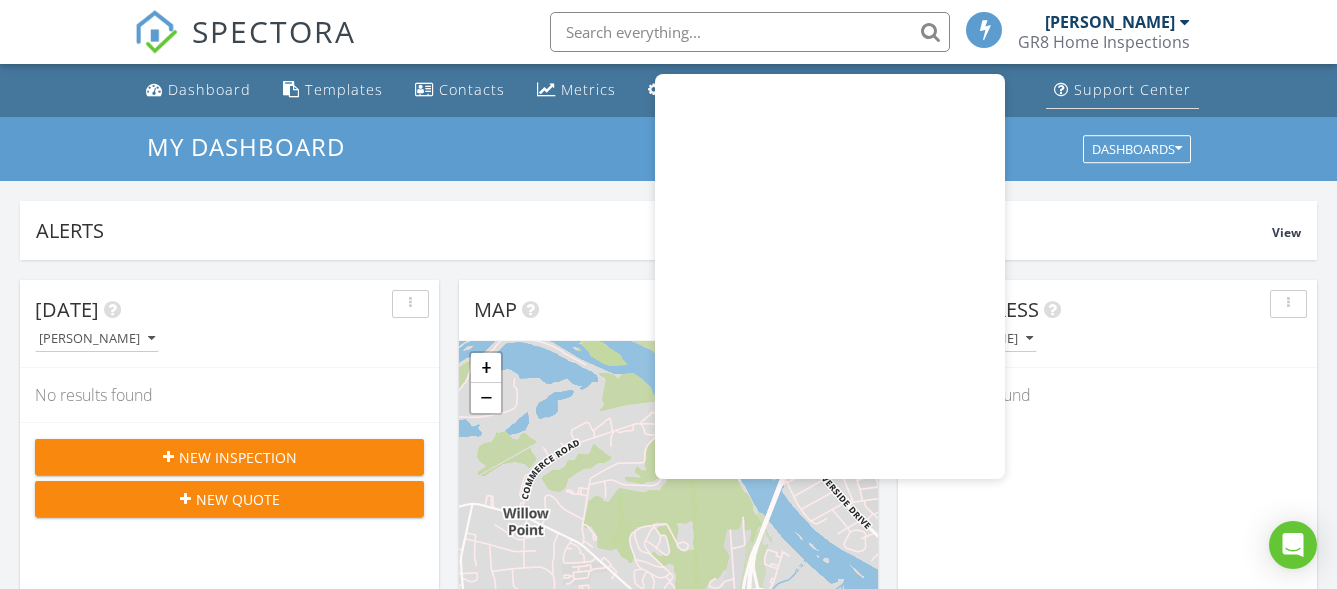 click on "Support Center" at bounding box center (1132, 89) 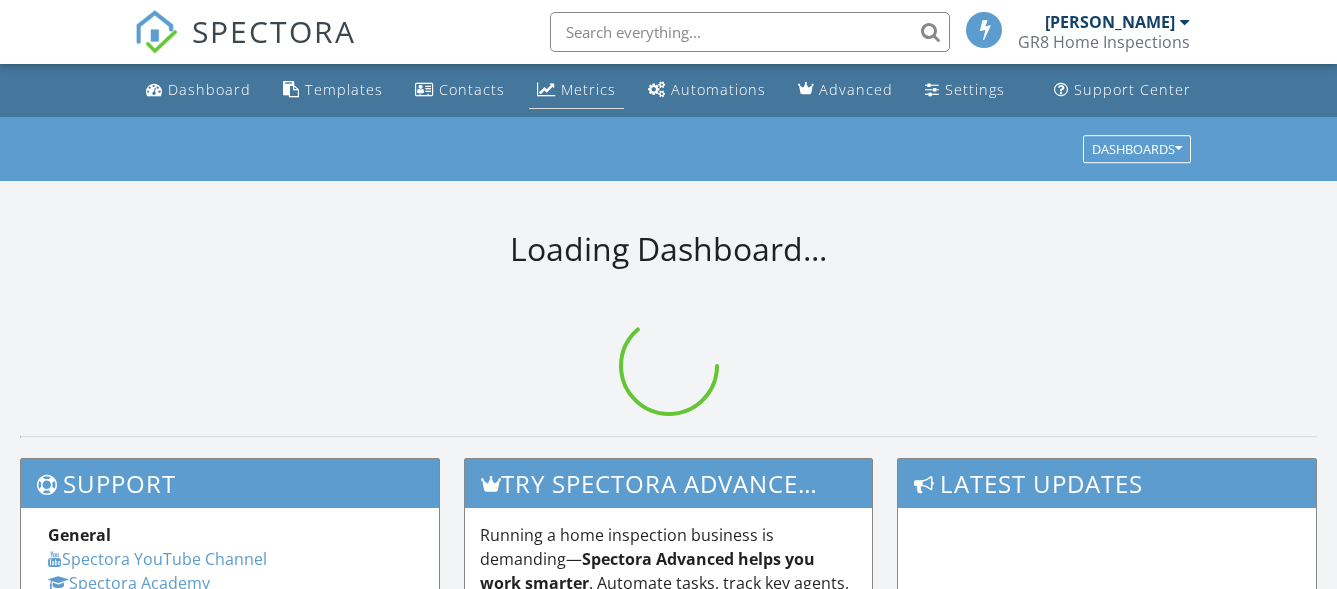 scroll, scrollTop: 0, scrollLeft: 0, axis: both 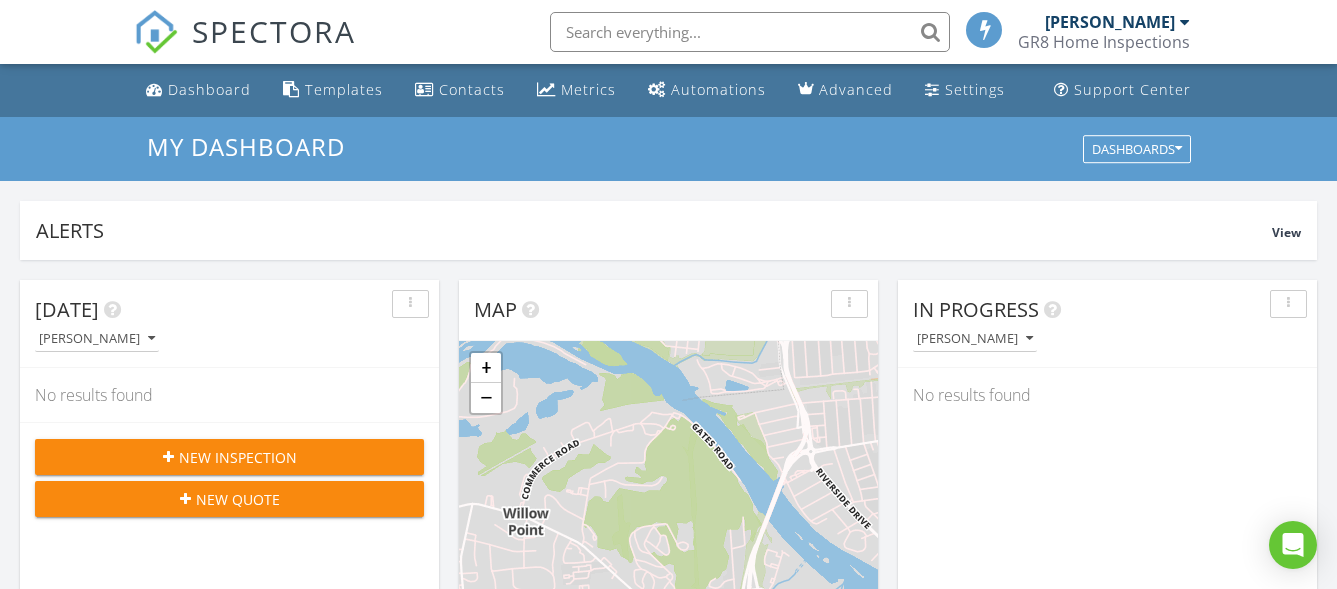 click at bounding box center [985, 29] 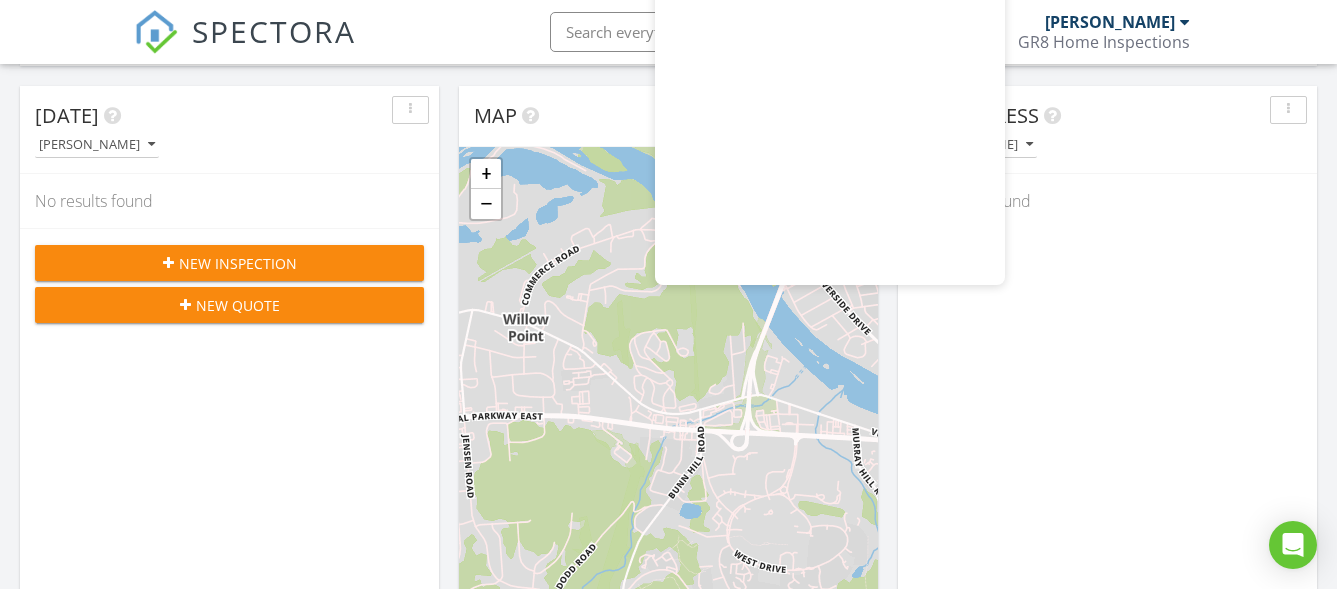 scroll, scrollTop: 45, scrollLeft: 0, axis: vertical 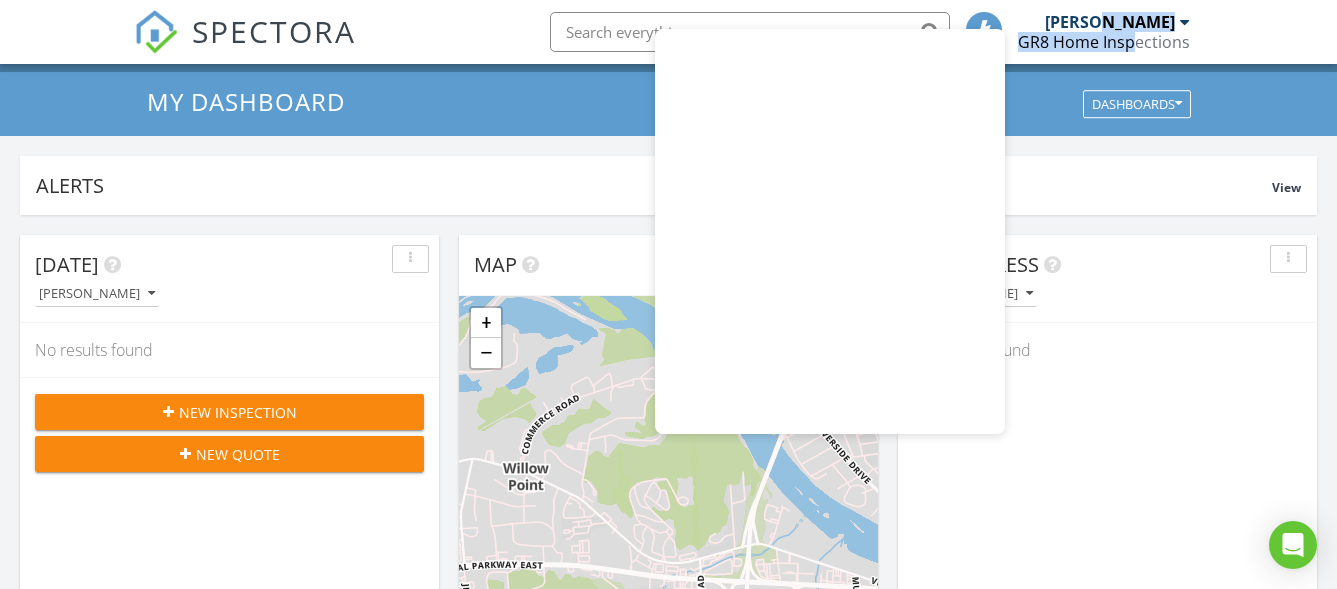 click on "Doug Skinner
GR8 Home Inspections" at bounding box center (1104, 32) 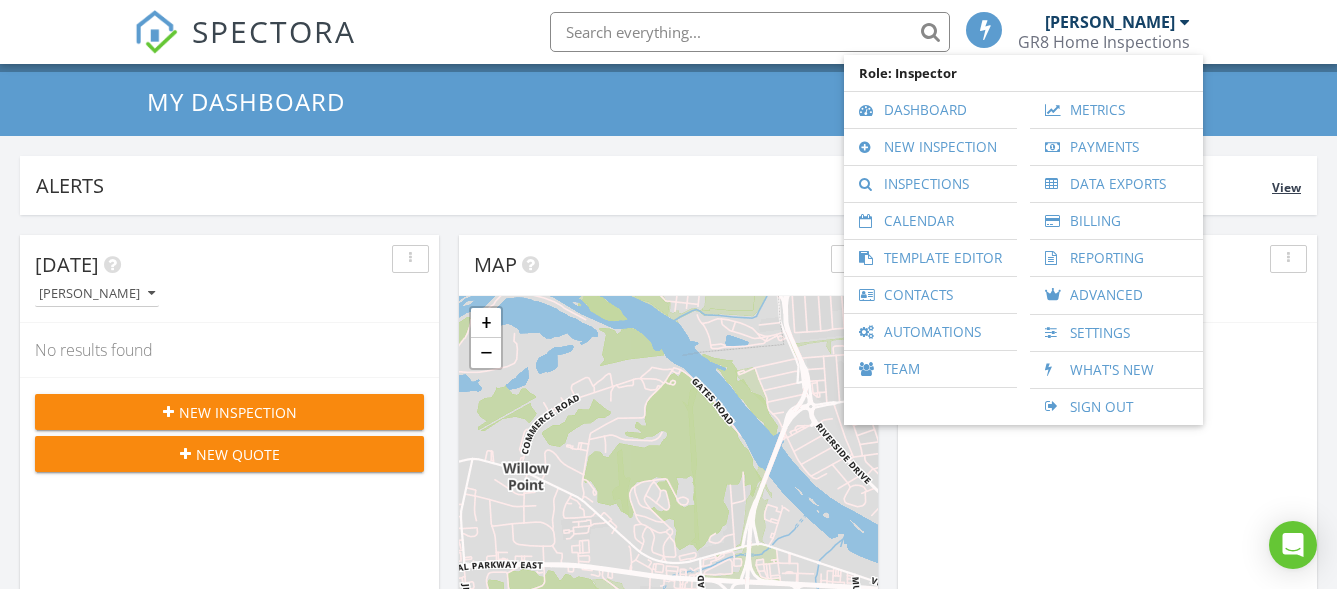 click on "Alerts
View" at bounding box center [668, 185] 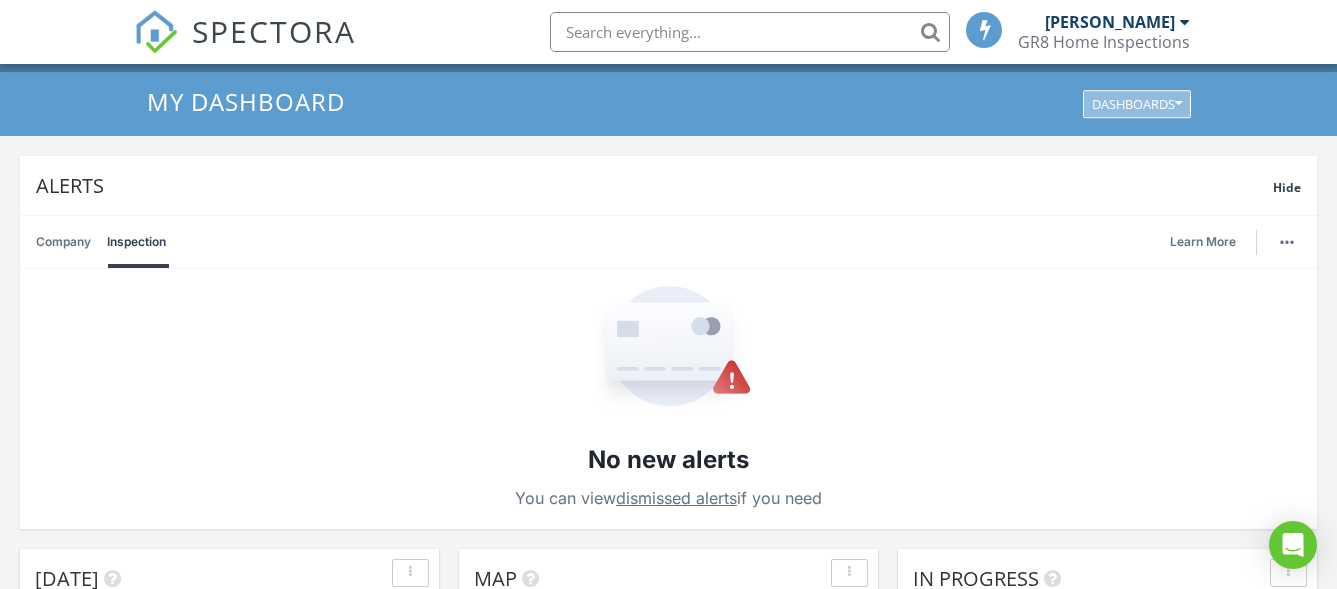 click on "Dashboards" at bounding box center (1137, 104) 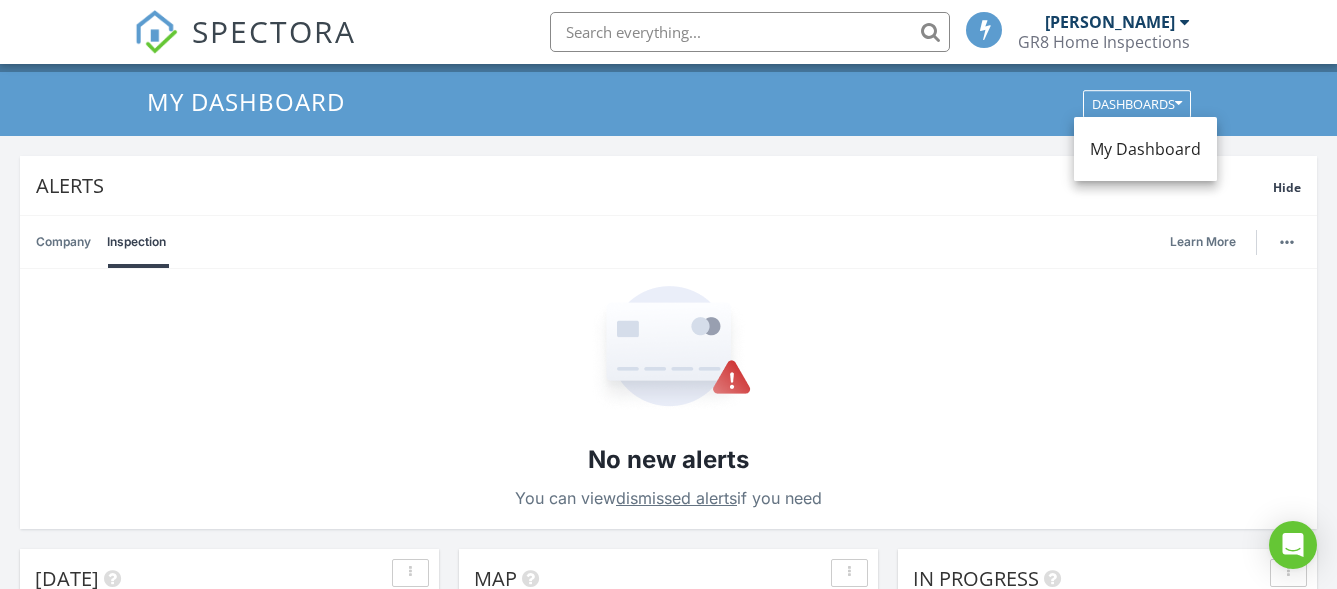 click on "My Dashboard" at bounding box center (1145, 149) 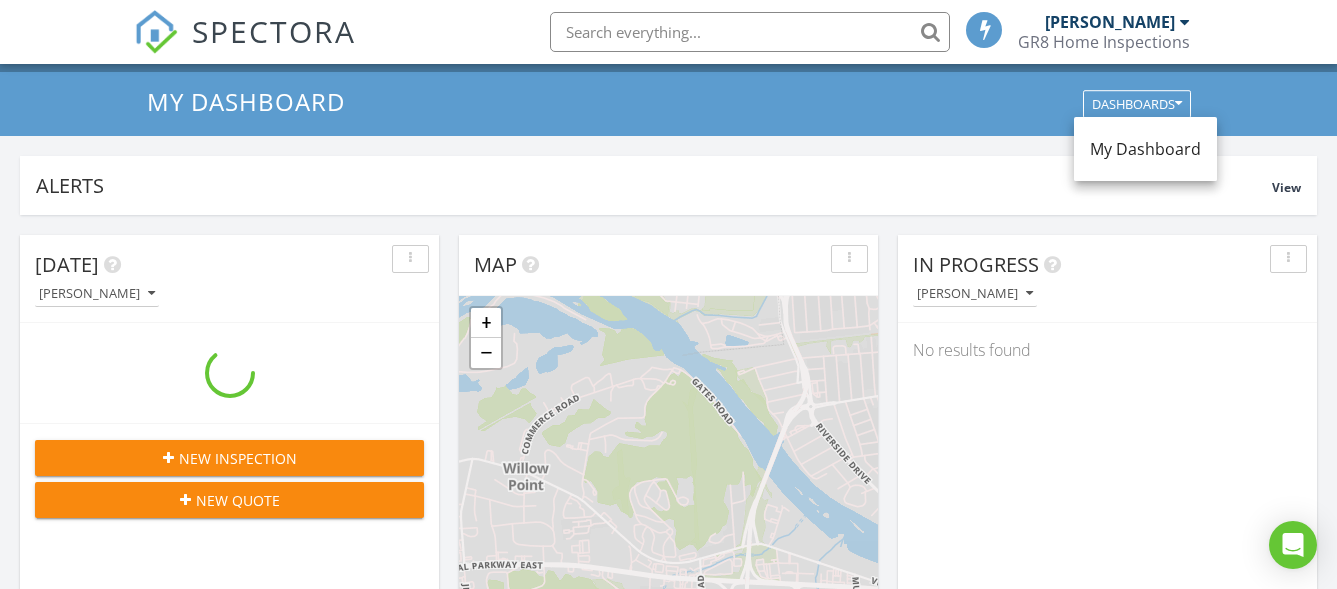 scroll, scrollTop: 10, scrollLeft: 10, axis: both 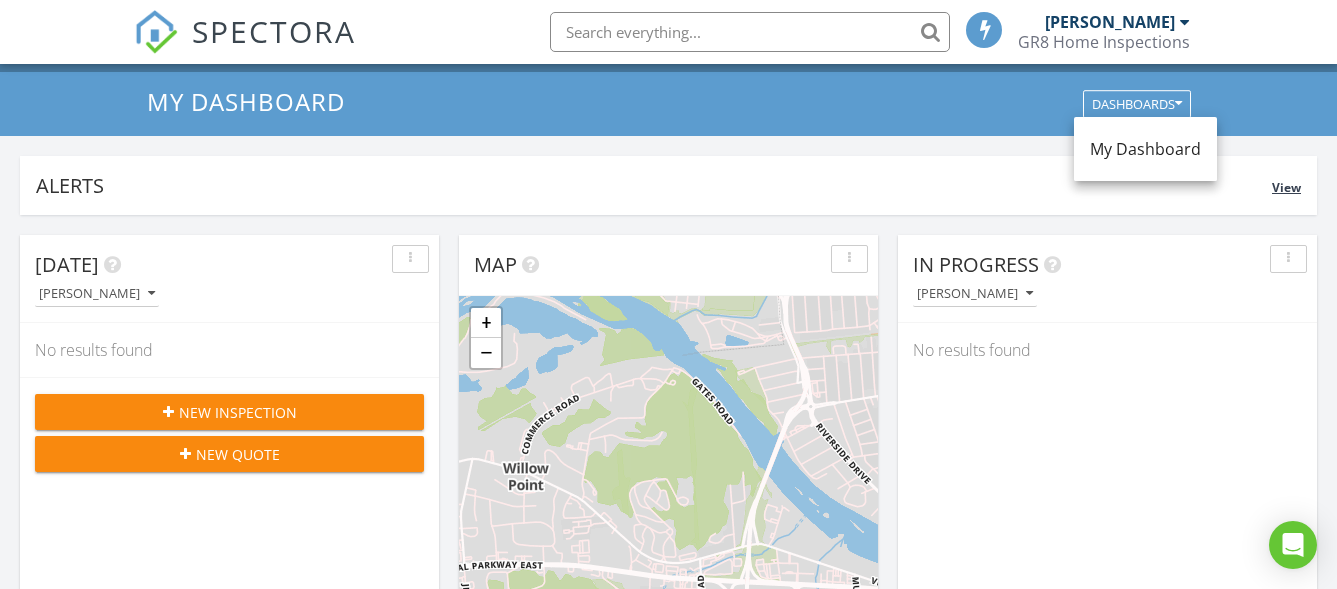 click on "Alerts" at bounding box center [654, 185] 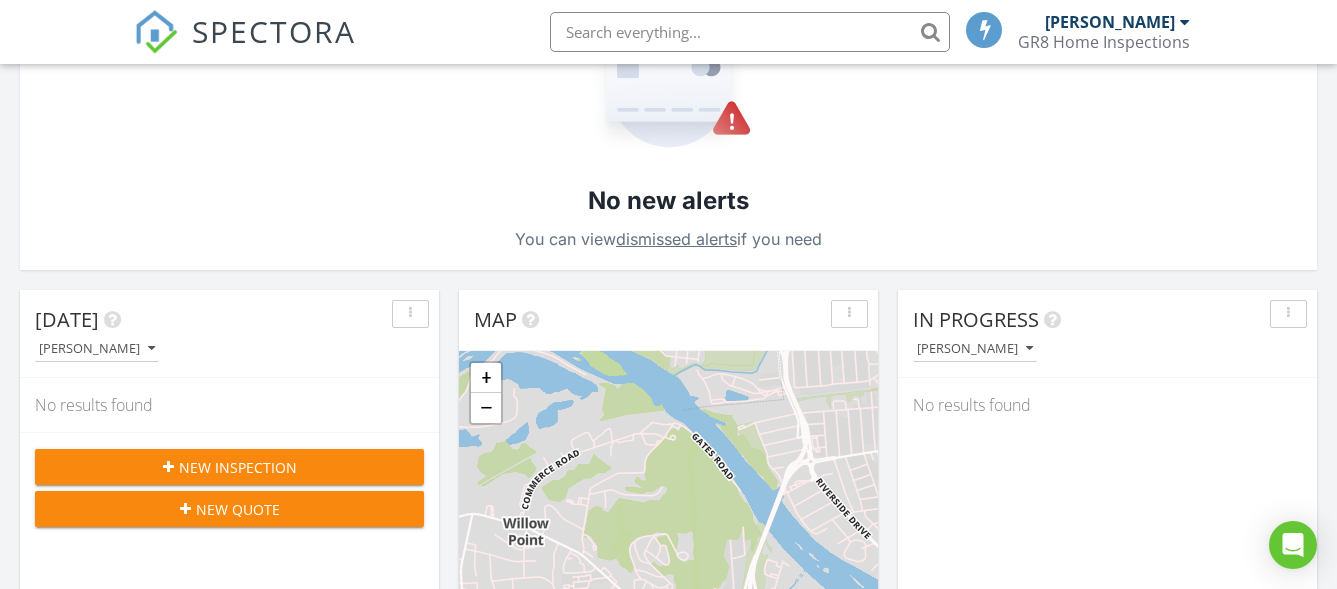 scroll, scrollTop: 300, scrollLeft: 0, axis: vertical 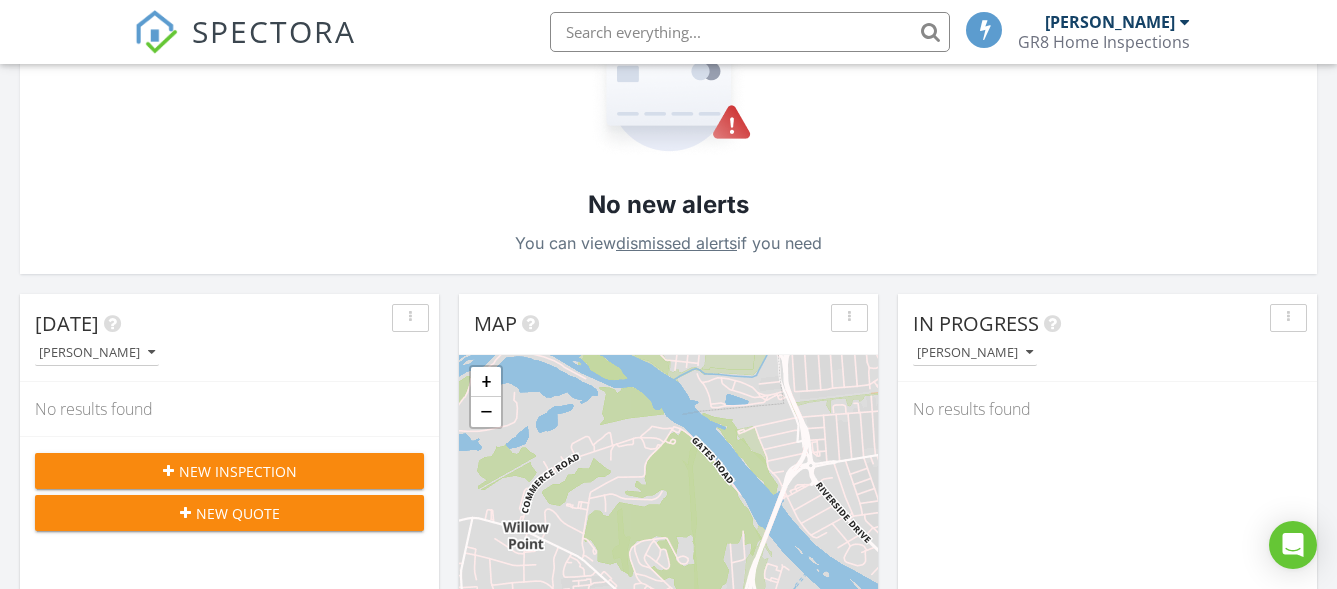 click on "dismissed alerts" at bounding box center (676, 243) 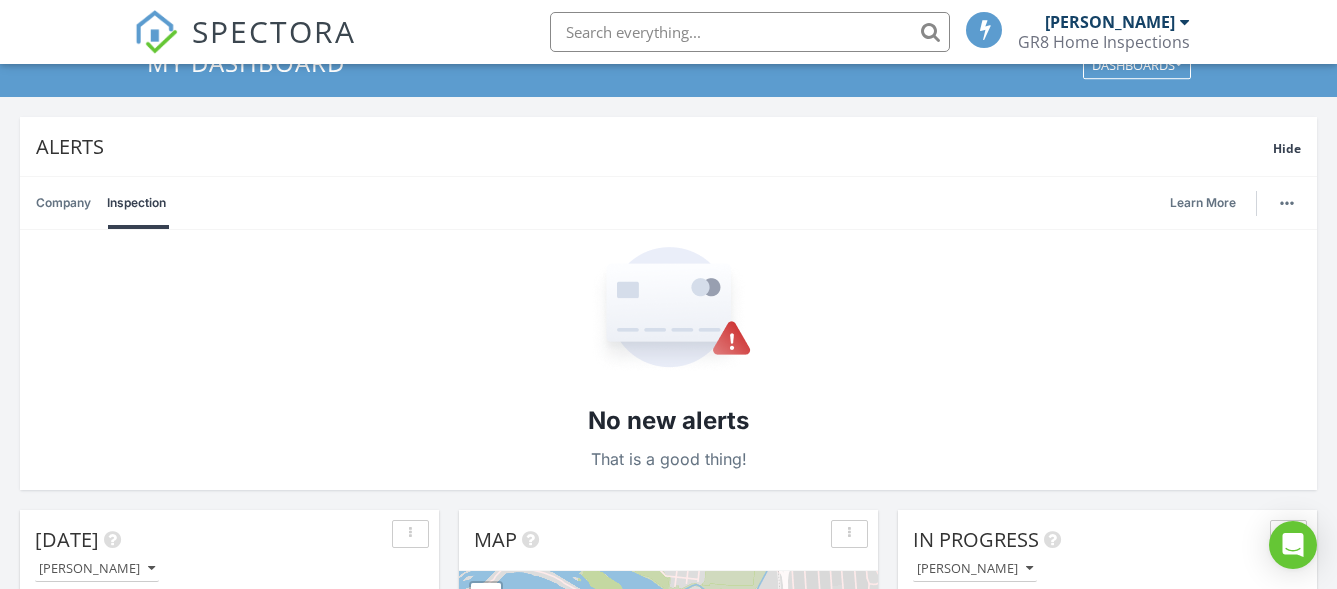 scroll, scrollTop: 80, scrollLeft: 0, axis: vertical 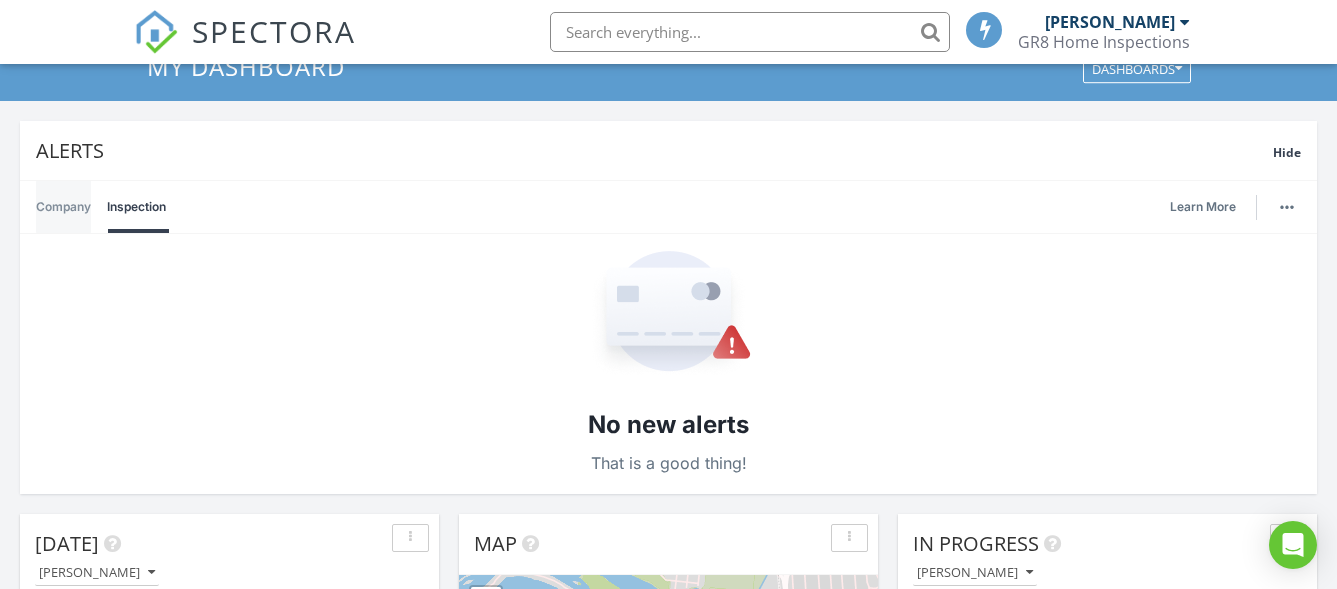 click on "Company" at bounding box center (63, 207) 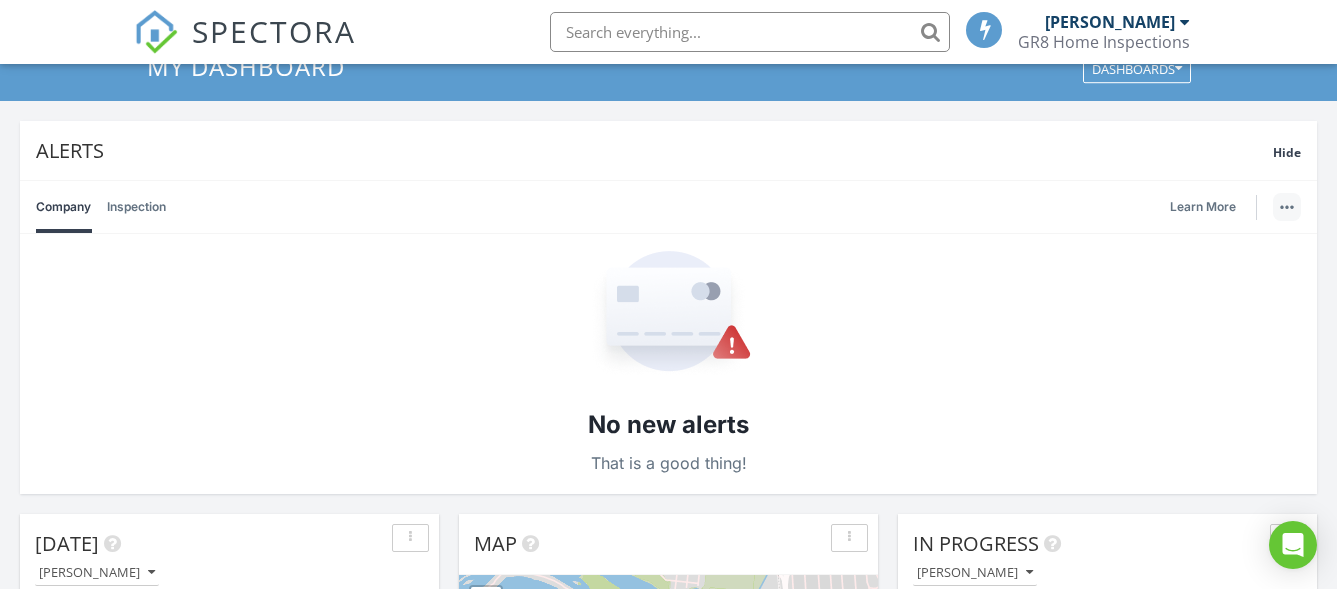 click at bounding box center (1287, 207) 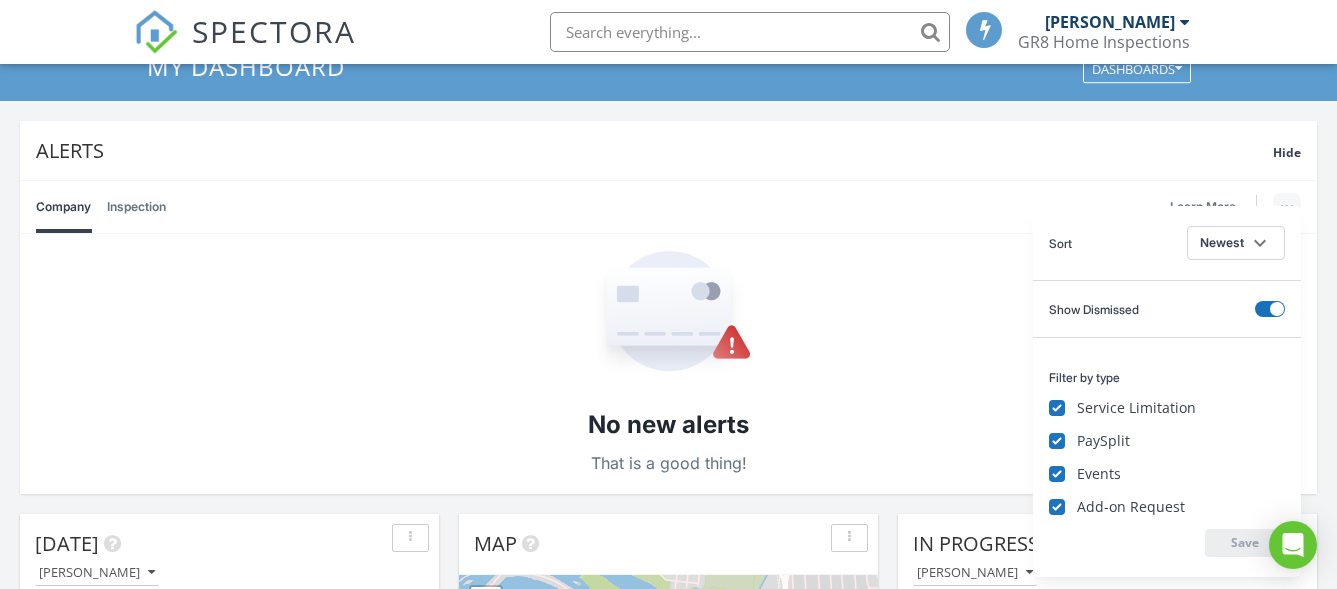 click on "Company
Inspection
Learn More" at bounding box center (668, 207) 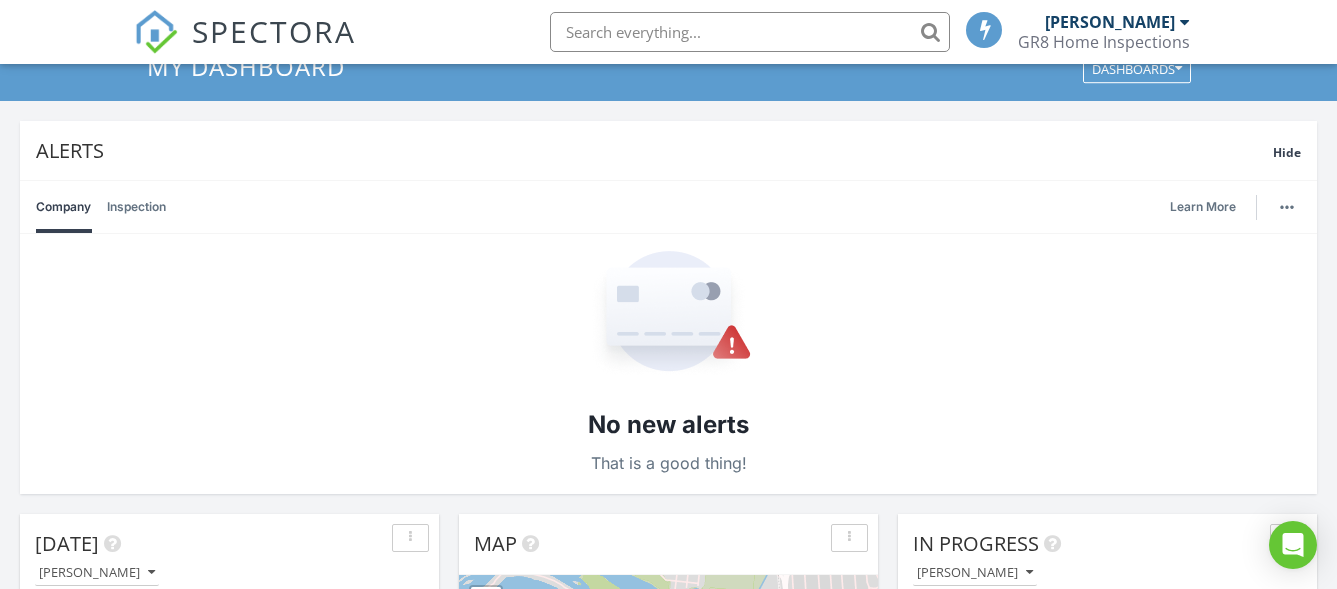 click on "My Dashboard" at bounding box center (246, 66) 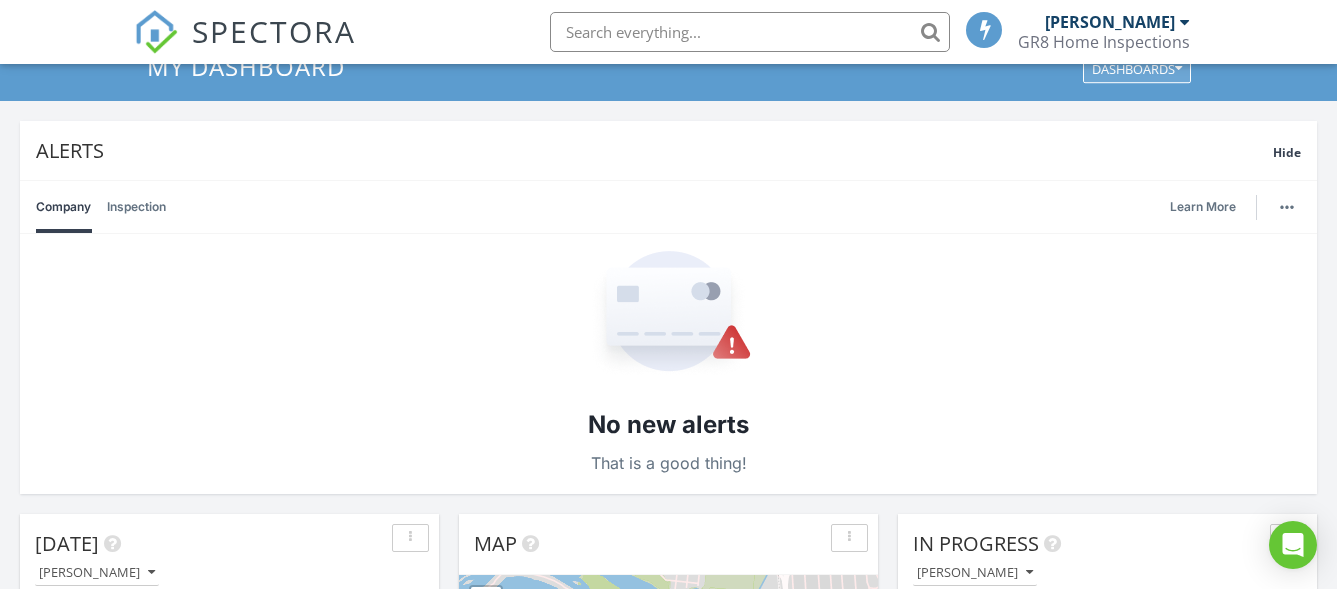 click on "Dashboards" at bounding box center (1137, 69) 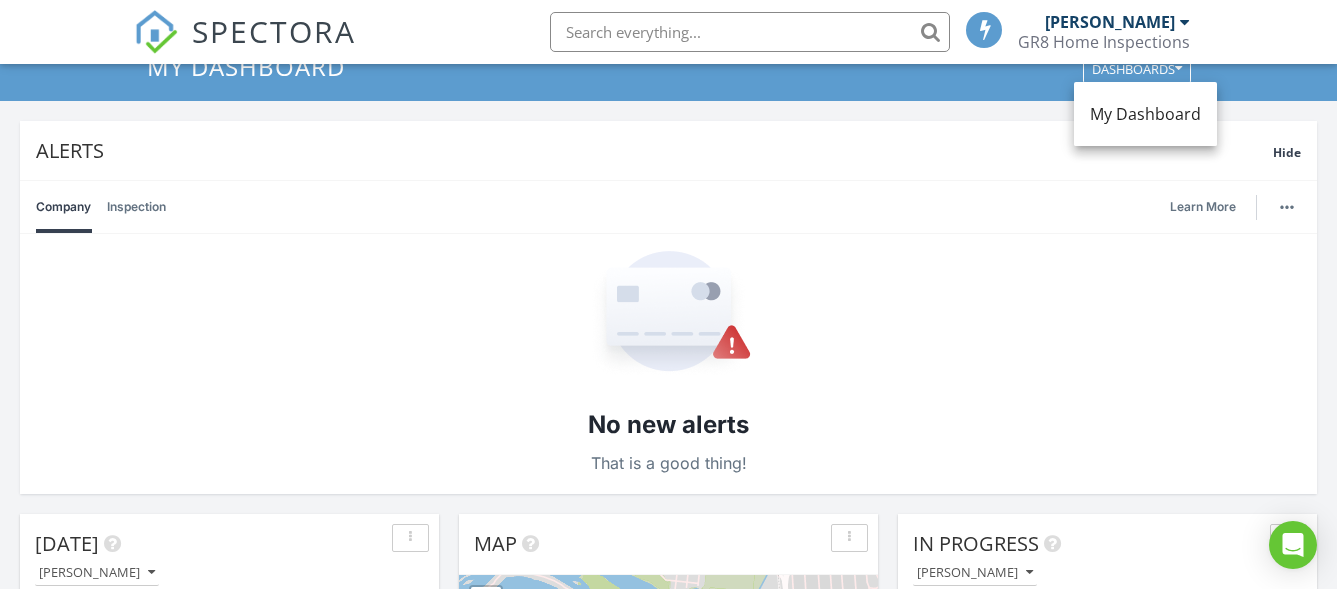 click on "My Dashboard" at bounding box center (1145, 114) 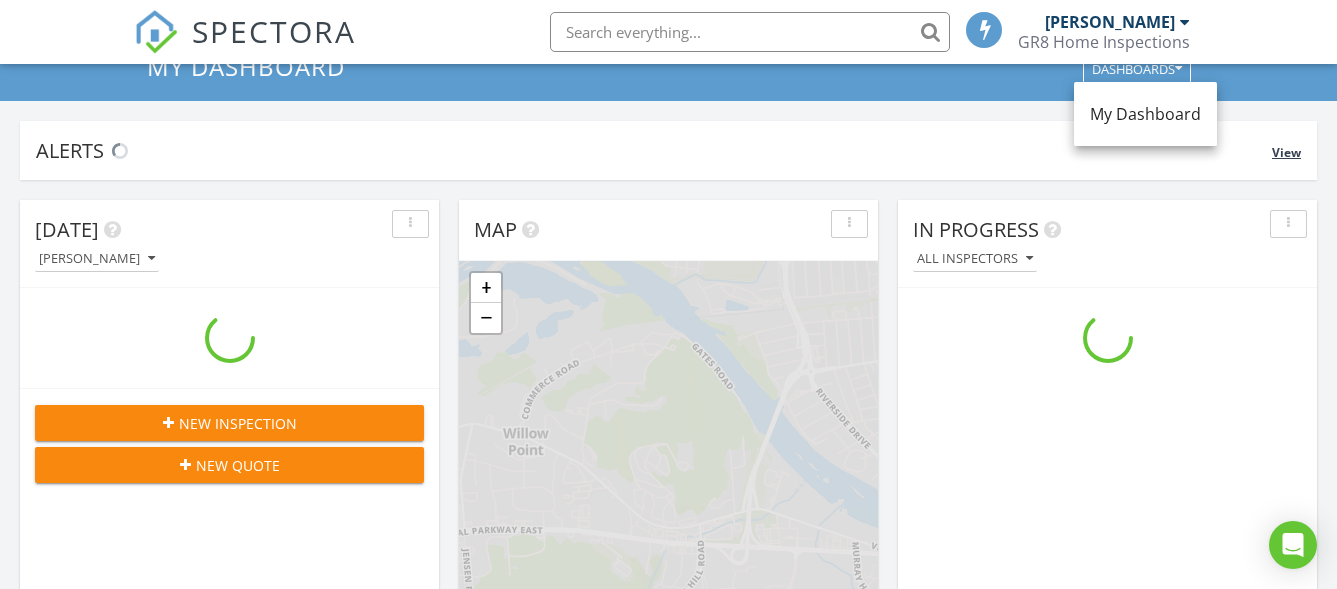 scroll, scrollTop: 10, scrollLeft: 10, axis: both 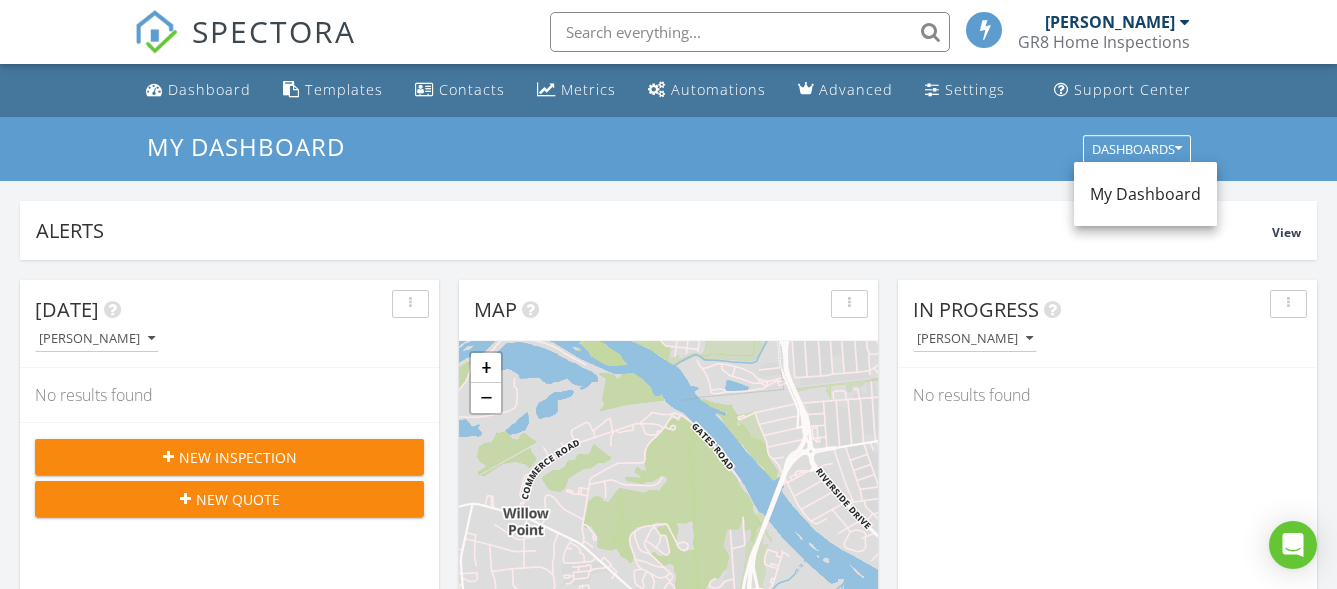 click on "My Dashboard
Dashboards" at bounding box center [668, 149] 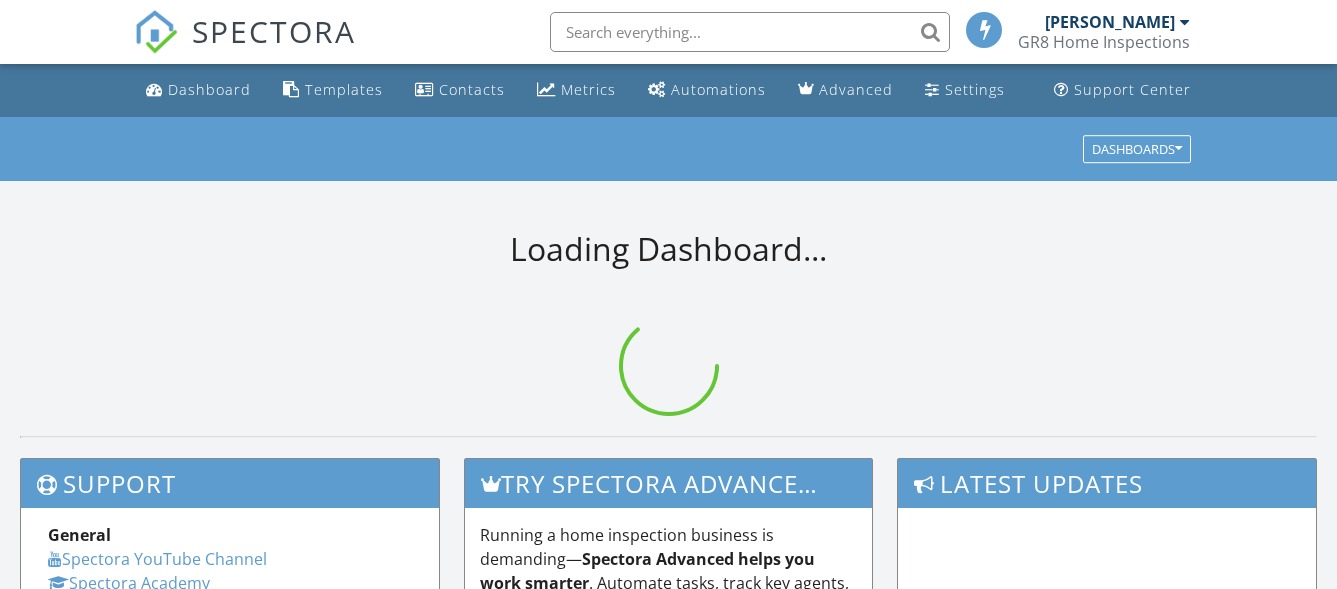 scroll, scrollTop: 0, scrollLeft: 0, axis: both 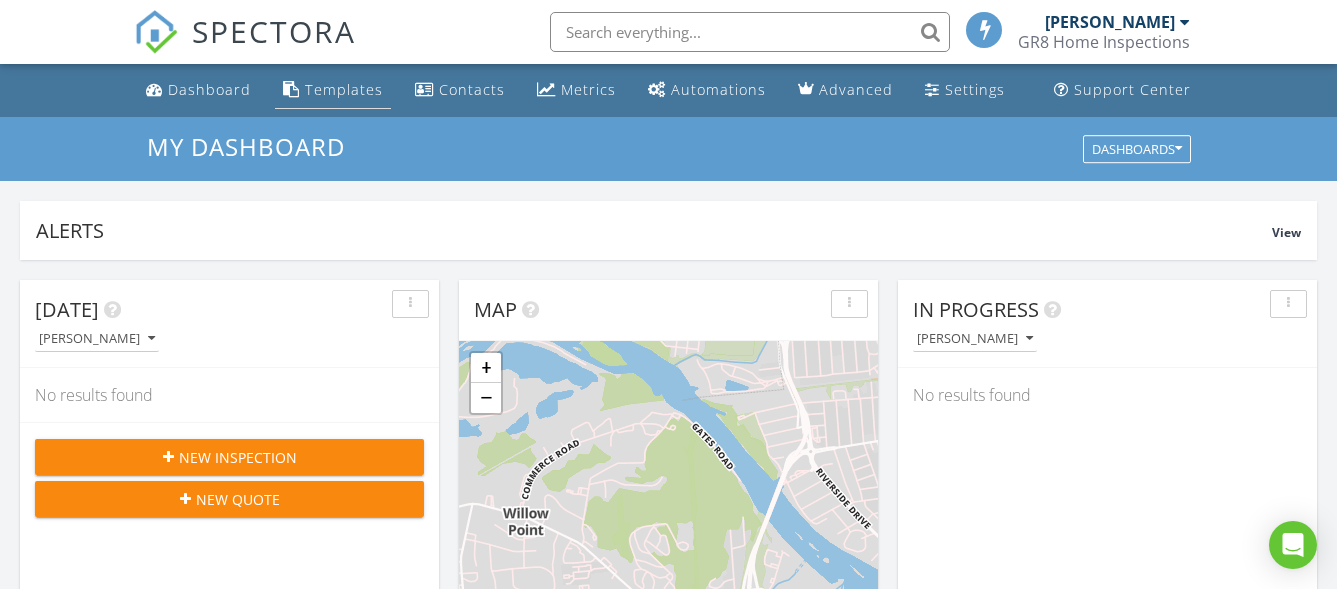 click on "Templates" at bounding box center (344, 89) 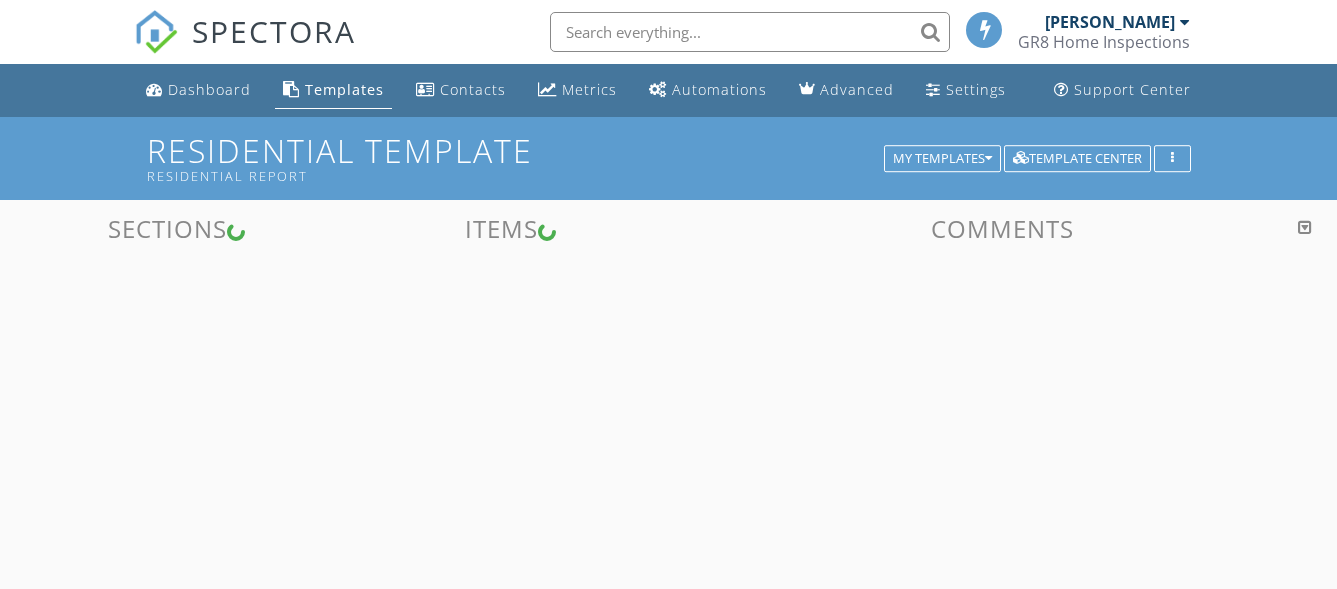 scroll, scrollTop: 0, scrollLeft: 0, axis: both 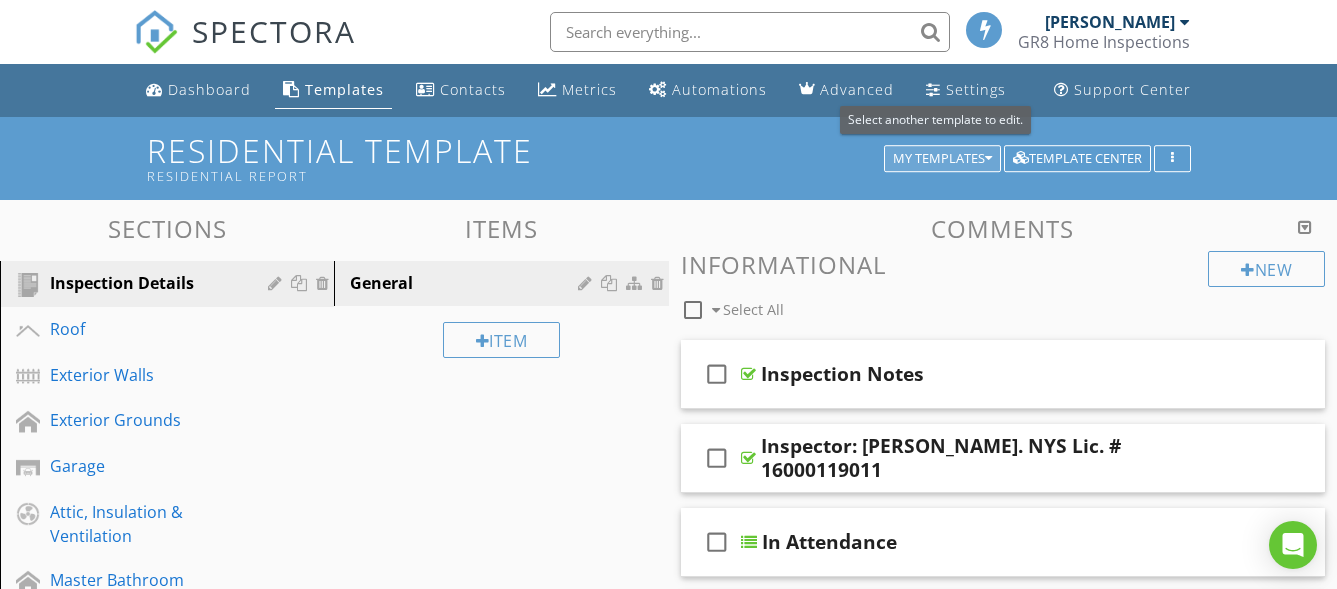 click on "My Templates" at bounding box center [942, 159] 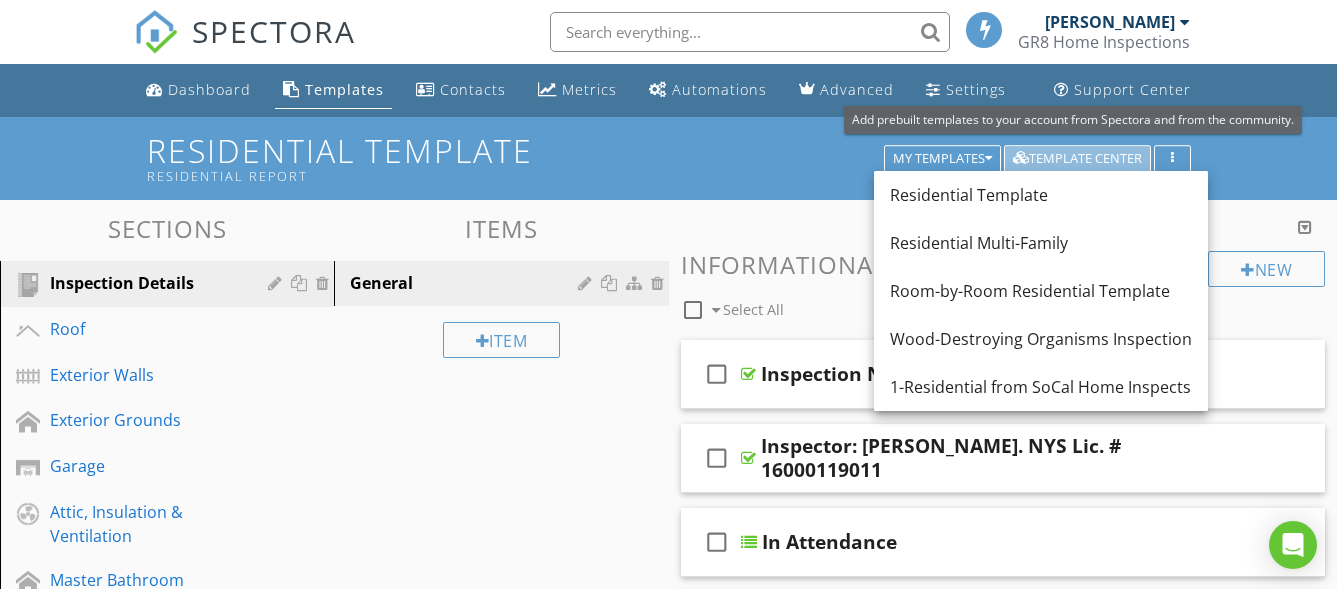 click on "Template Center" at bounding box center (1077, 159) 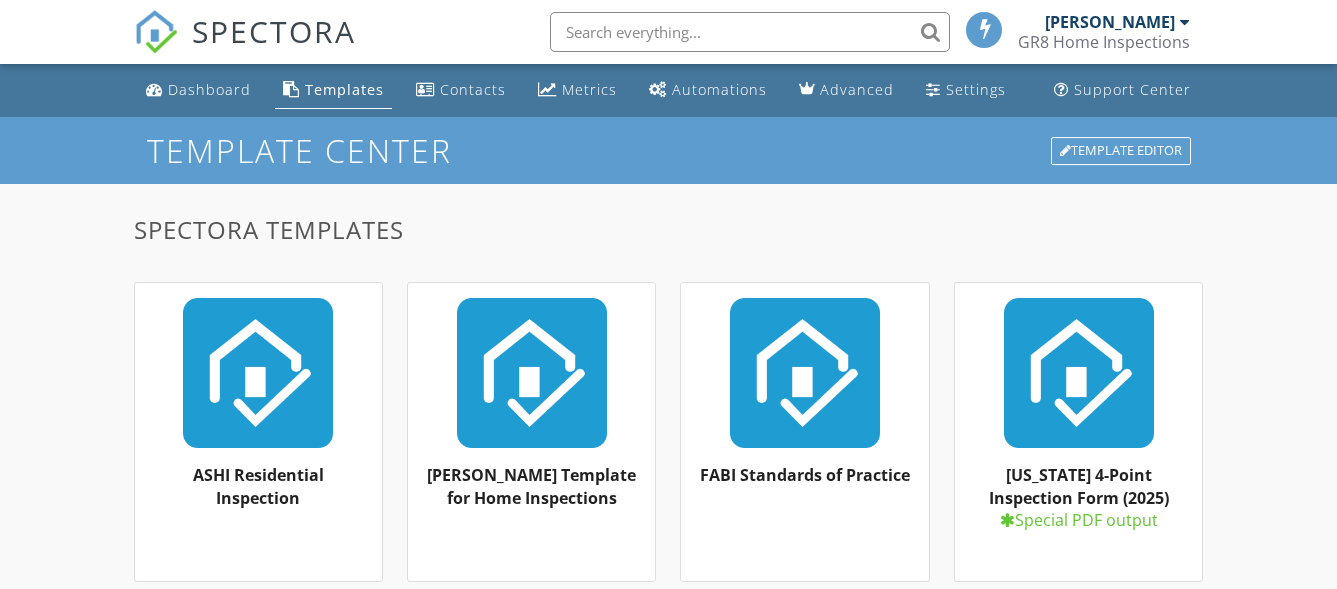 scroll, scrollTop: 0, scrollLeft: 0, axis: both 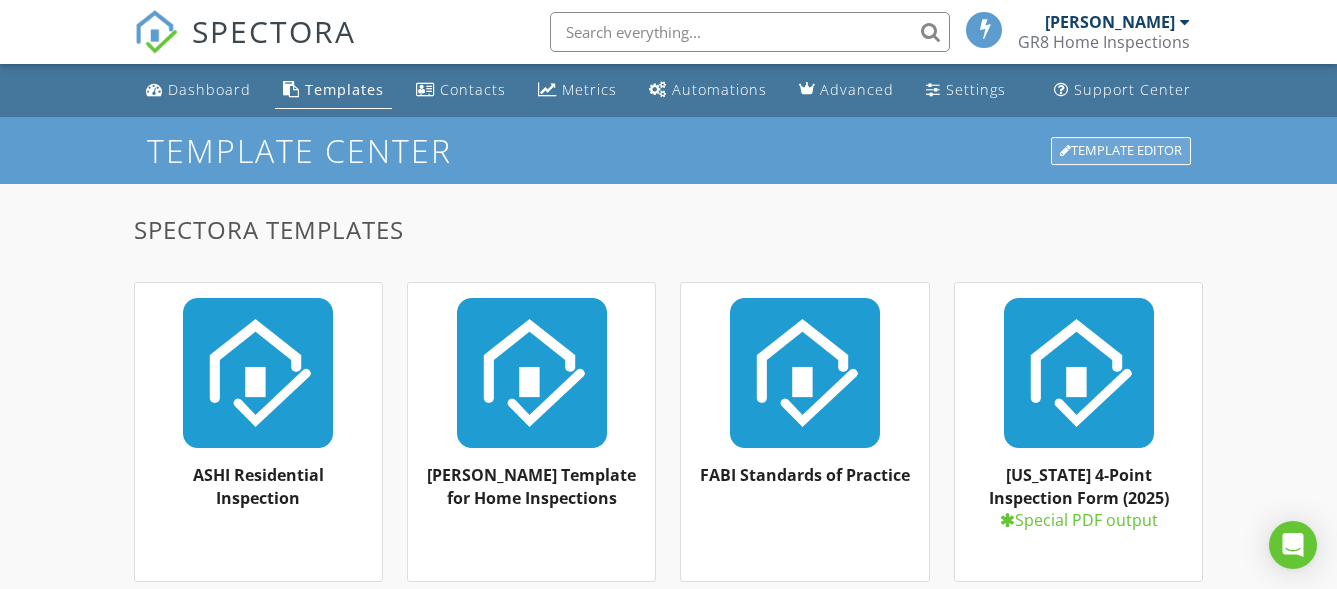 click on "Template Editor" at bounding box center [1121, 151] 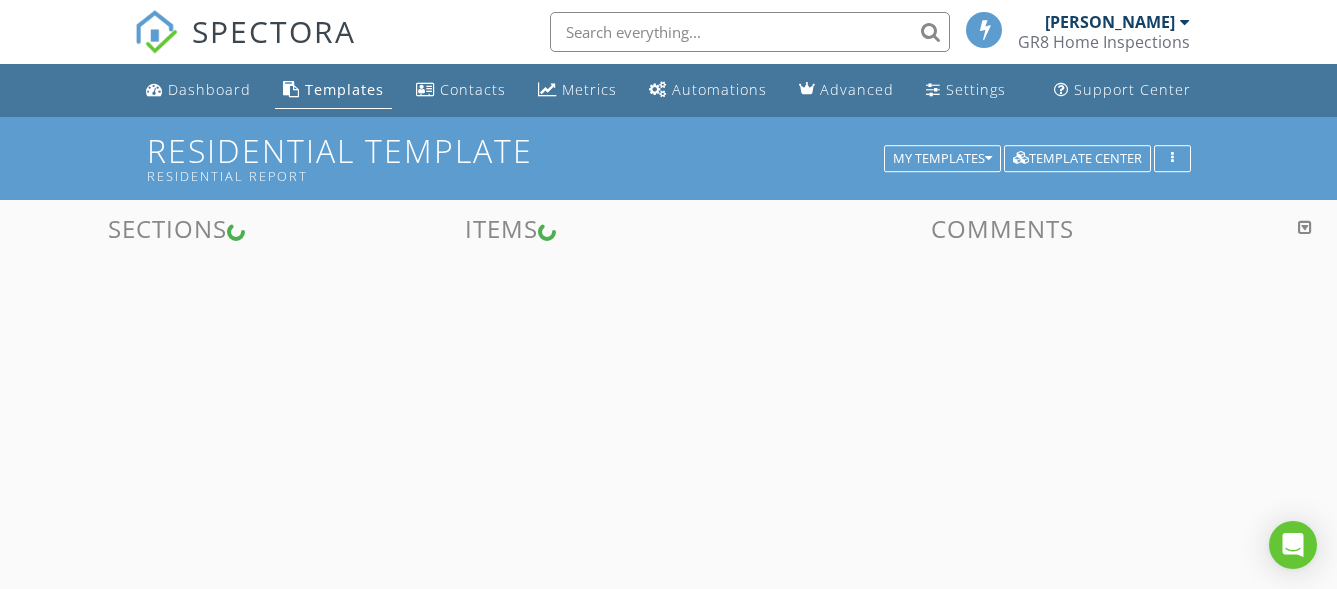 scroll, scrollTop: 0, scrollLeft: 0, axis: both 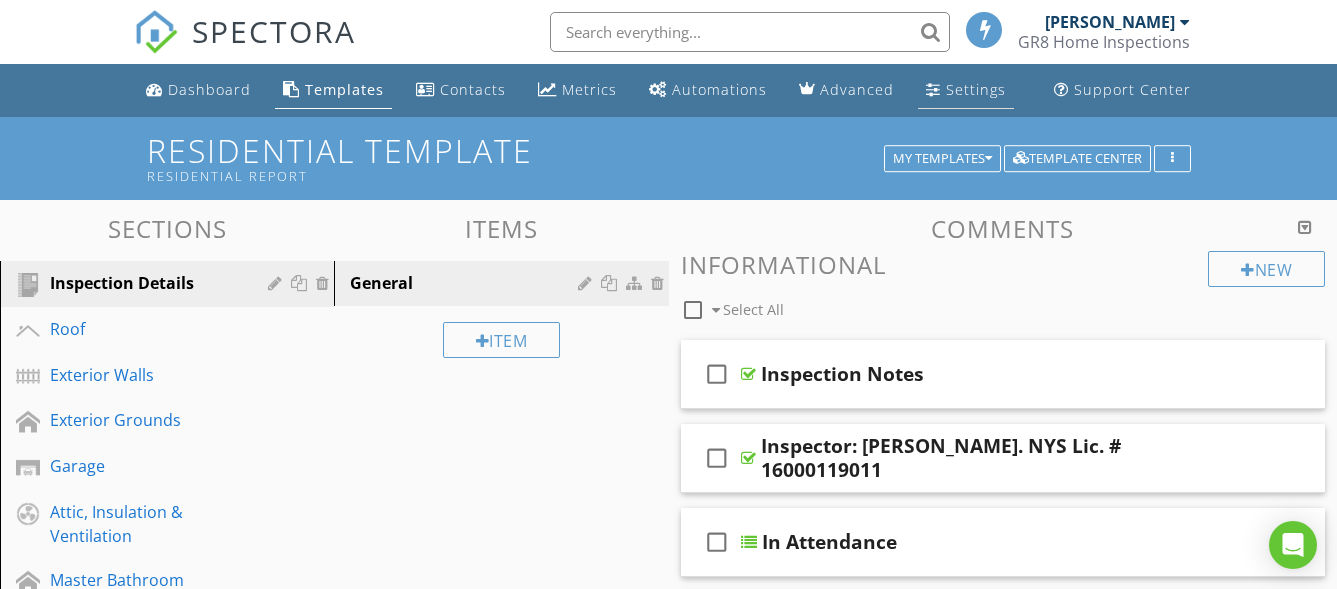 click on "Settings" at bounding box center [976, 89] 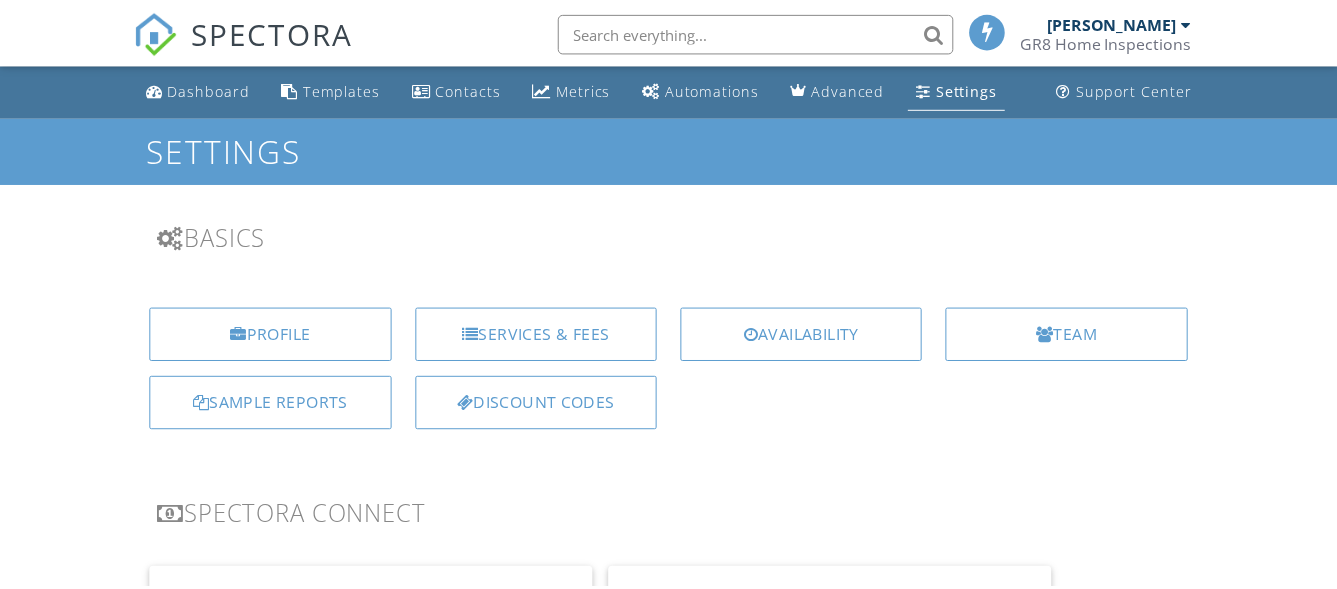 scroll, scrollTop: 0, scrollLeft: 0, axis: both 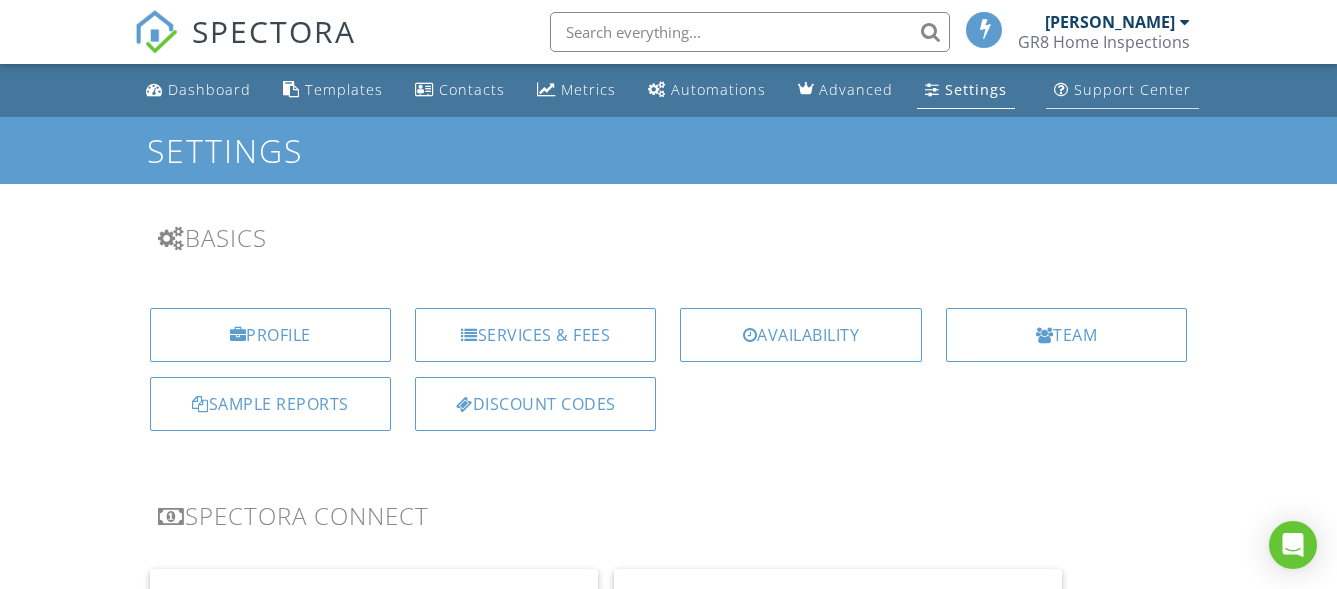 click on "Support Center" at bounding box center [1132, 89] 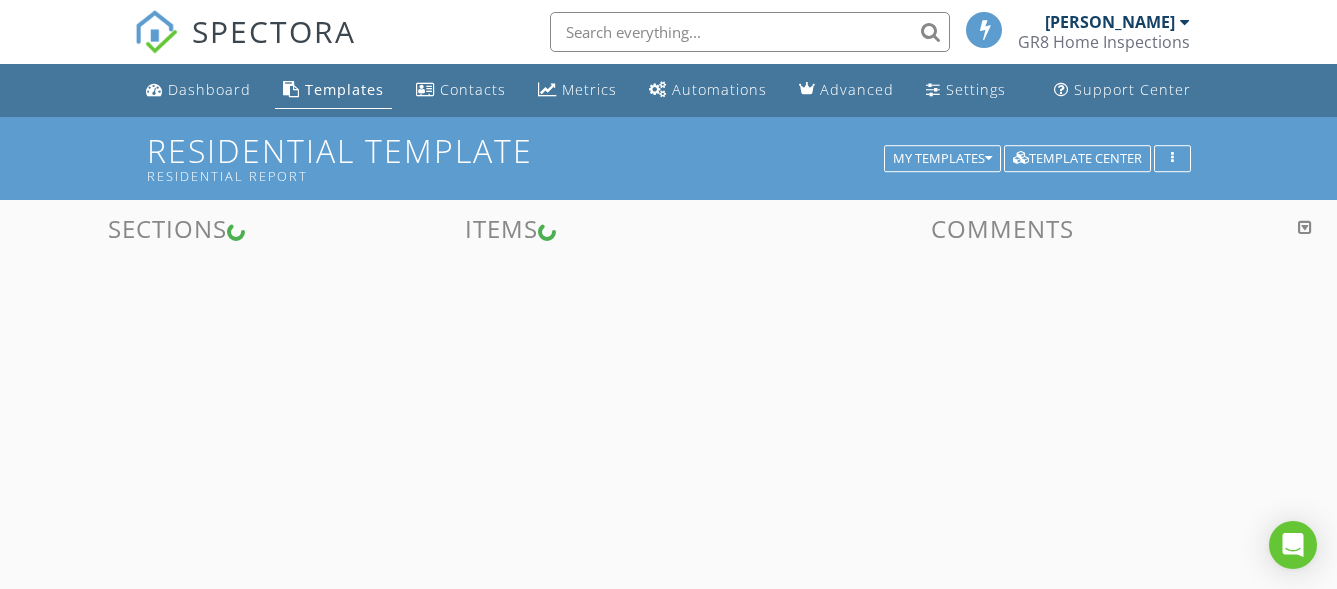 scroll, scrollTop: 0, scrollLeft: 0, axis: both 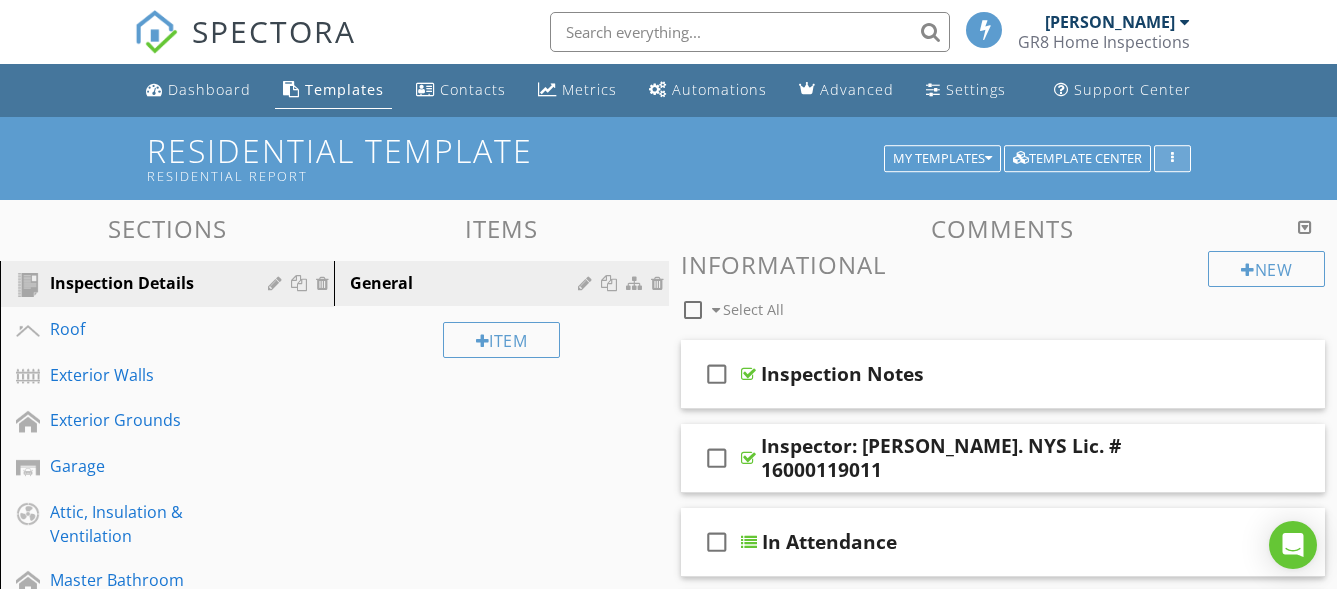 click at bounding box center [1172, 159] 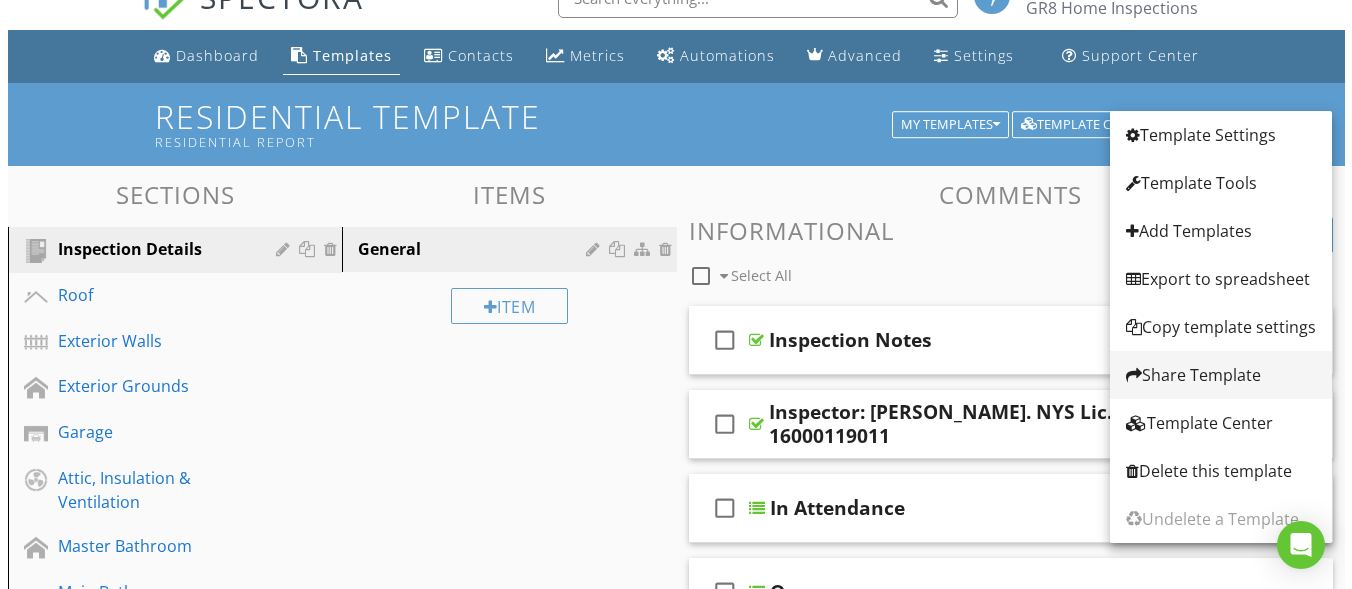 scroll, scrollTop: 70, scrollLeft: 0, axis: vertical 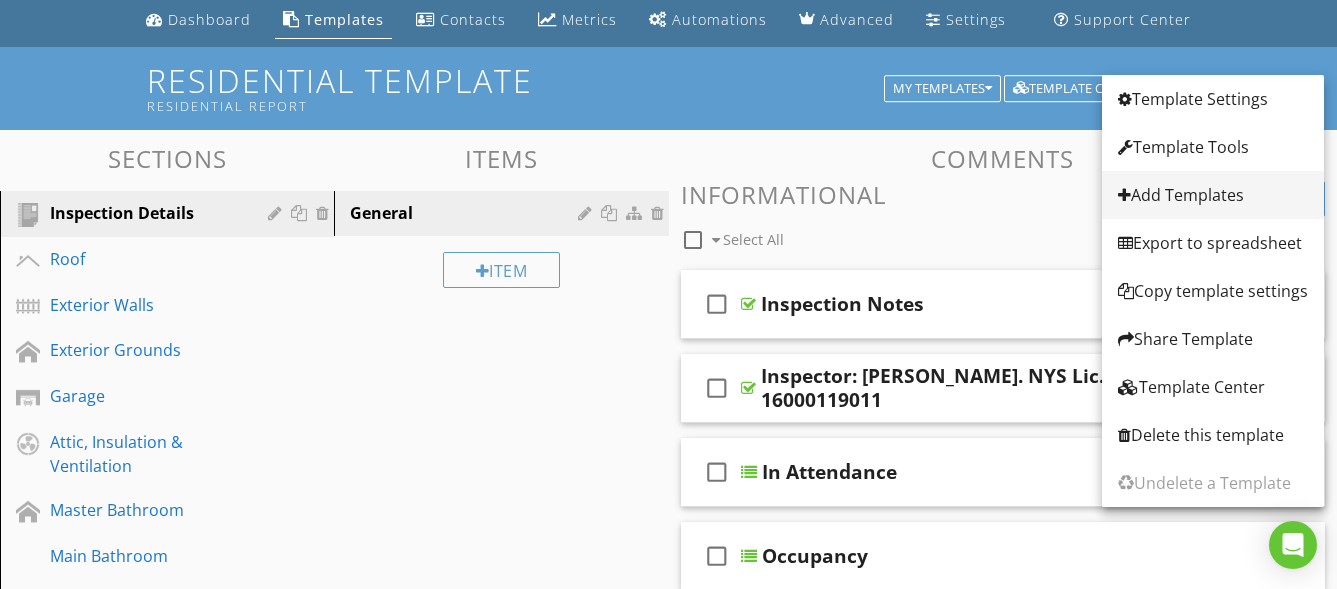 click on "Add Templates" at bounding box center (1213, 195) 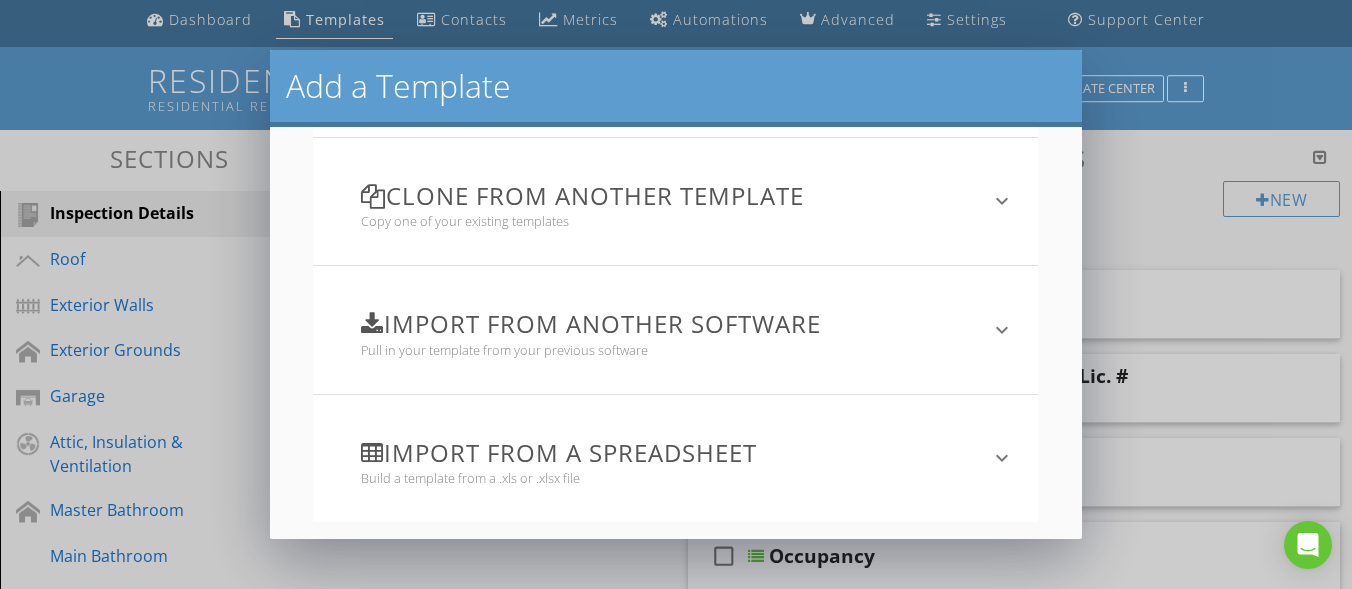 scroll, scrollTop: 275, scrollLeft: 0, axis: vertical 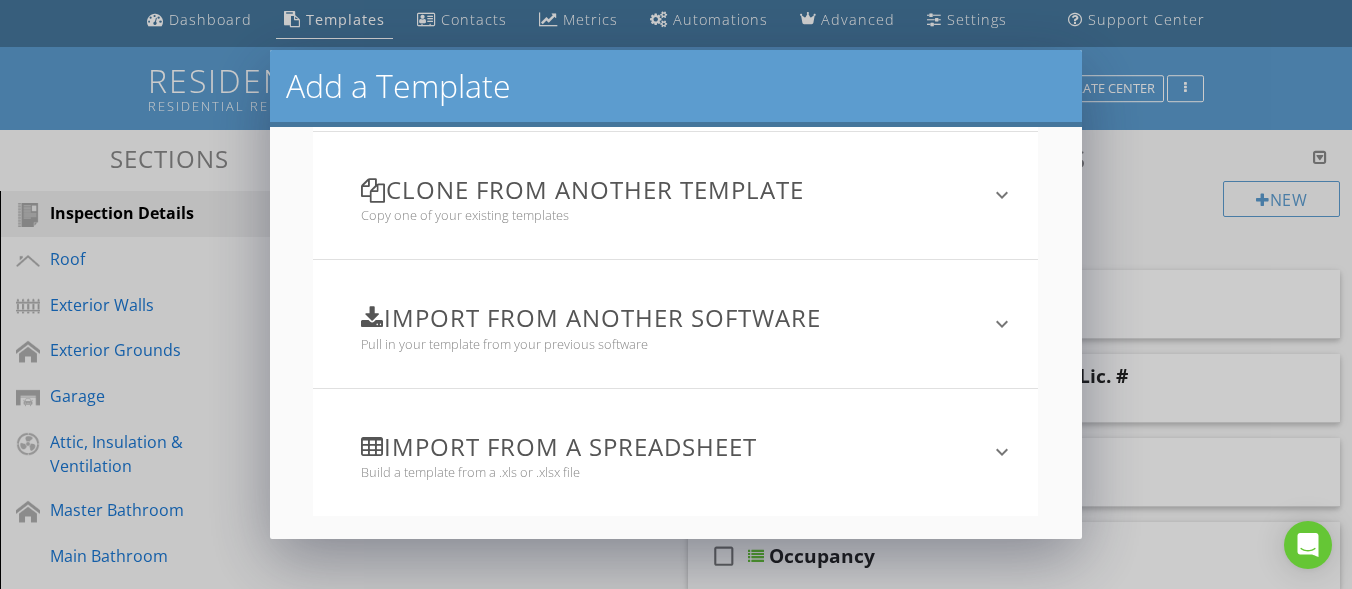 click on "Import from a spreadsheet" at bounding box center (663, 446) 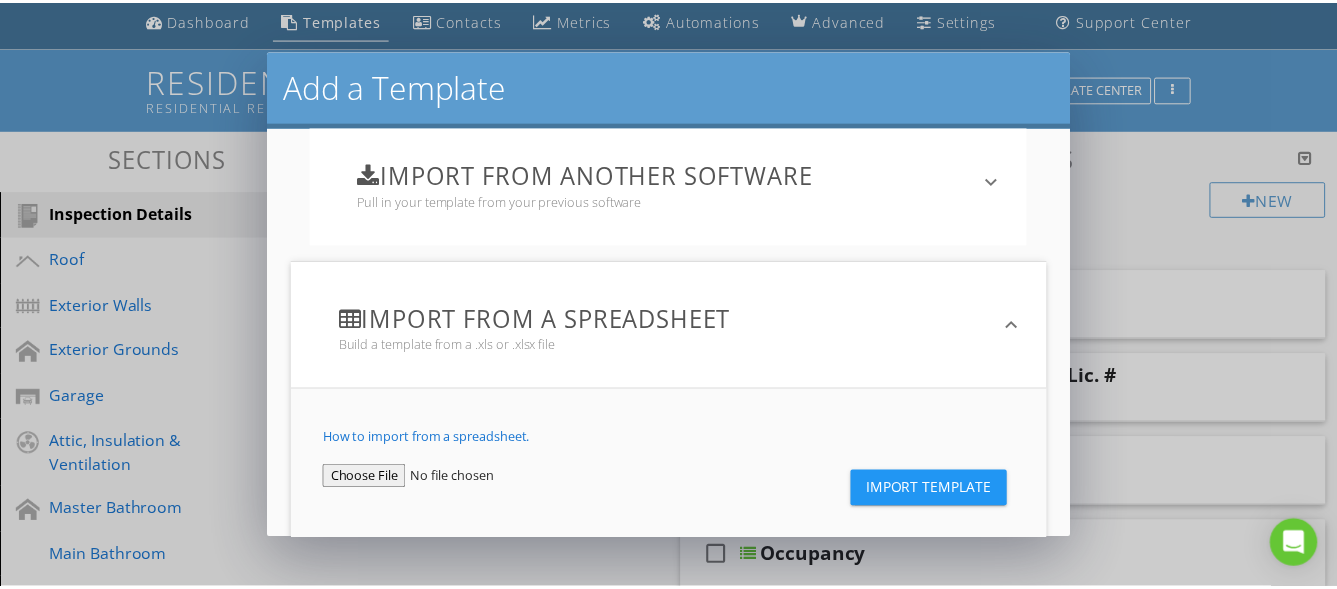 scroll, scrollTop: 468, scrollLeft: 0, axis: vertical 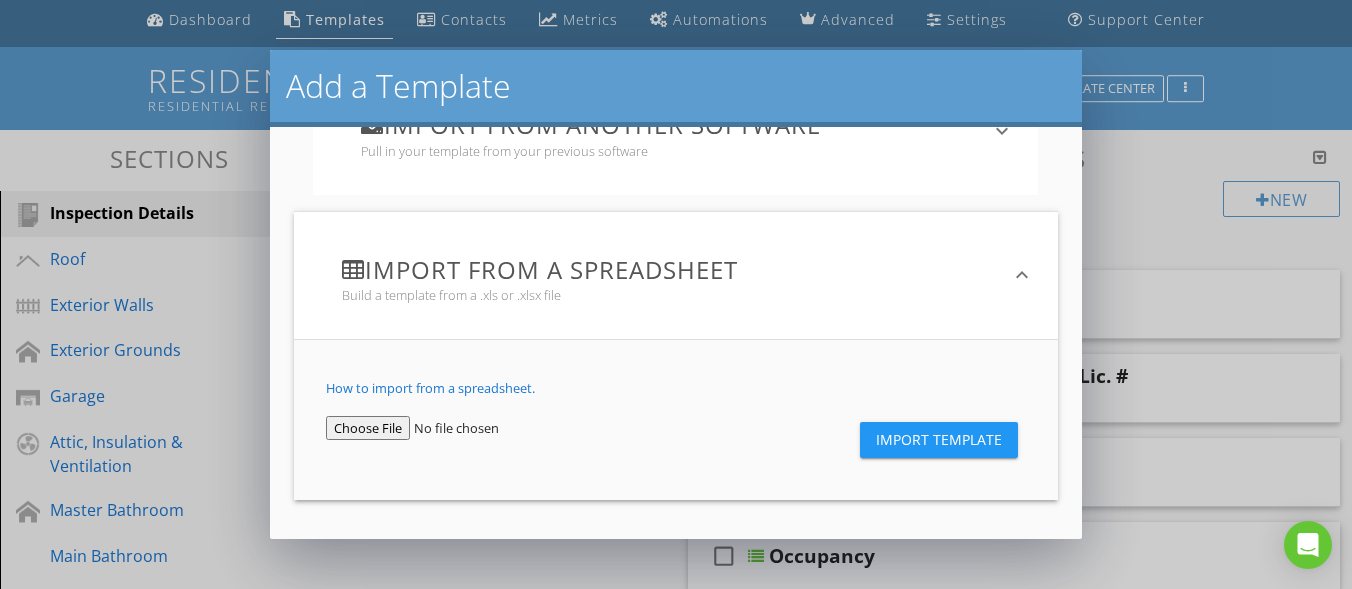 click at bounding box center (445, 428) 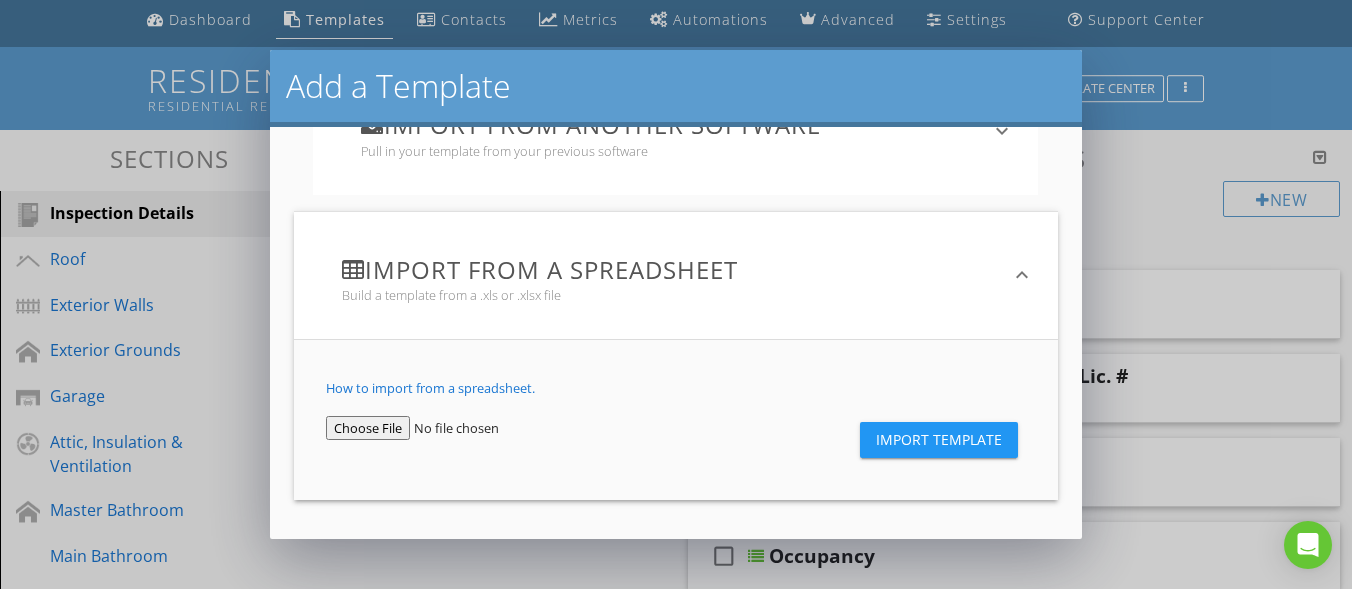 type on "C:\fakepath\spectora_gr8_template.json" 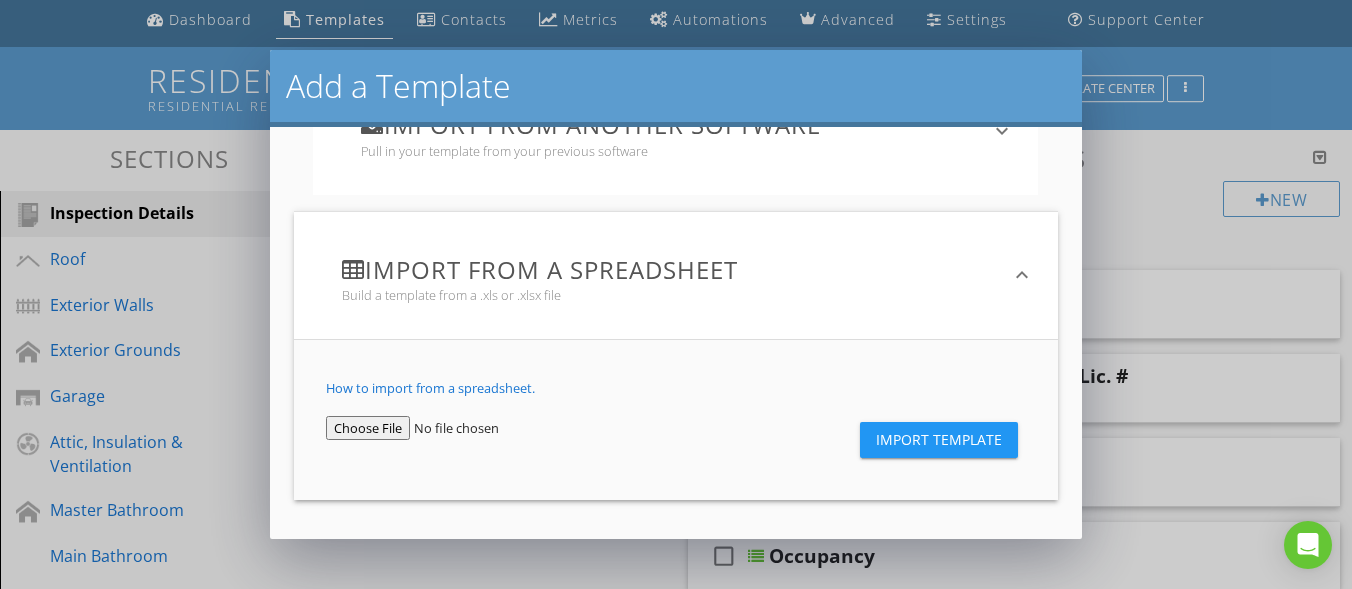 click on "Import Template" at bounding box center (939, 440) 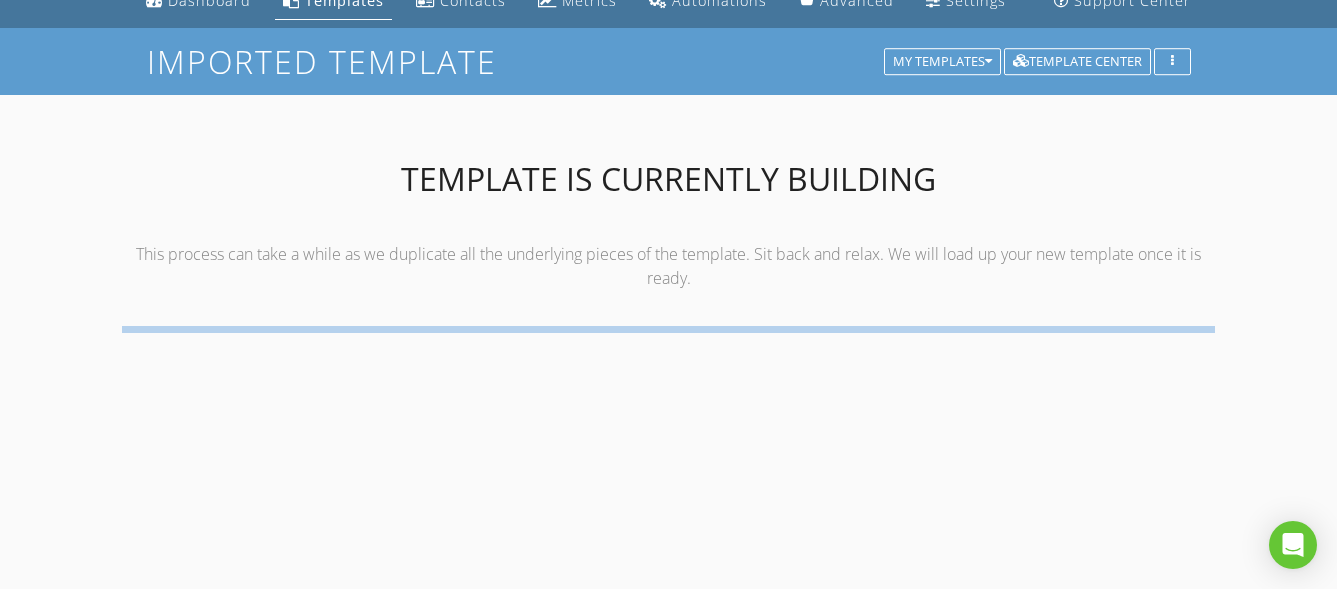 scroll, scrollTop: 0, scrollLeft: 0, axis: both 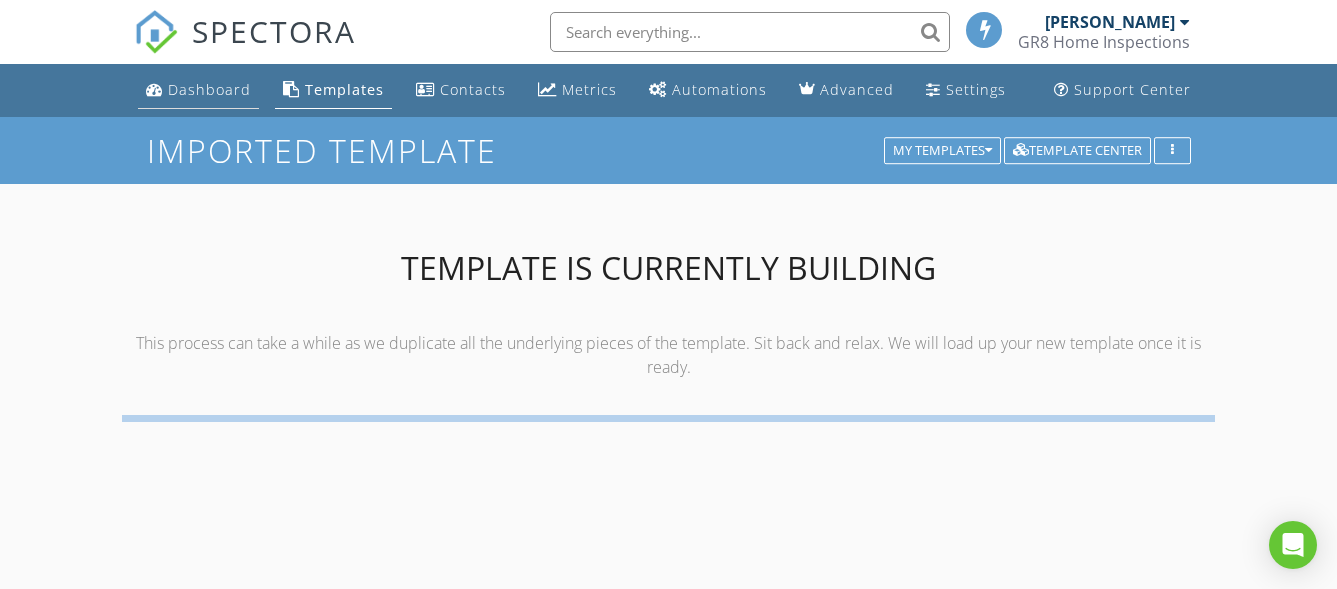 click on "Dashboard" at bounding box center (209, 89) 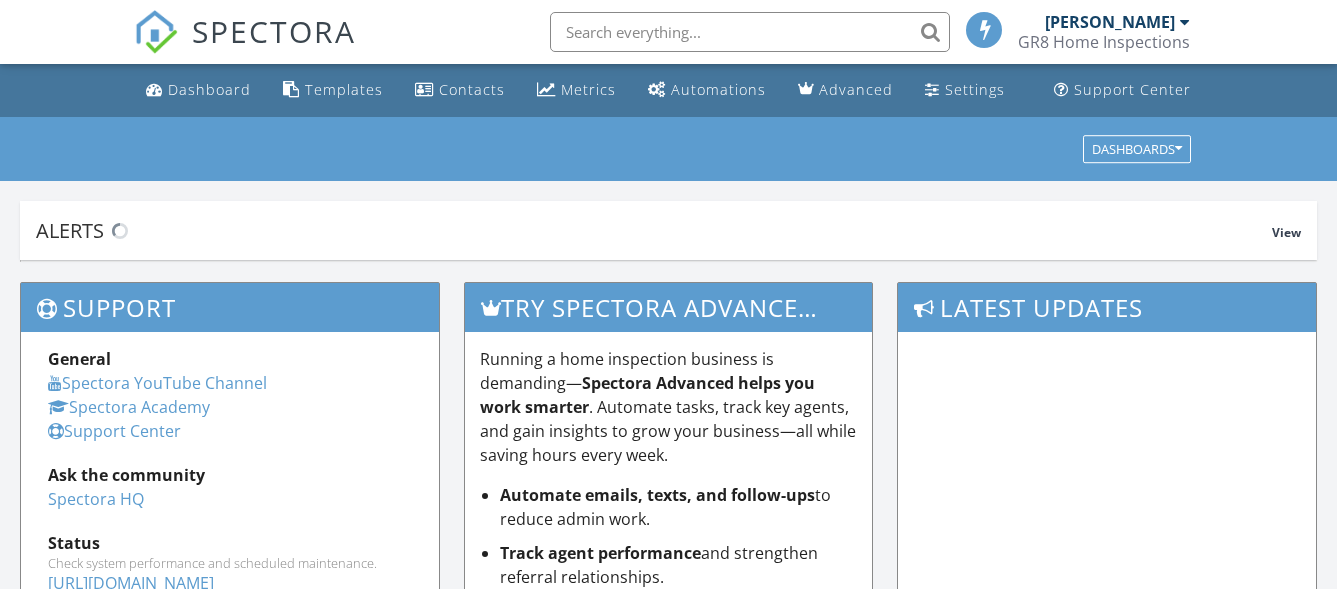 scroll, scrollTop: 0, scrollLeft: 0, axis: both 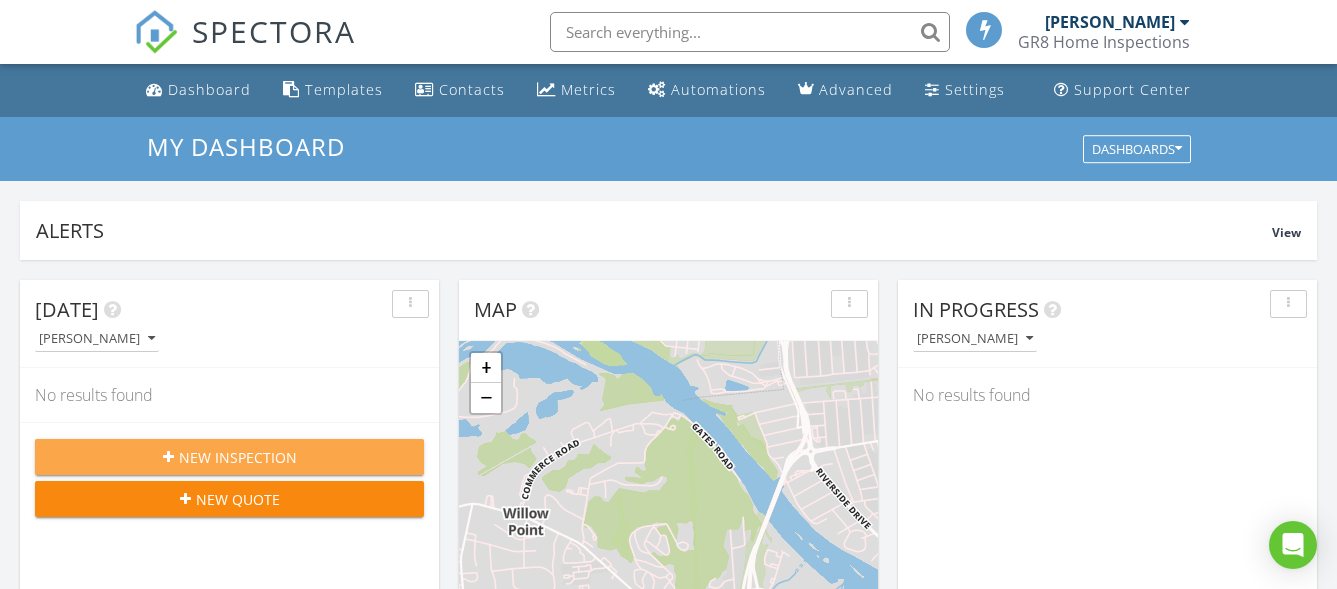 click on "New Inspection" at bounding box center [229, 457] 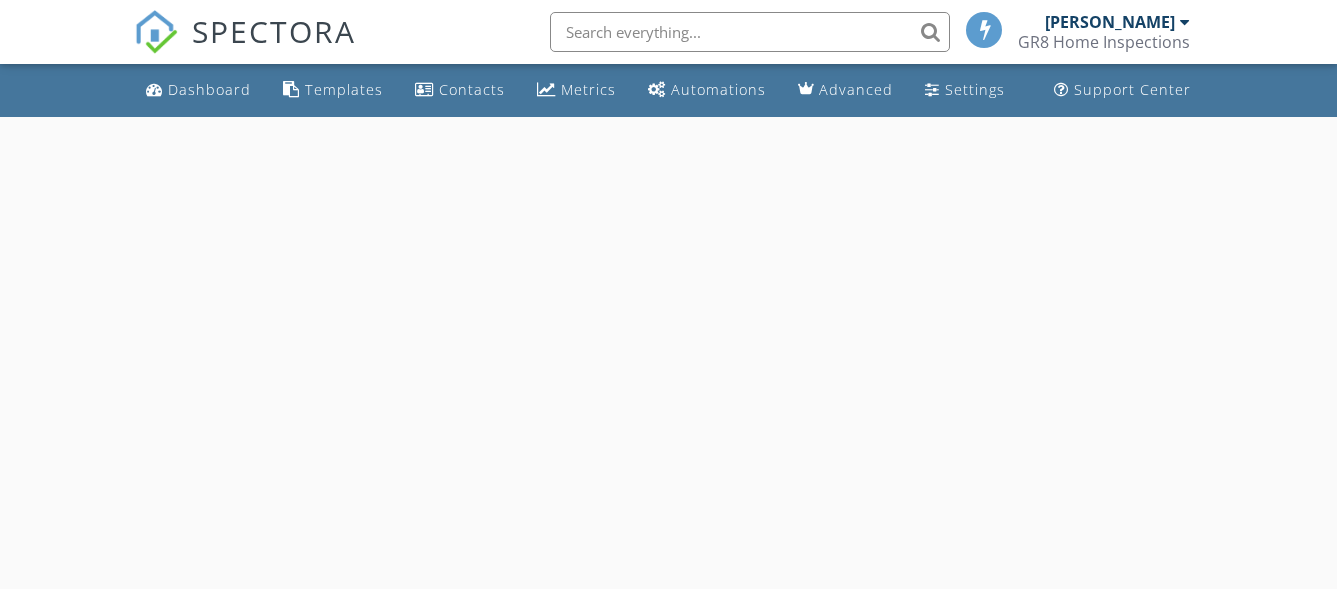 scroll, scrollTop: 0, scrollLeft: 0, axis: both 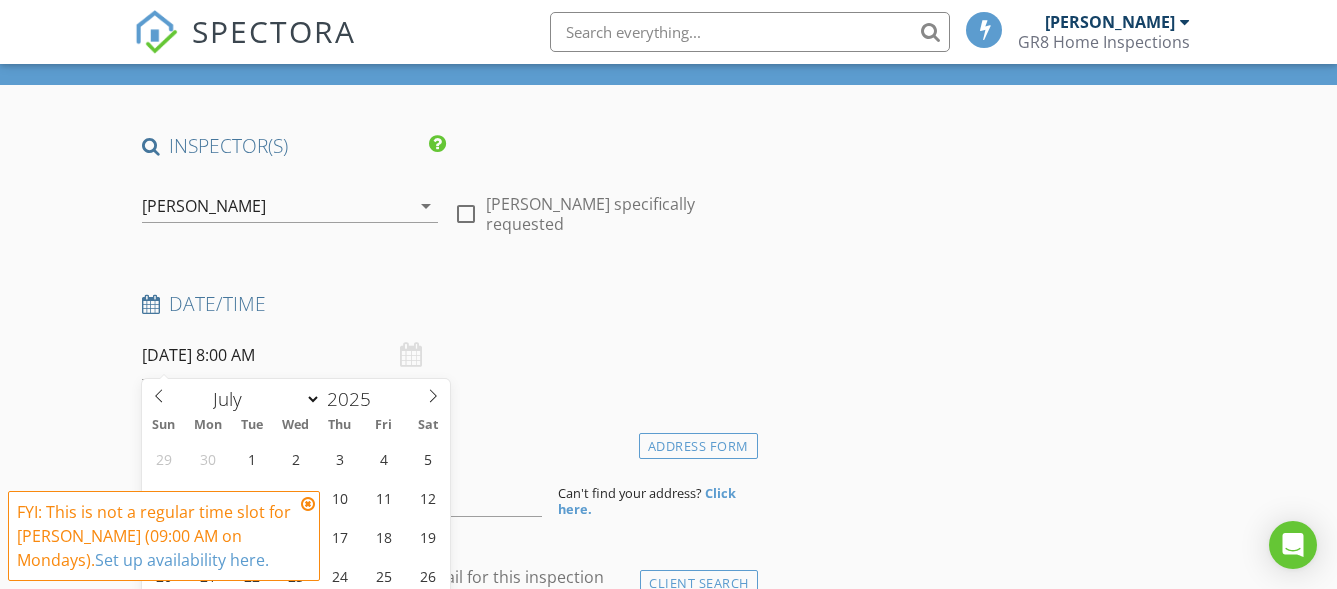 click on "[DATE] 8:00 AM" at bounding box center [290, 355] 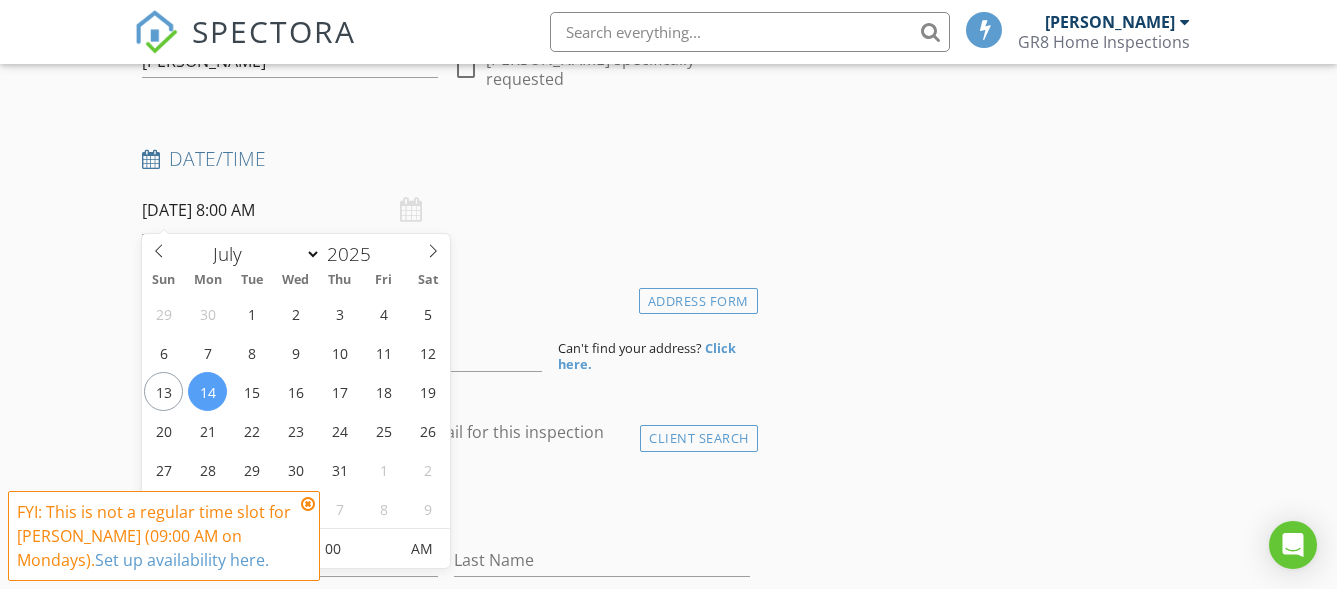 scroll, scrollTop: 358, scrollLeft: 0, axis: vertical 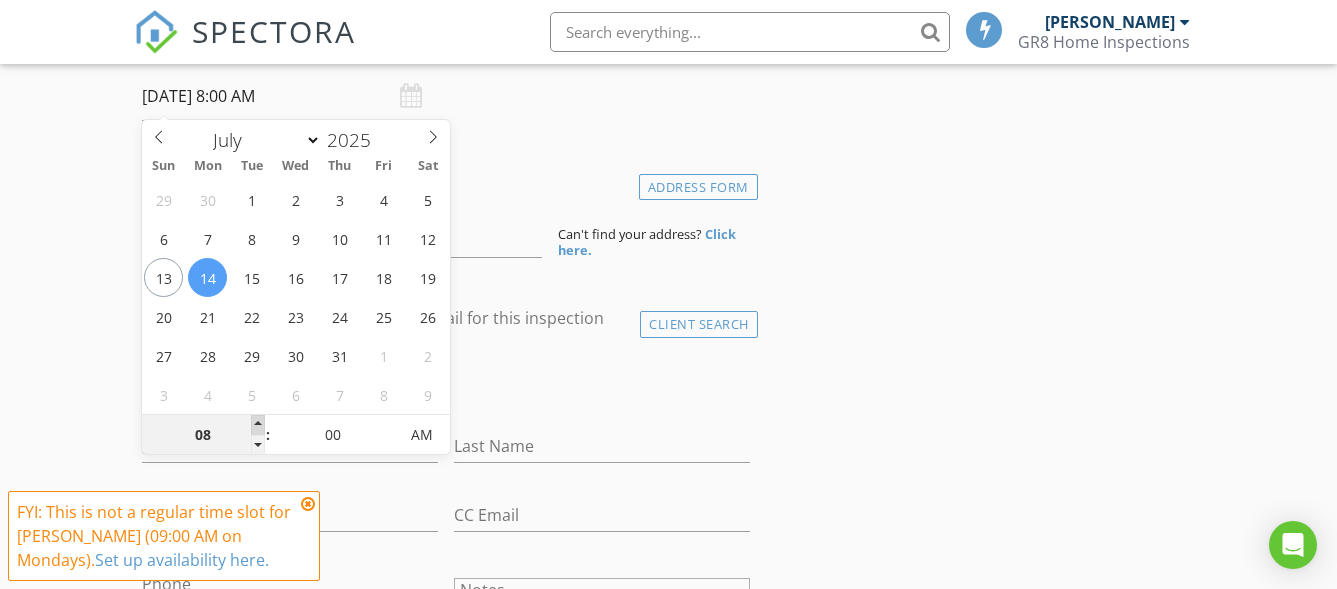 type on "09" 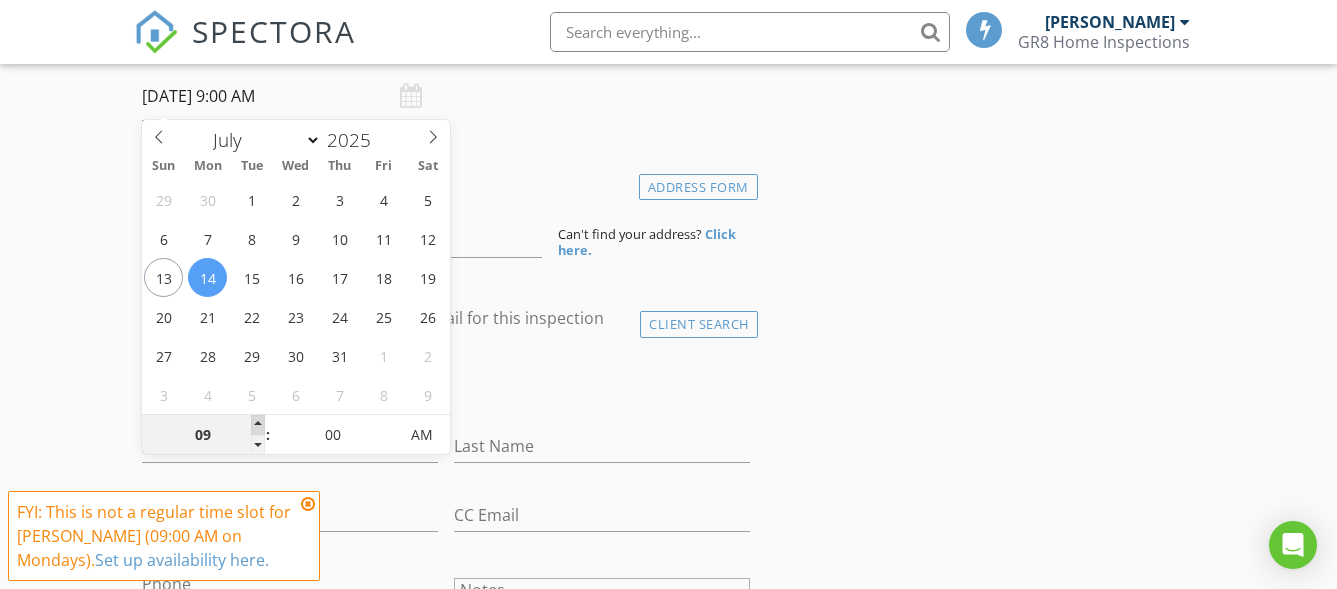 click at bounding box center (258, 425) 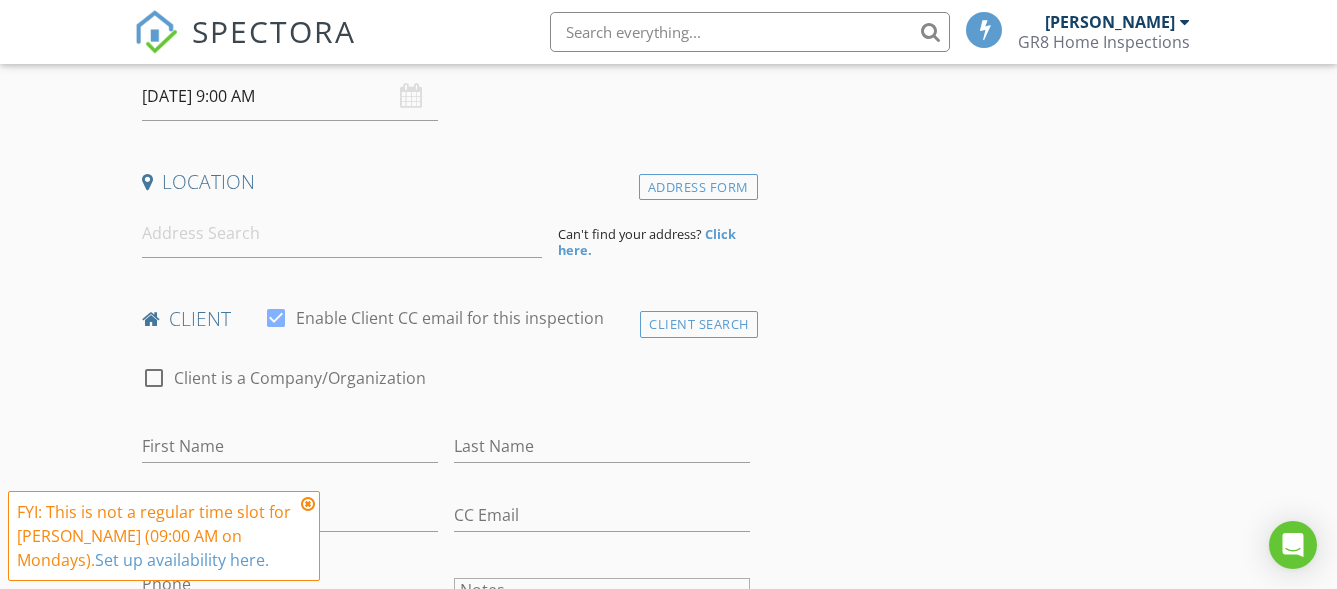 click at bounding box center (434, 348) 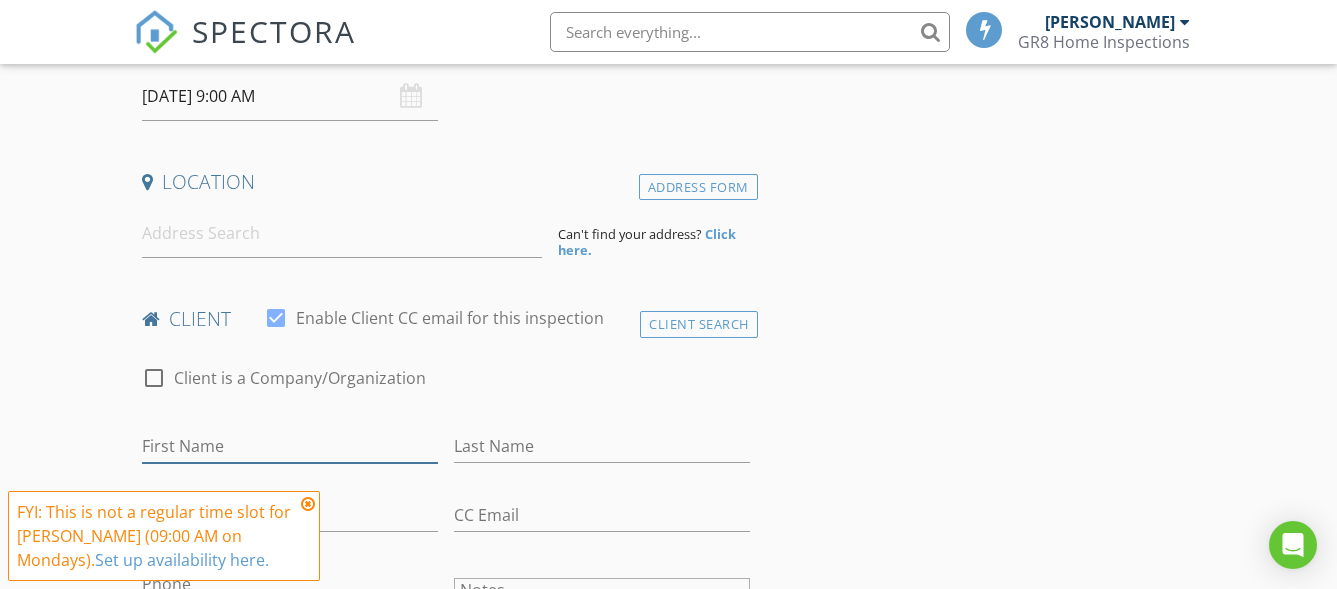 click on "First Name" at bounding box center (290, 446) 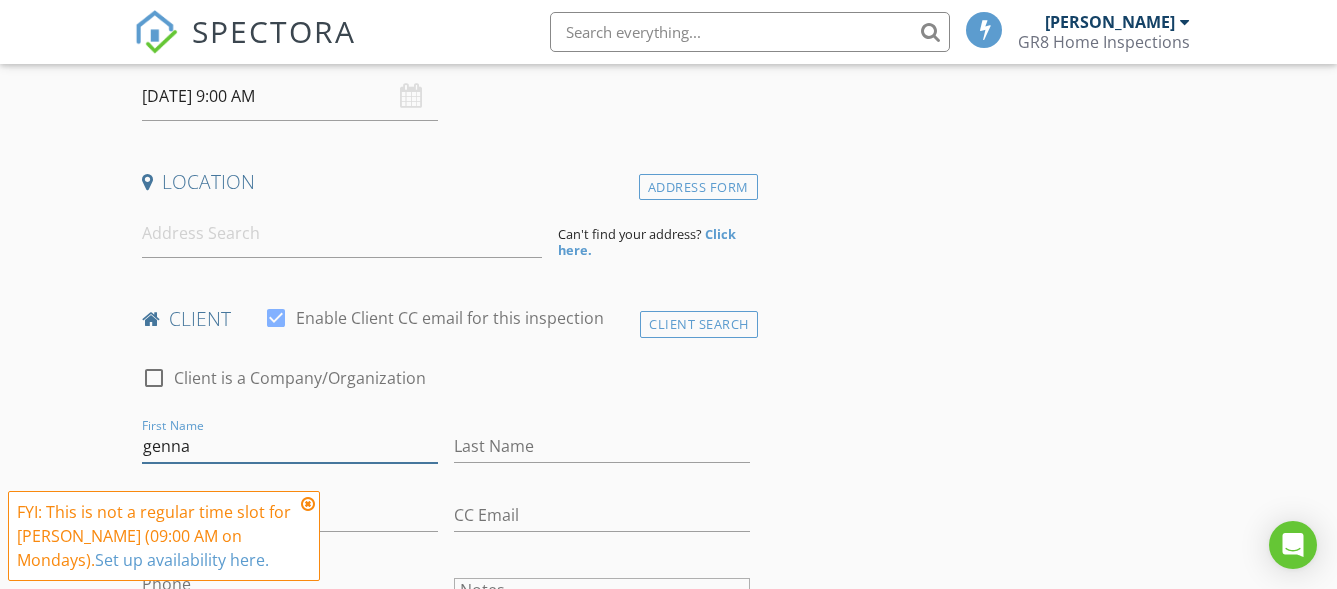 type on "genna" 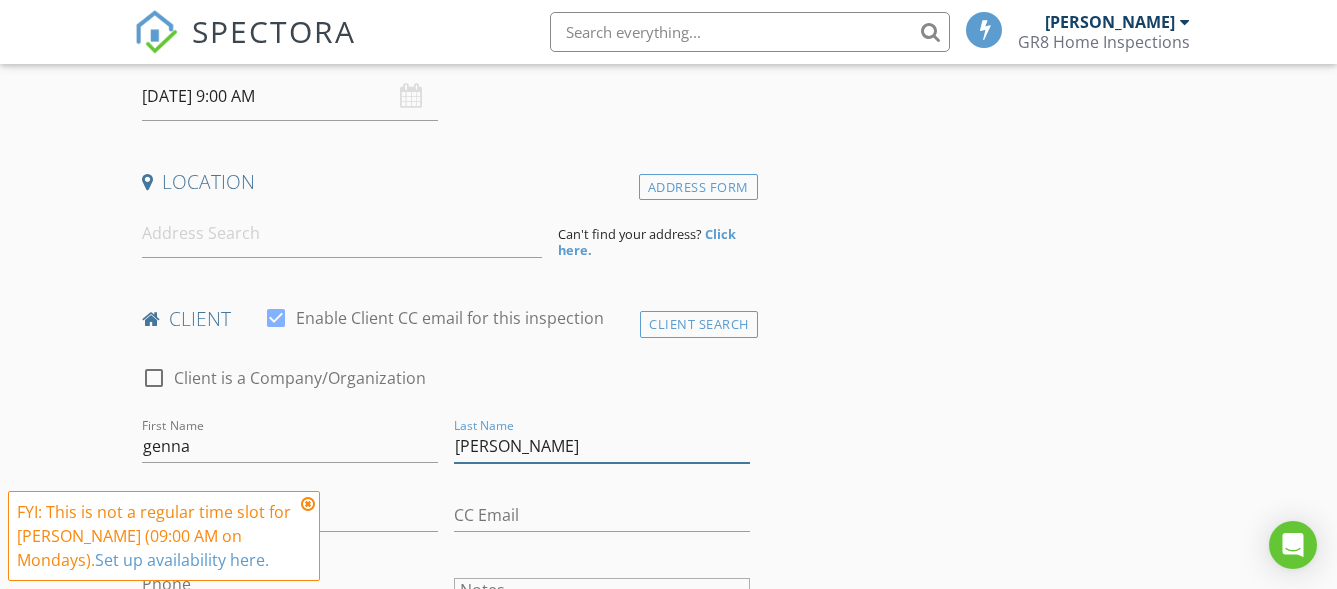 type on "[PERSON_NAME]" 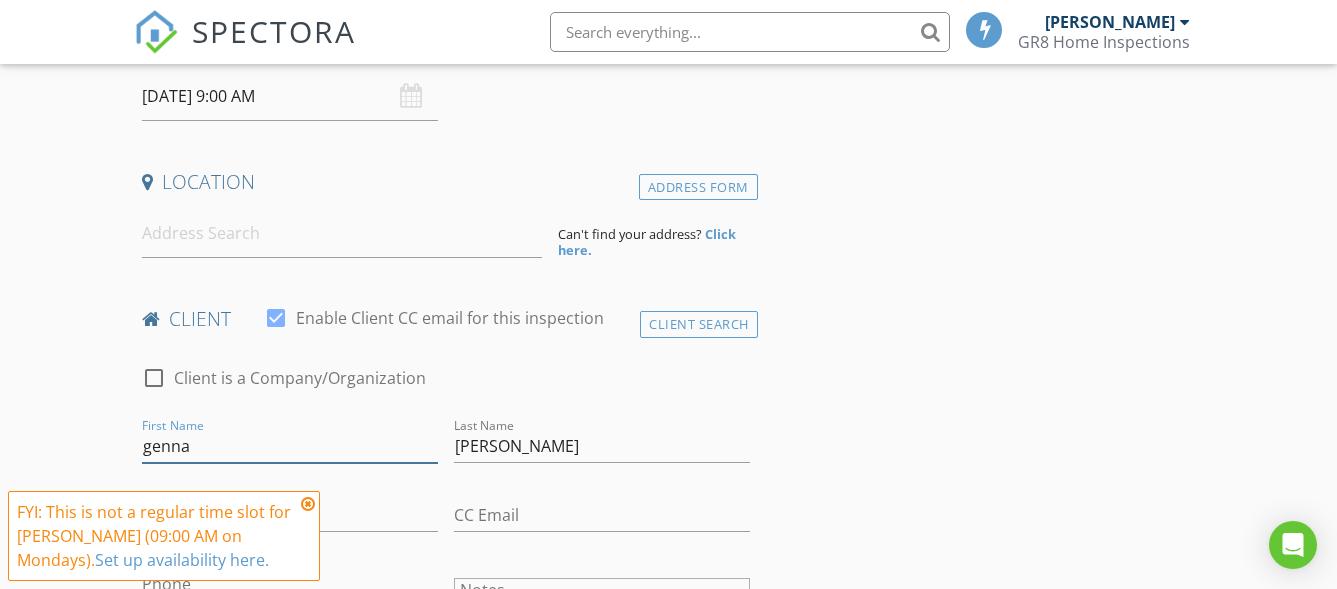 drag, startPoint x: 153, startPoint y: 443, endPoint x: 119, endPoint y: 441, distance: 34.058773 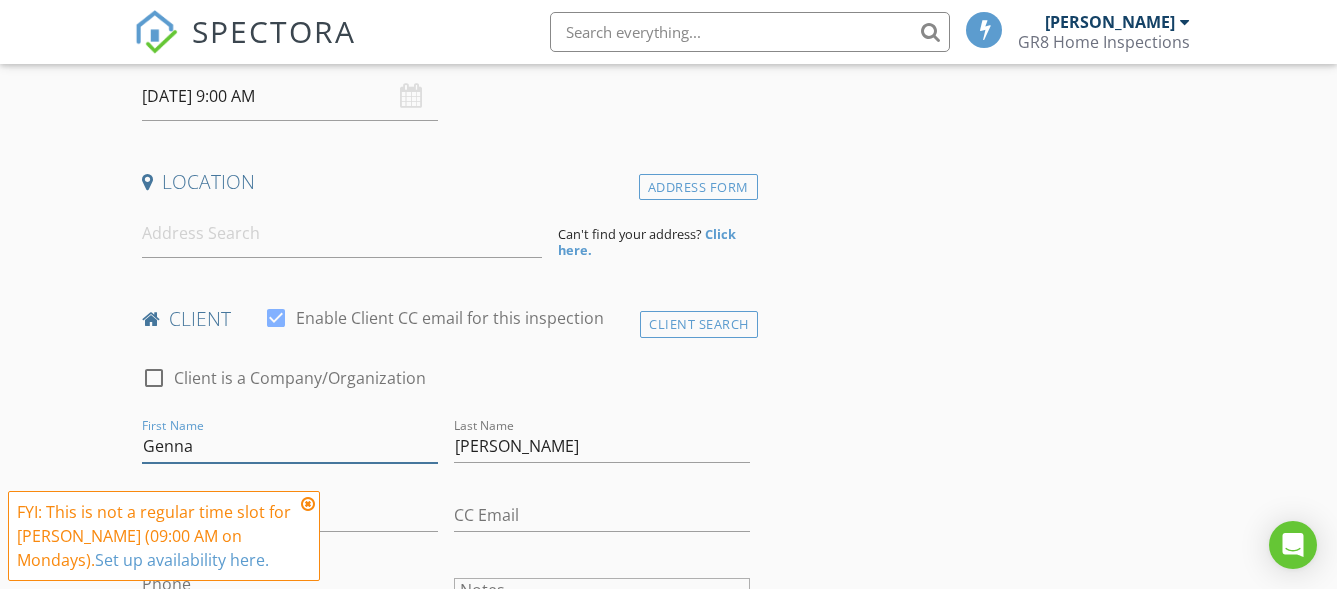 type on "Genna" 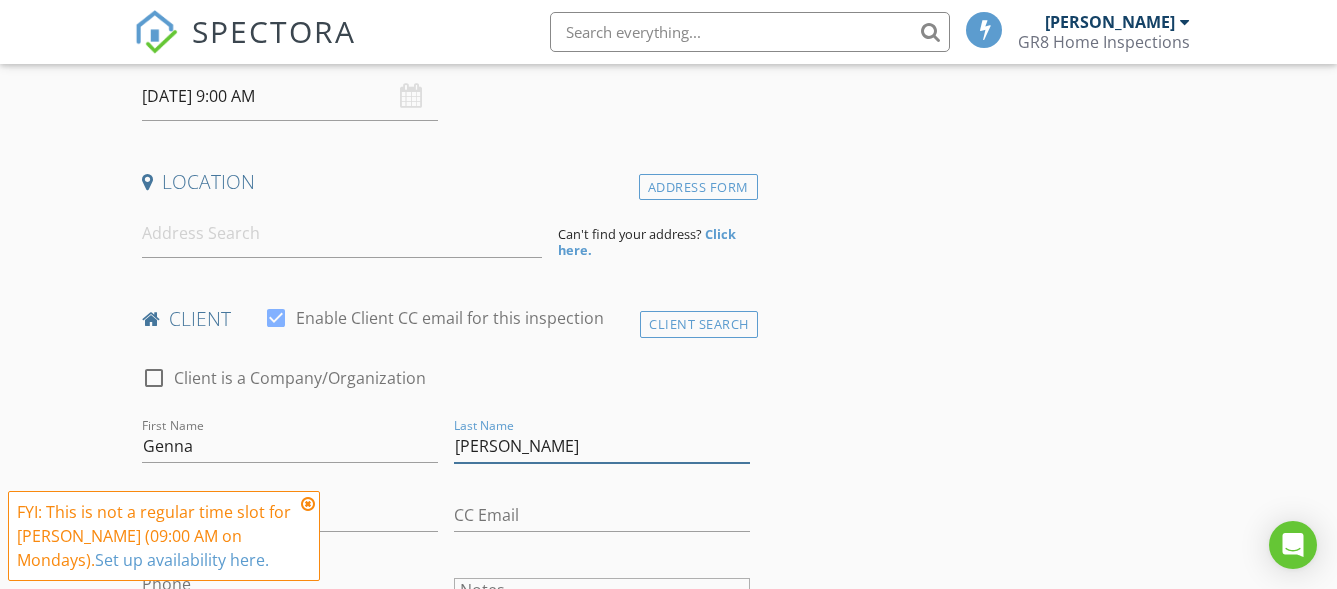 click on "[PERSON_NAME]" at bounding box center (602, 446) 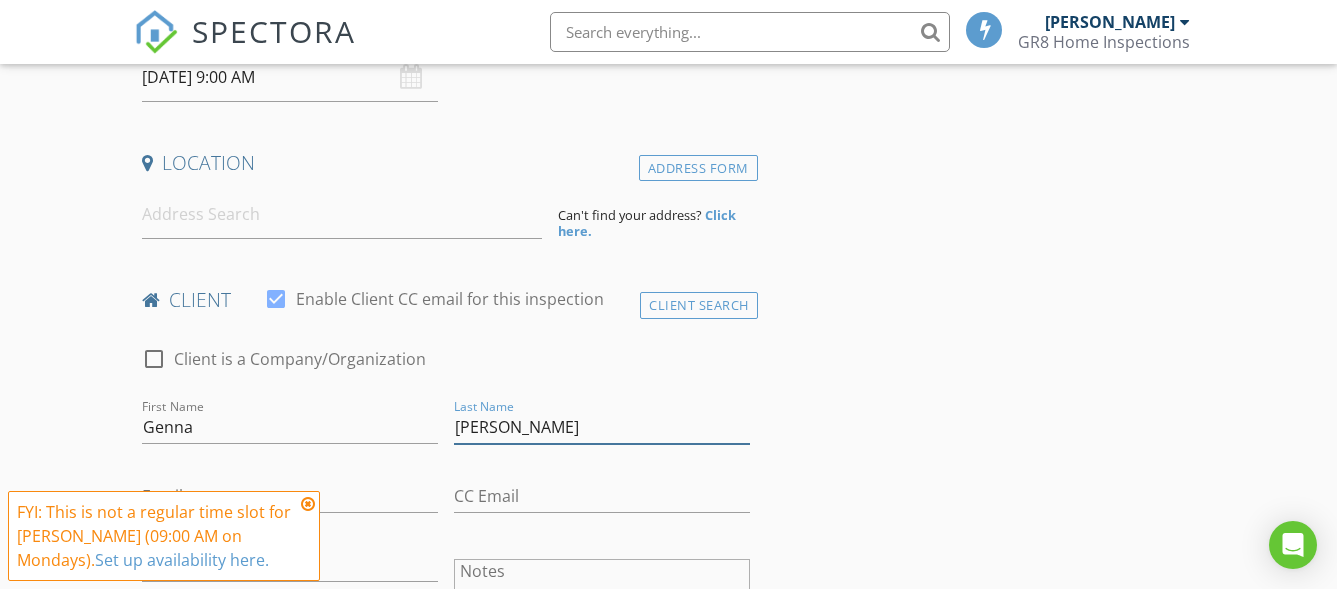 scroll, scrollTop: 488, scrollLeft: 0, axis: vertical 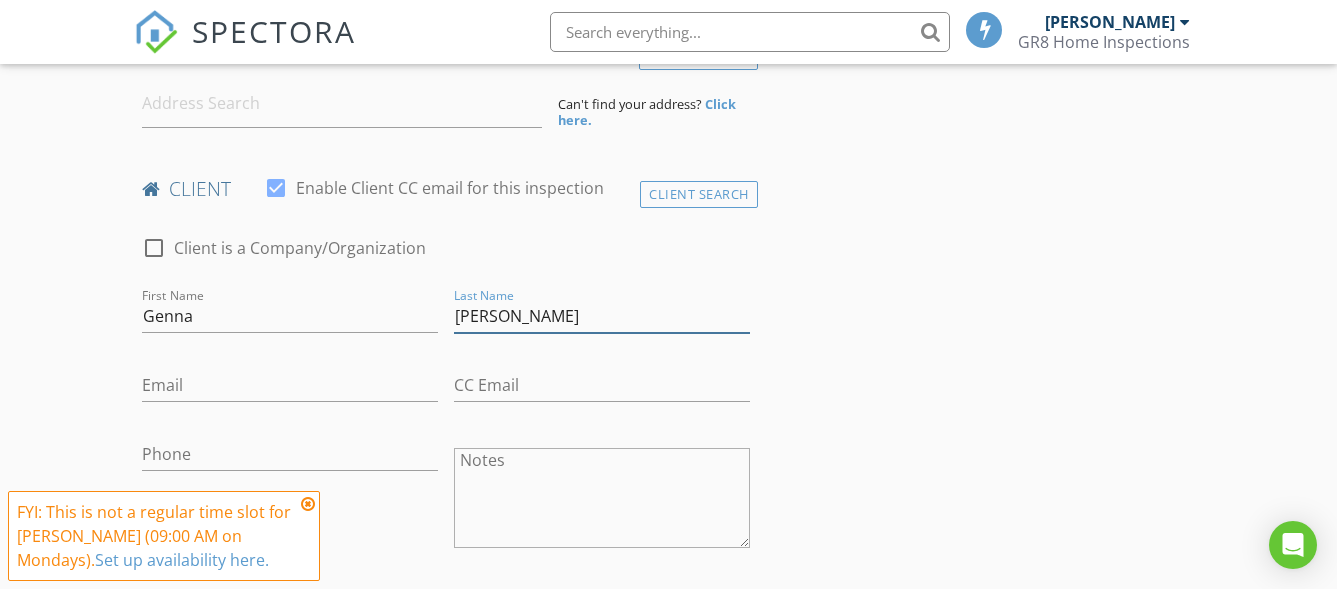 type on "[PERSON_NAME]" 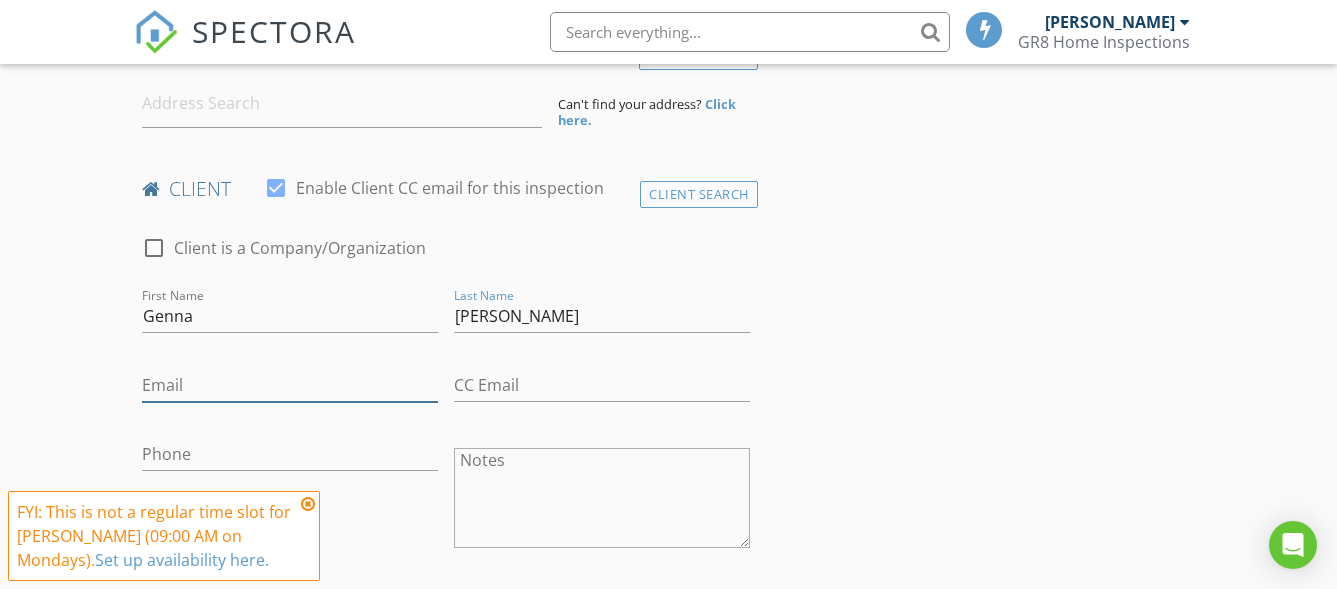 click on "Email" at bounding box center (290, 385) 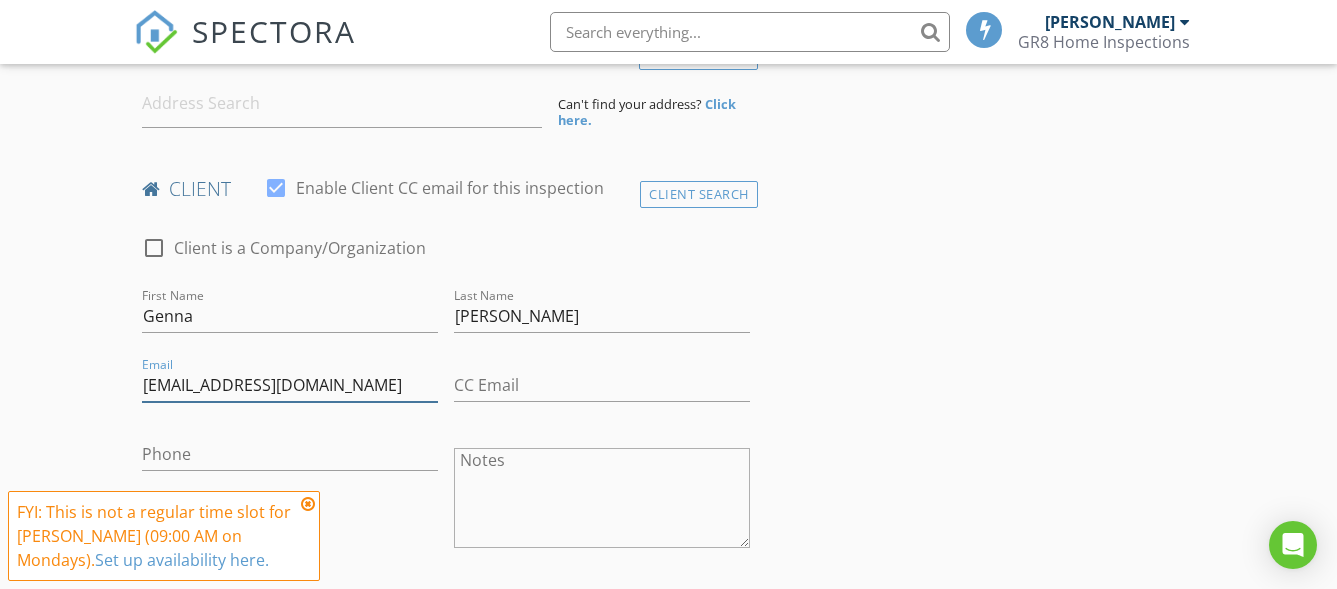 type on "[EMAIL_ADDRESS][DOMAIN_NAME]" 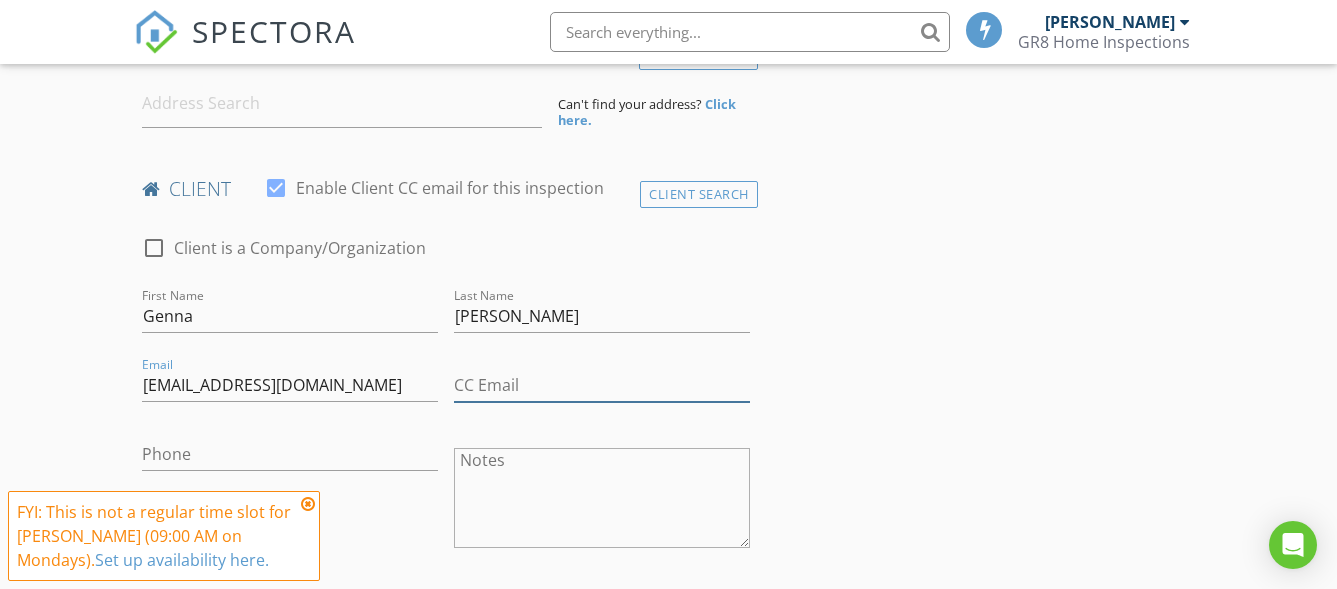 click on "CC Email" at bounding box center [602, 385] 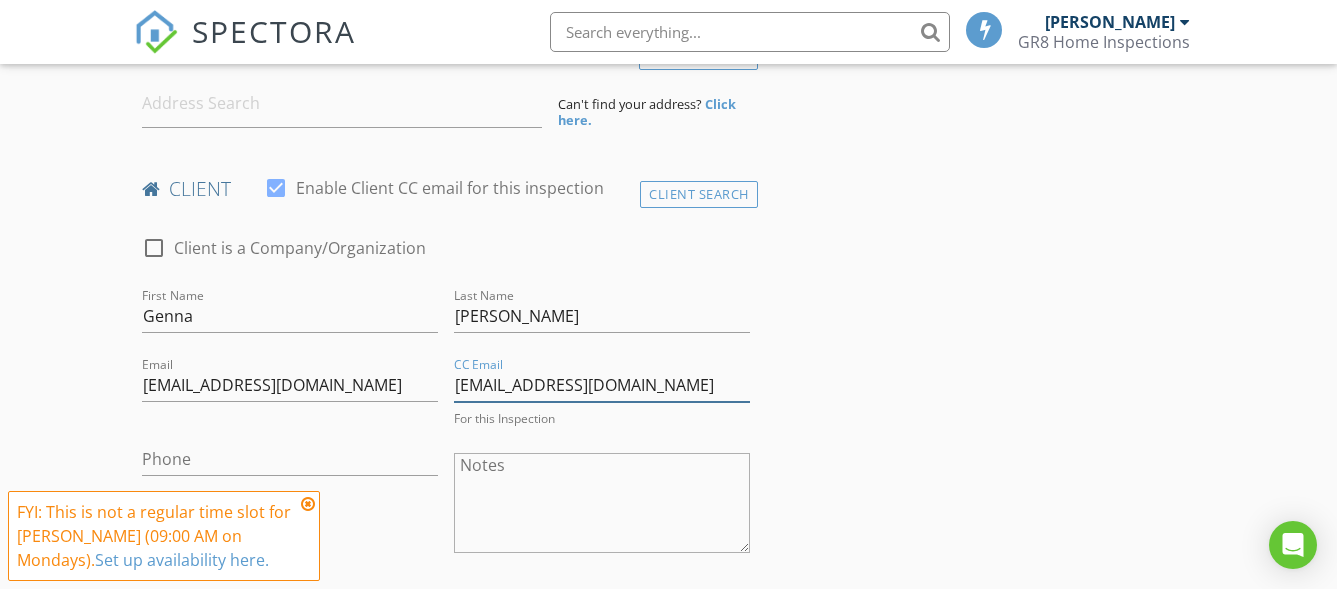 type on "[EMAIL_ADDRESS][DOMAIN_NAME]" 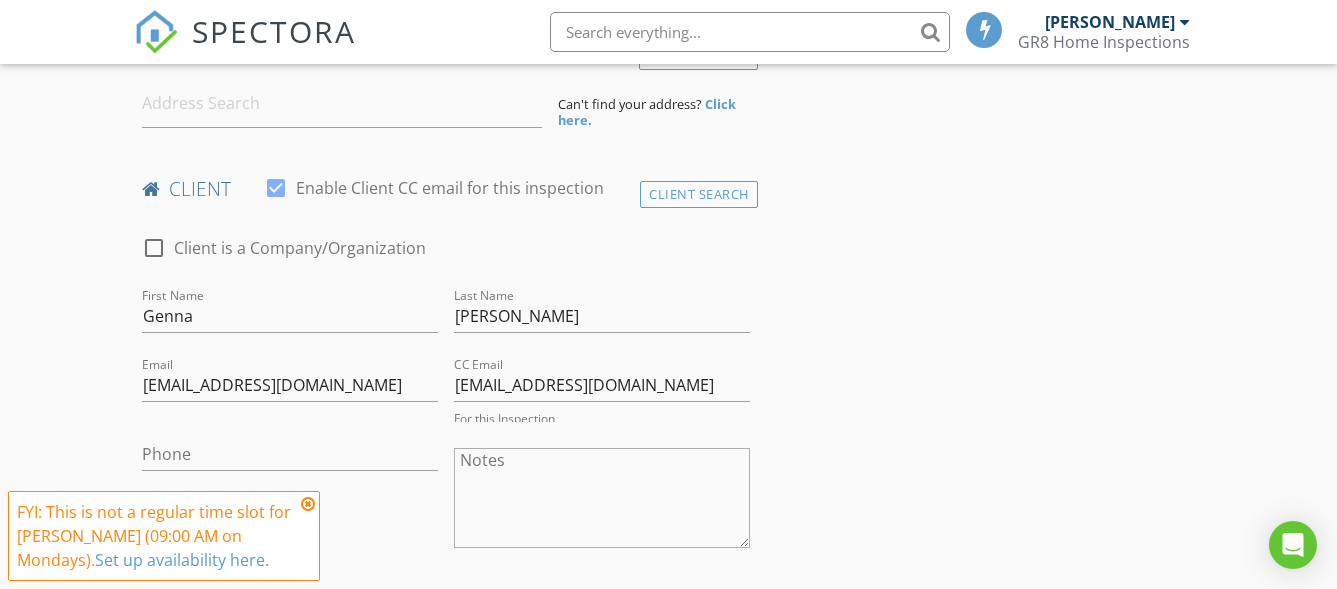 click on "Phone" at bounding box center (290, 458) 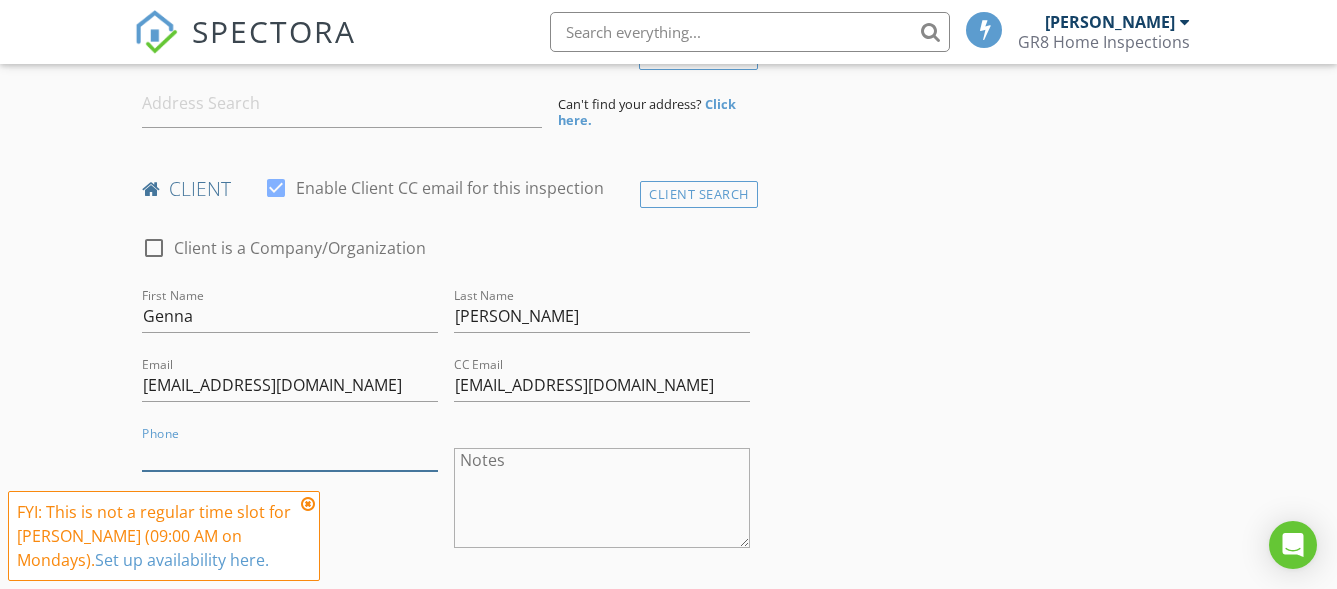 click on "Phone" at bounding box center (290, 454) 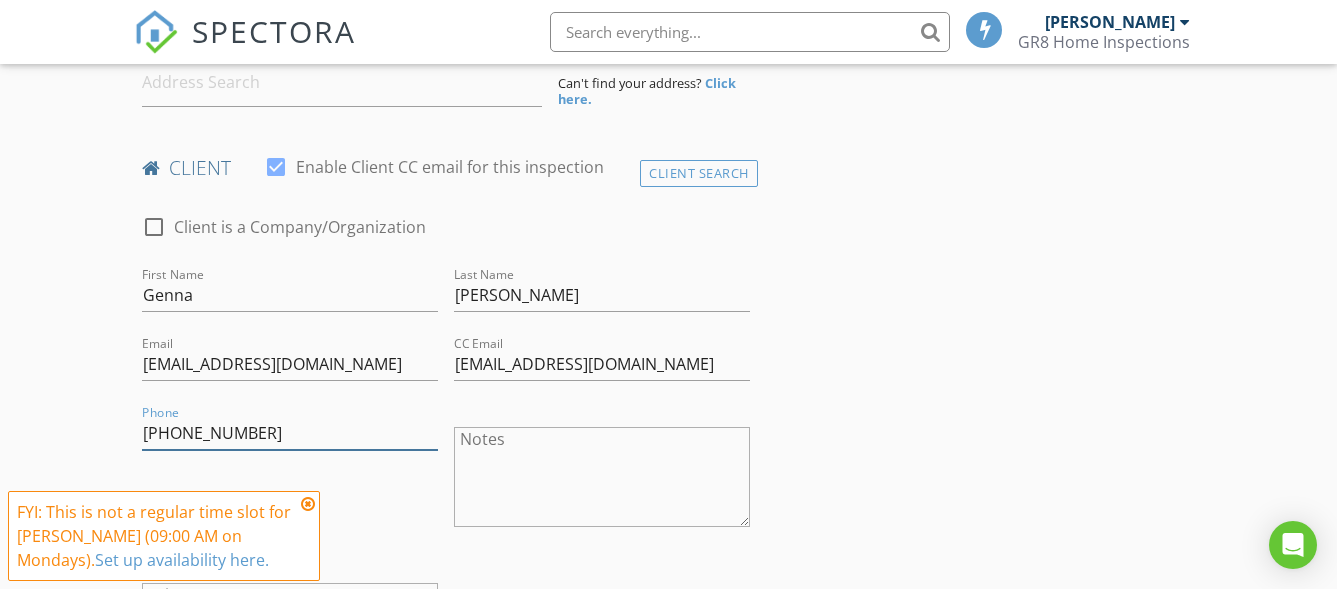 scroll, scrollTop: 553, scrollLeft: 0, axis: vertical 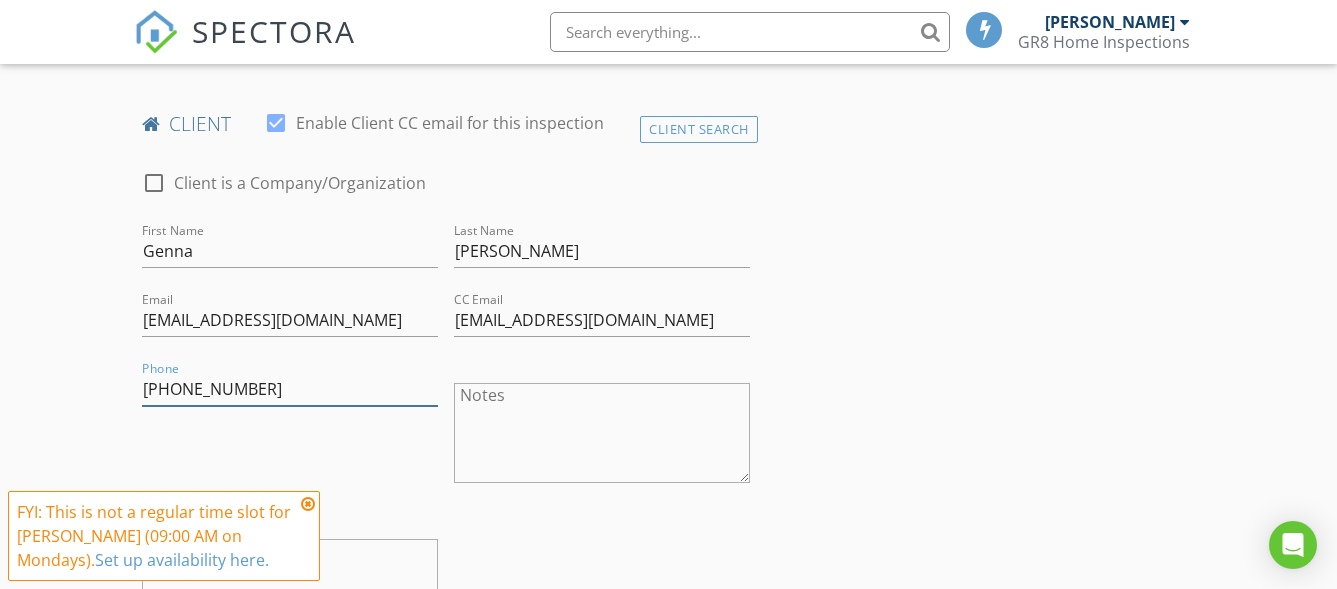 type on "[PHONE_NUMBER]" 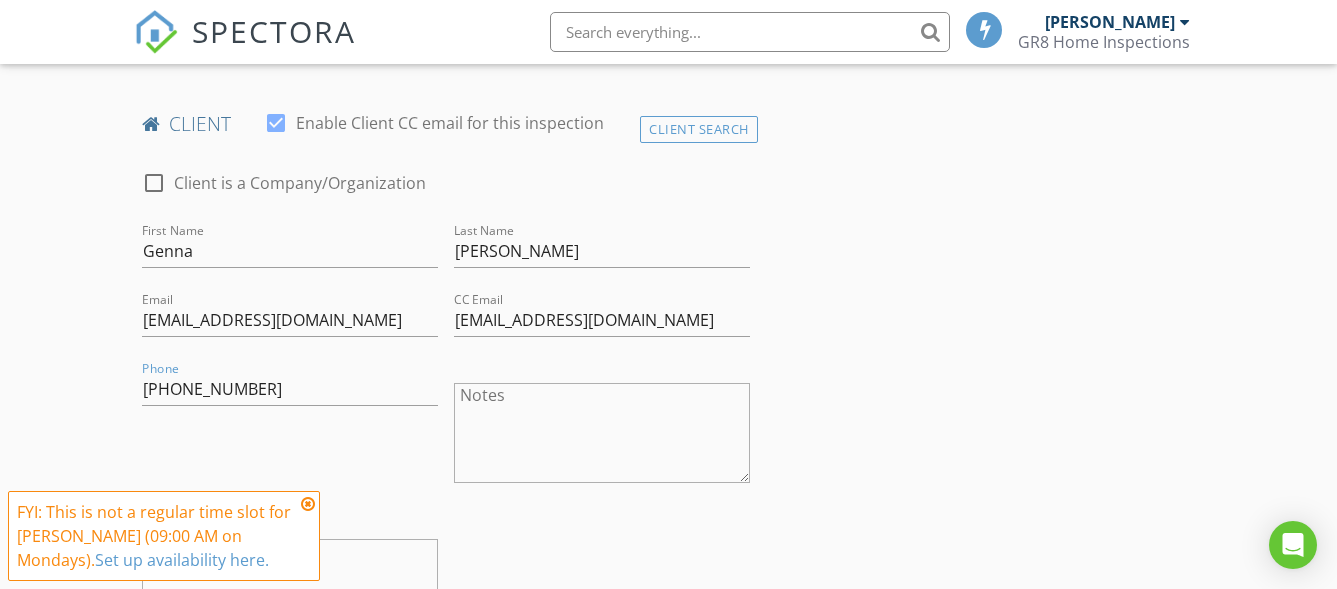 click at bounding box center [308, 504] 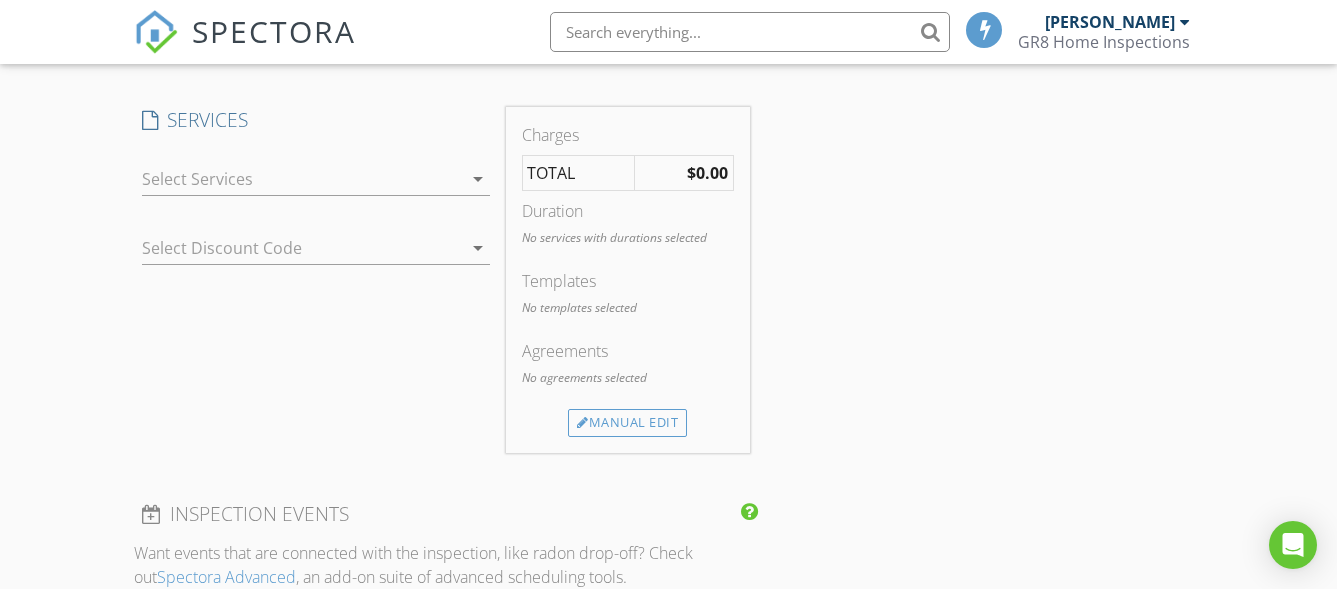 scroll, scrollTop: 1168, scrollLeft: 0, axis: vertical 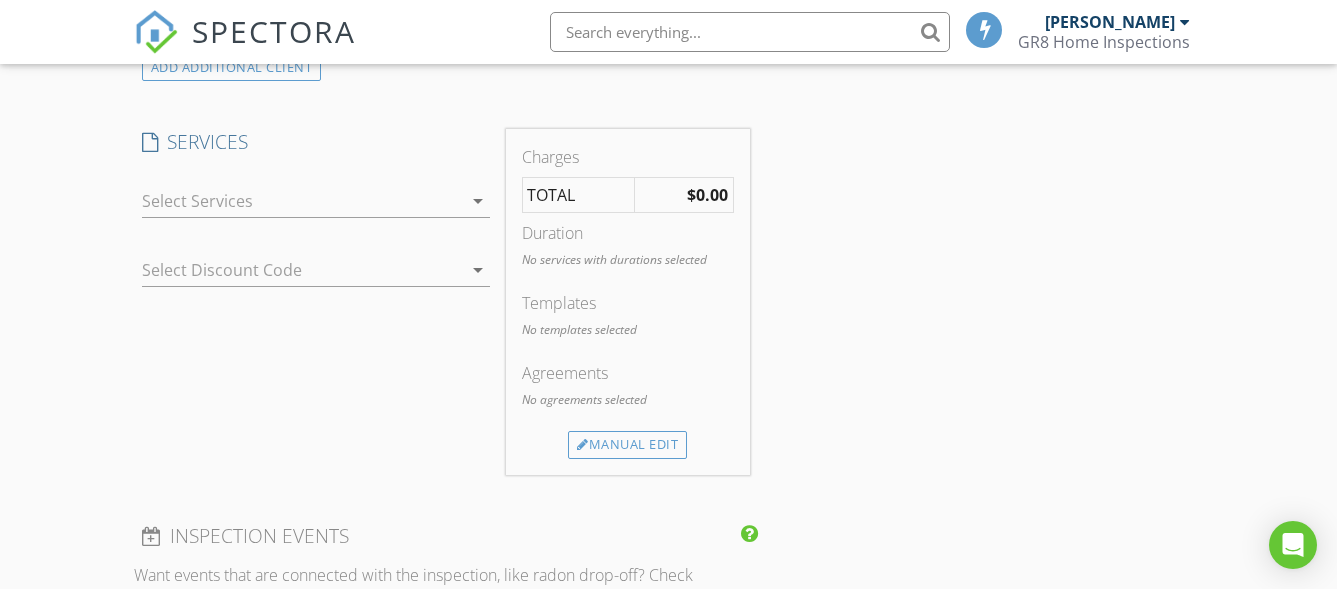 click at bounding box center [302, 201] 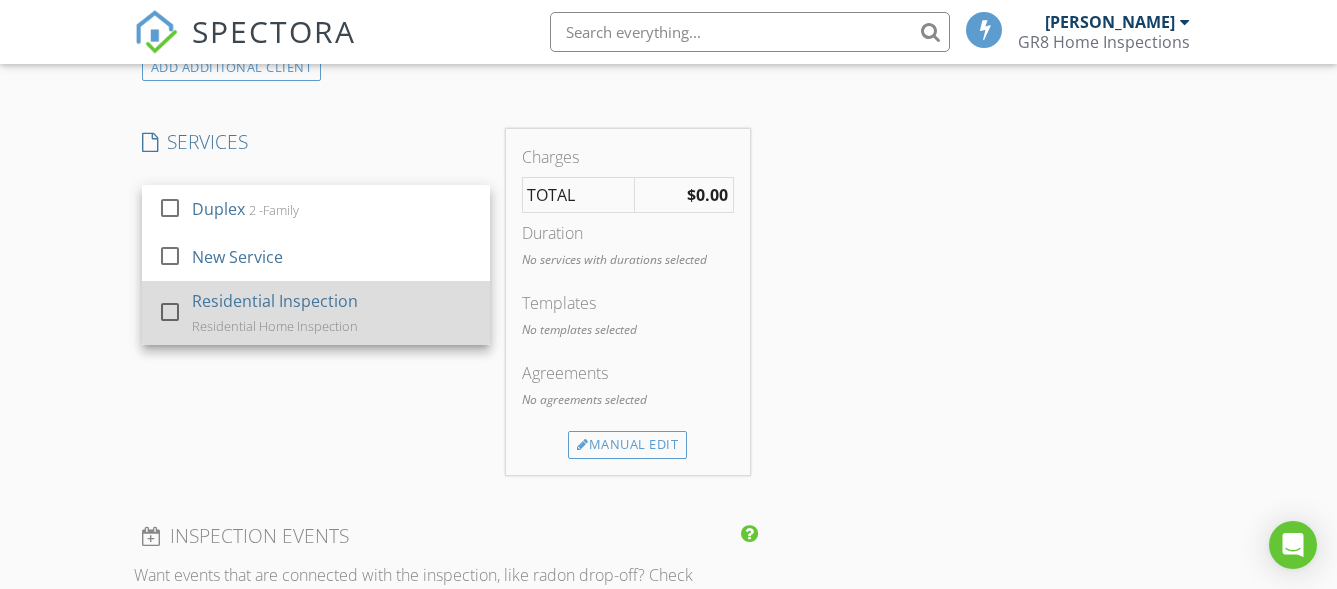click at bounding box center (170, 312) 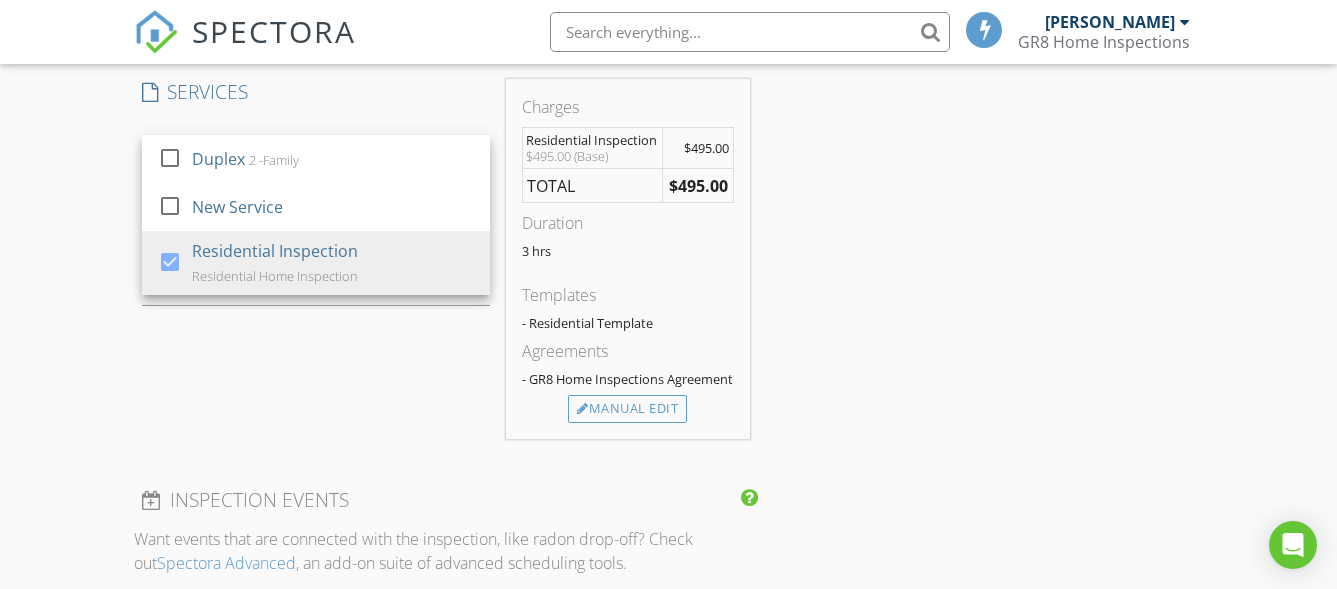 scroll, scrollTop: 1254, scrollLeft: 0, axis: vertical 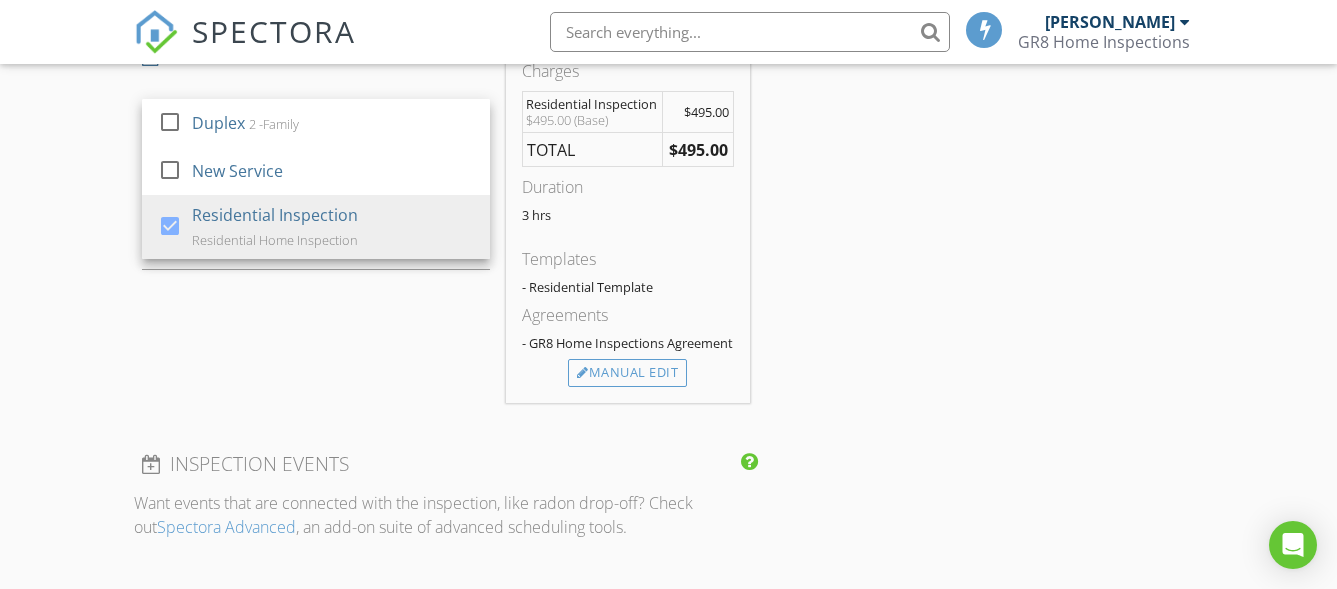 click on "SERVICES
check_box_outline_blank   Duplex   2 -Family check_box_outline_blank   New Service   check_box   Residential Inspection   Residential Home Inspection Residential Inspection arrow_drop_down   check_box_outline_blank   Radon   Radon Test check_box_outline_blank   Basic Water   Basic Water Quality check_box_outline_blank   Premium Water   Premium Water Quality check_box_outline_blank   SEPTIC LOAD AND DYE TEST   Residential Inspection Options arrow_drop_down   Select Discount Code arrow_drop_down" at bounding box center (316, 223) 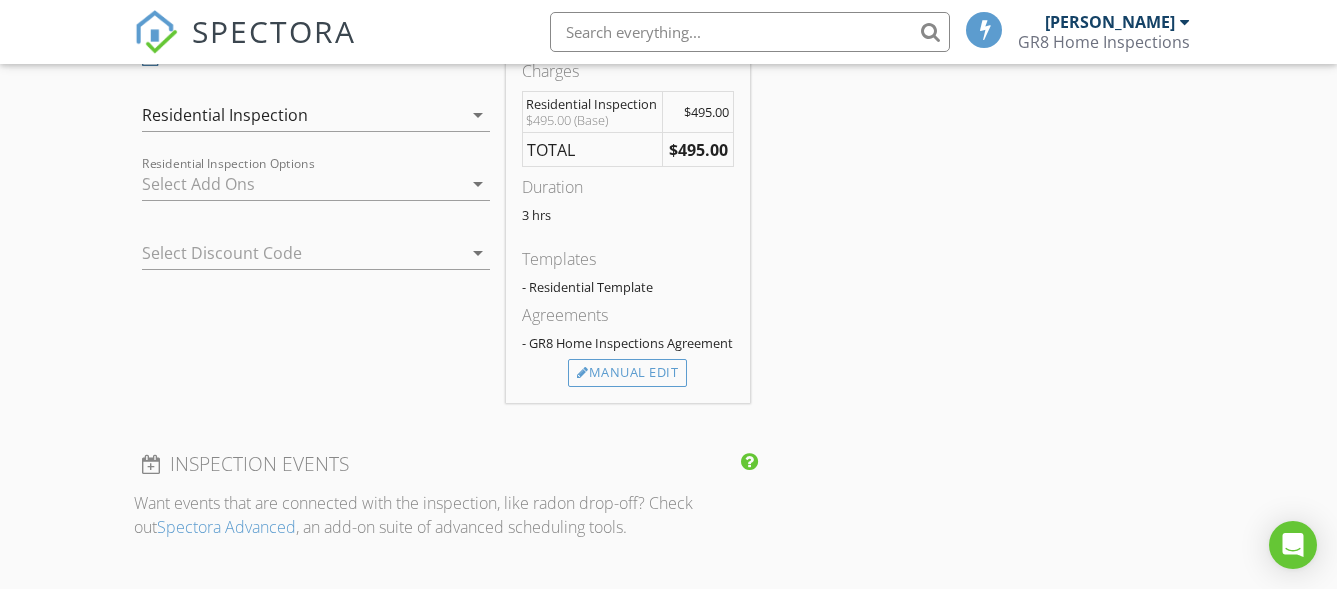 click at bounding box center (302, 184) 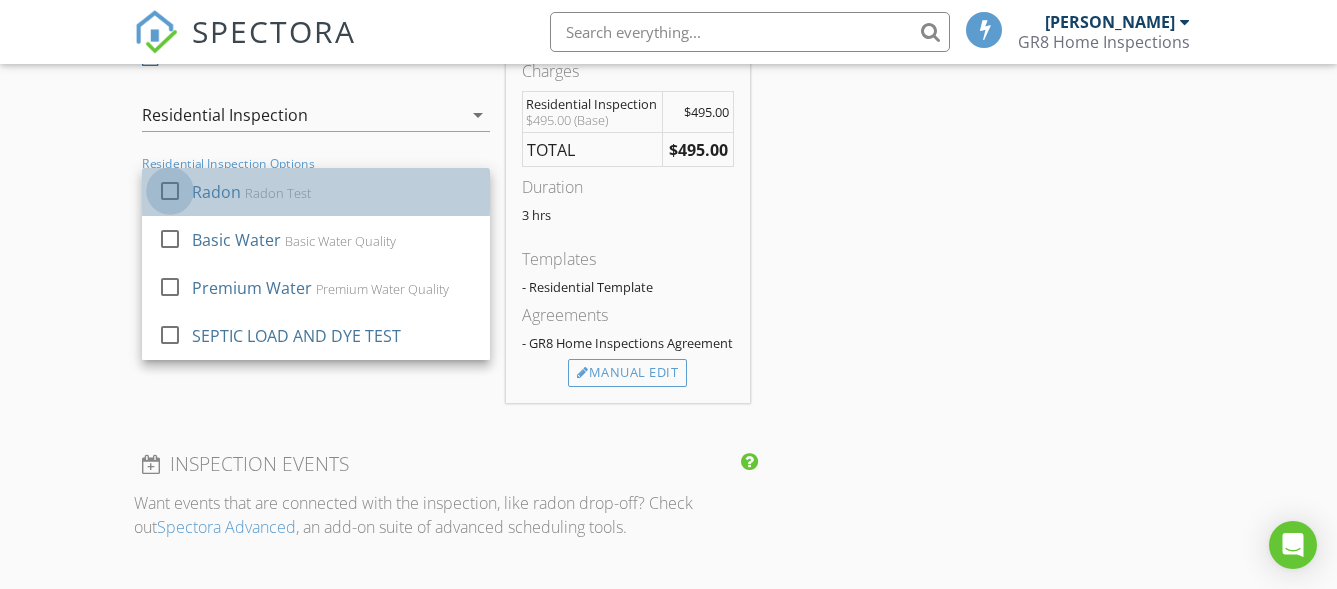 click at bounding box center (170, 191) 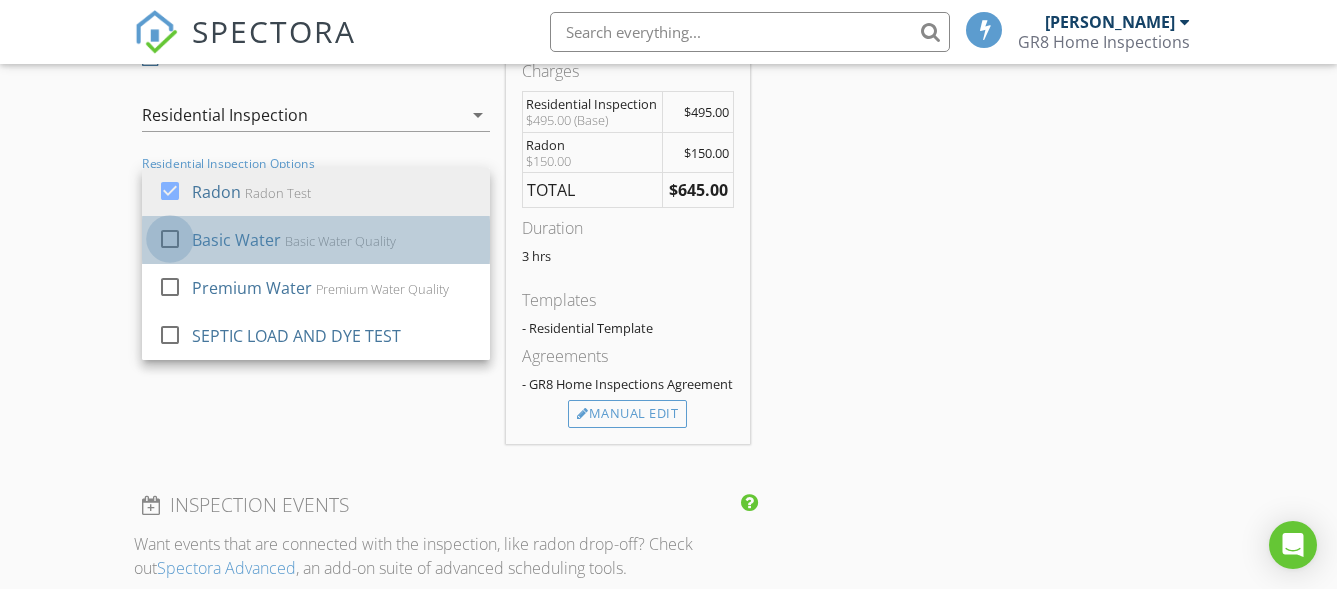 click at bounding box center (170, 239) 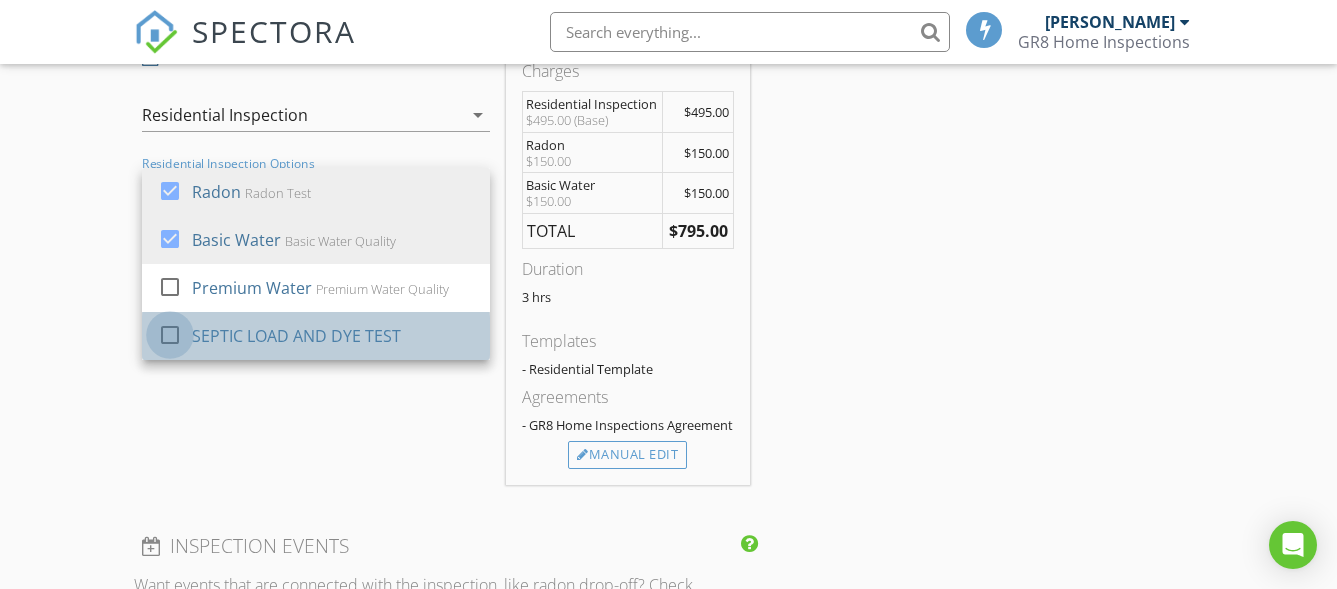 click at bounding box center [170, 335] 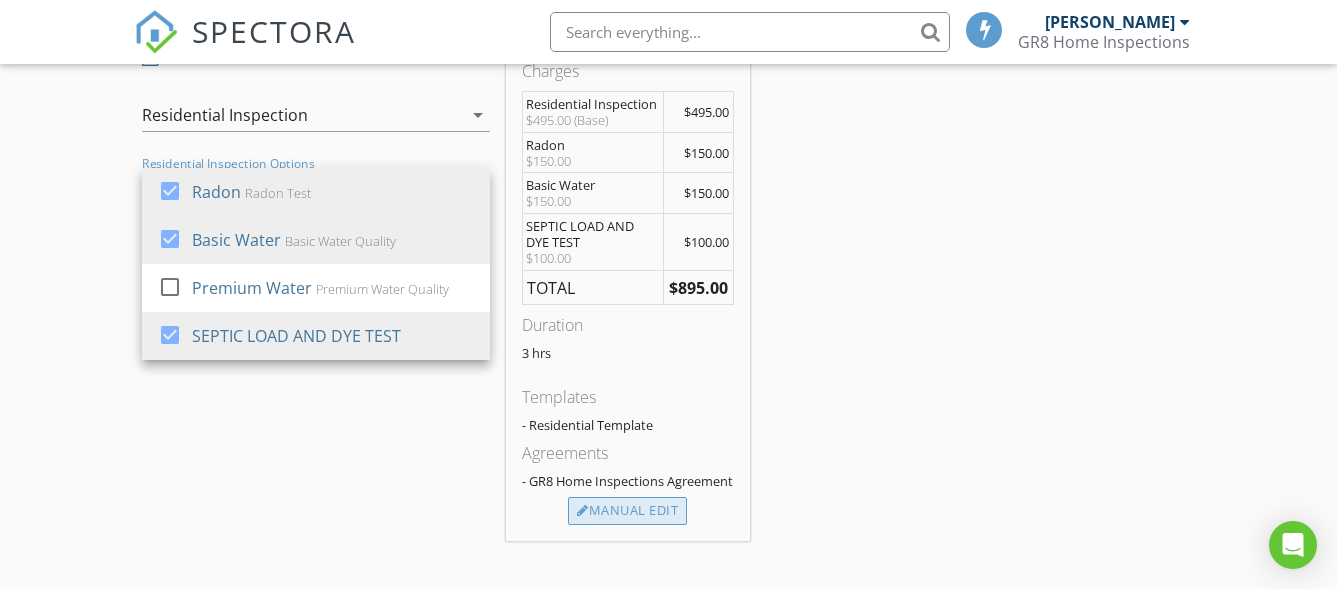 click on "Manual Edit" at bounding box center (627, 511) 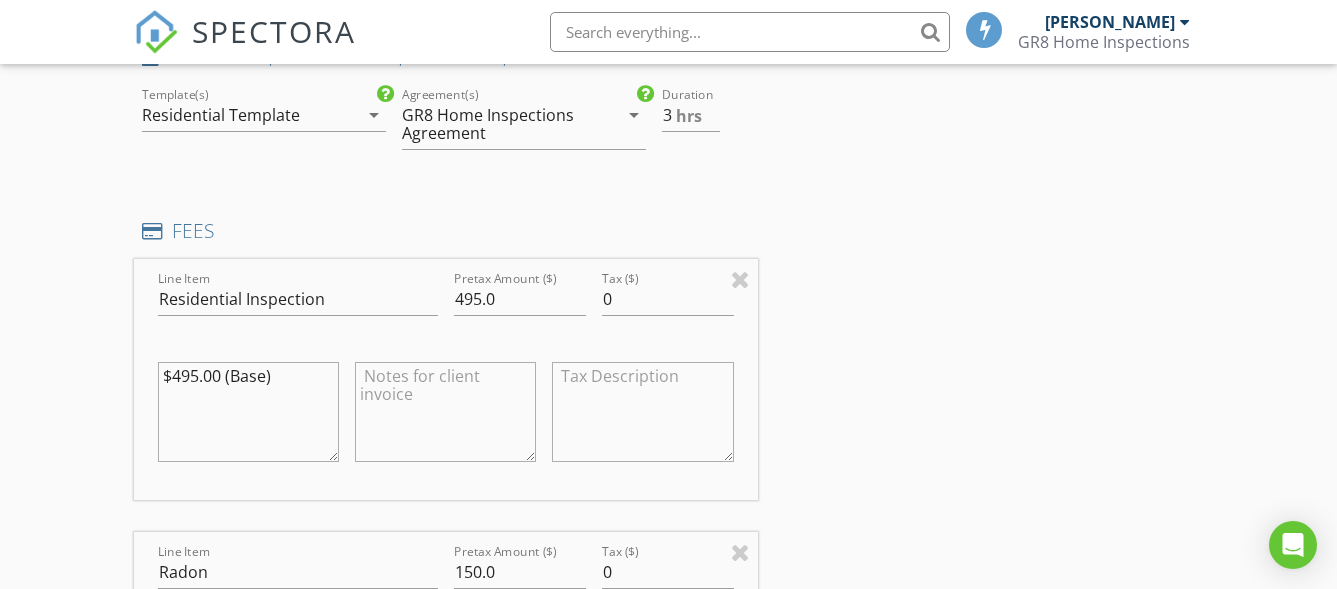 click on "GR8 Home Inspections Agreement" at bounding box center [510, 124] 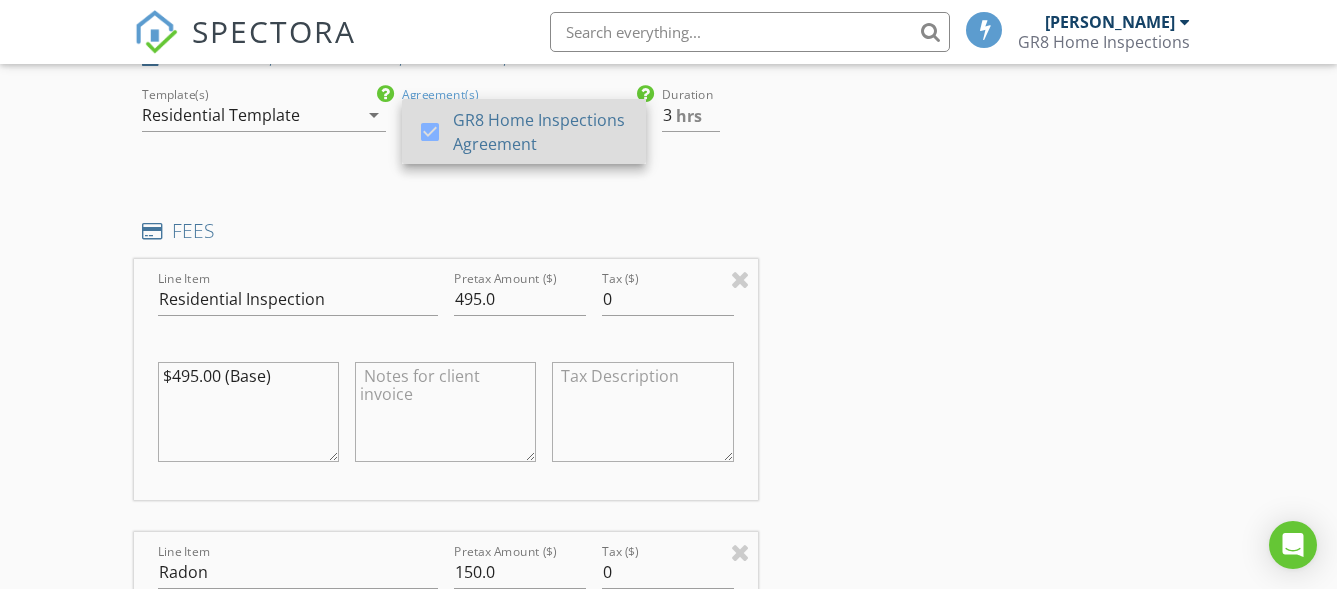click at bounding box center (430, 132) 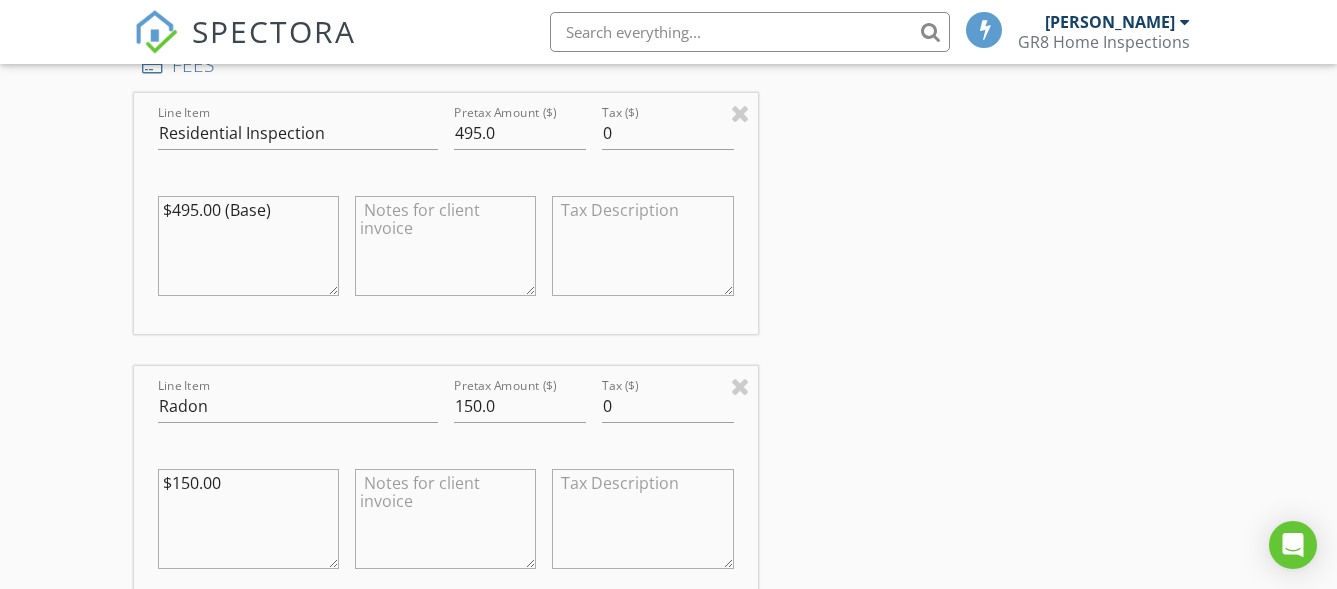 scroll, scrollTop: 1459, scrollLeft: 0, axis: vertical 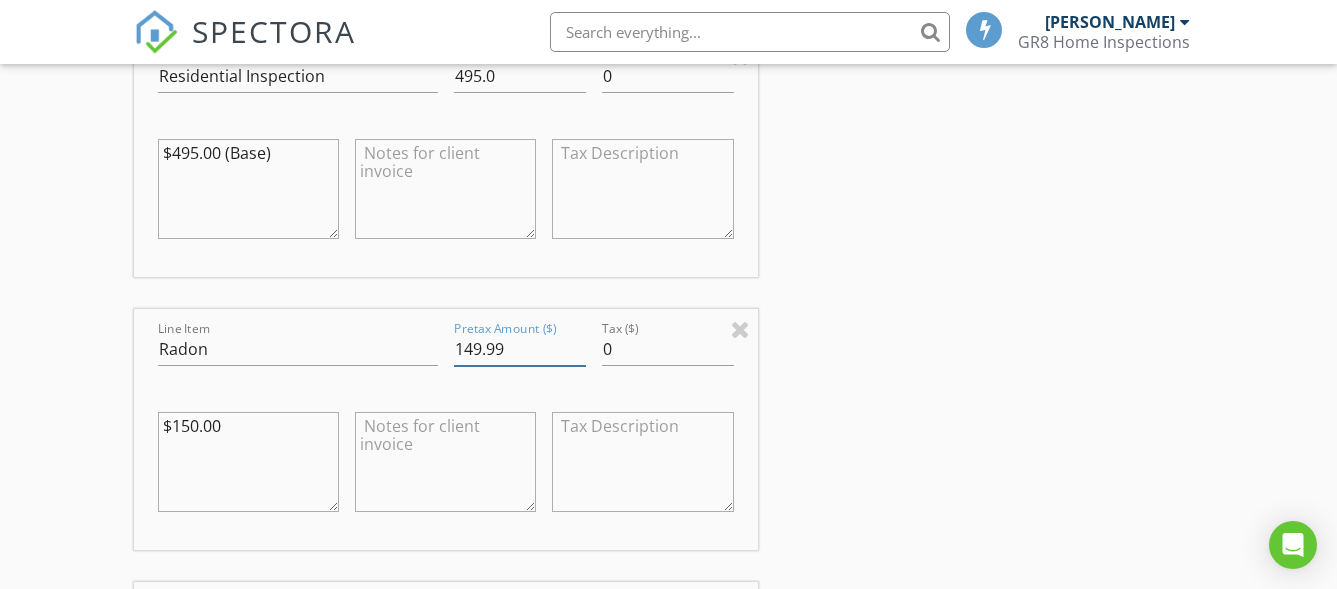 click on "149.99" at bounding box center [520, 349] 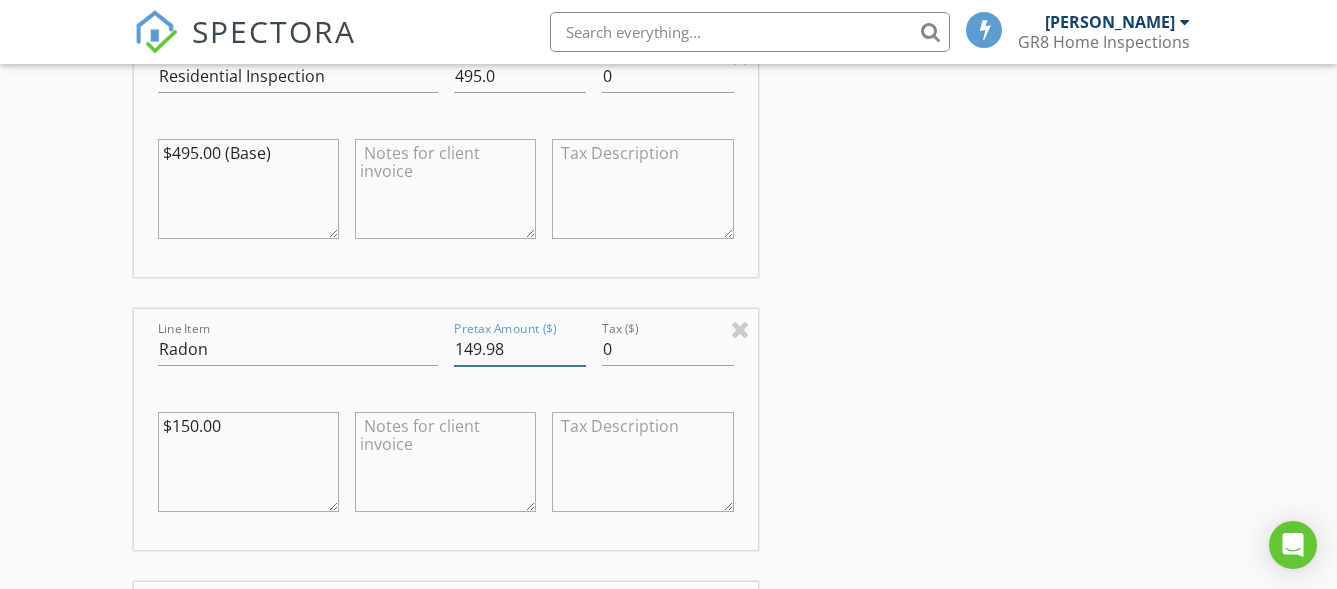 click on "149.98" at bounding box center [520, 349] 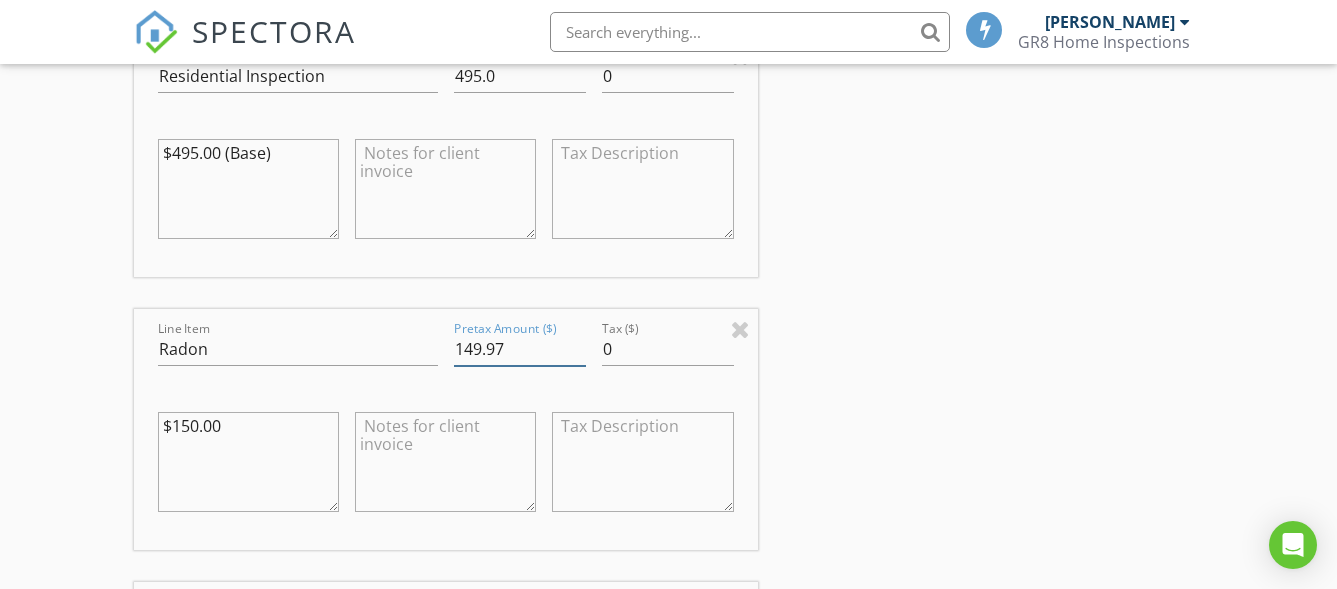 click on "149.97" at bounding box center [520, 349] 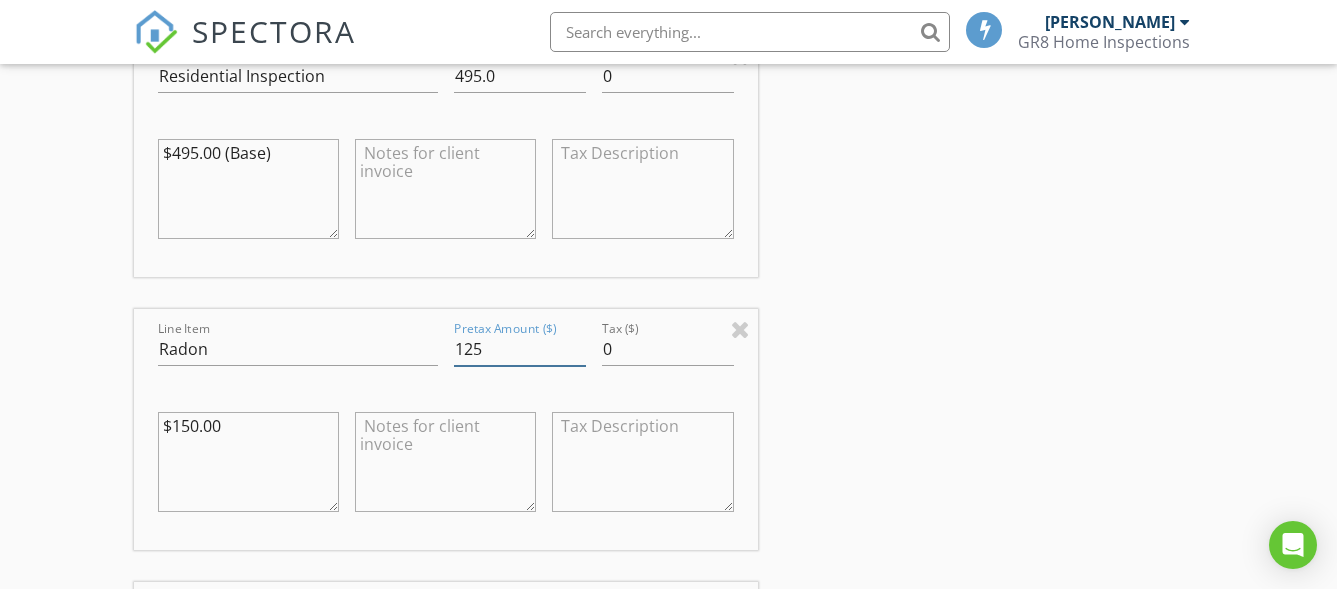 type on "125" 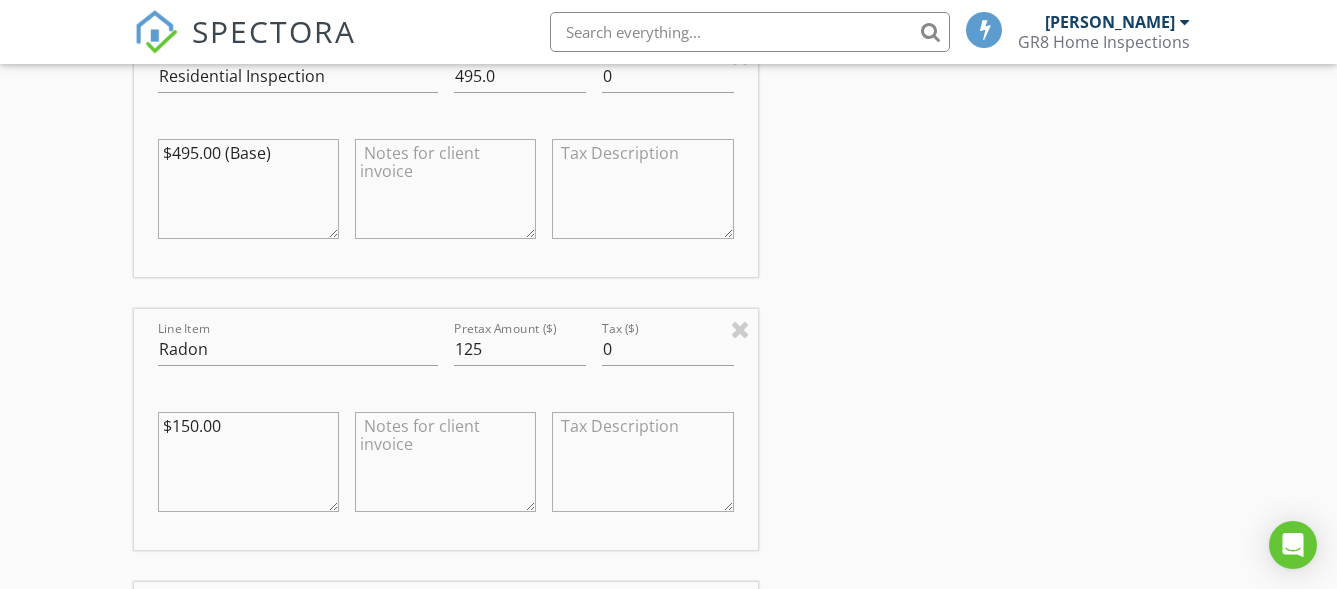 click on "INSPECTOR(S)
check_box   Doug Skinner   PRIMARY   Doug Skinner arrow_drop_down   check_box_outline_blank Doug Skinner specifically requested
Date/Time
07/14/2025 9:00 AM
Location
Address Form       Can't find your address?   Click here.
client
check_box Enable Client CC email for this inspection   Client Search     check_box_outline_blank Client is a Company/Organization     First Name Genna   Last Name Smith   Email gennadoodle@gmail.com   CC Email gr8homeinspections@yahoo.com   Phone 570-396-5614           Notes   Private Notes
ADD ADDITIONAL client
SERVICES
check_box_outline_blank   Duplex   2 -Family check_box_outline_blank   New Service   check_box   Residential Inspection   Residential Home Inspection Residential Inspection arrow_drop_down   check_box   Radon   check_box" at bounding box center (669, 726) 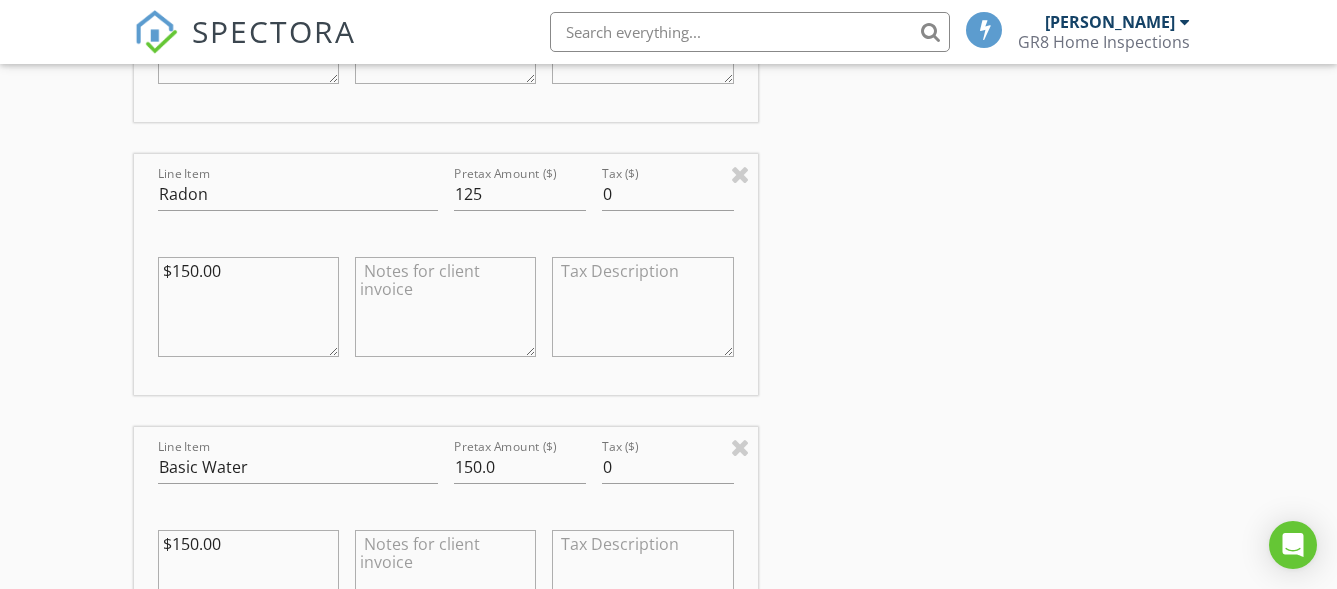 scroll, scrollTop: 1696, scrollLeft: 0, axis: vertical 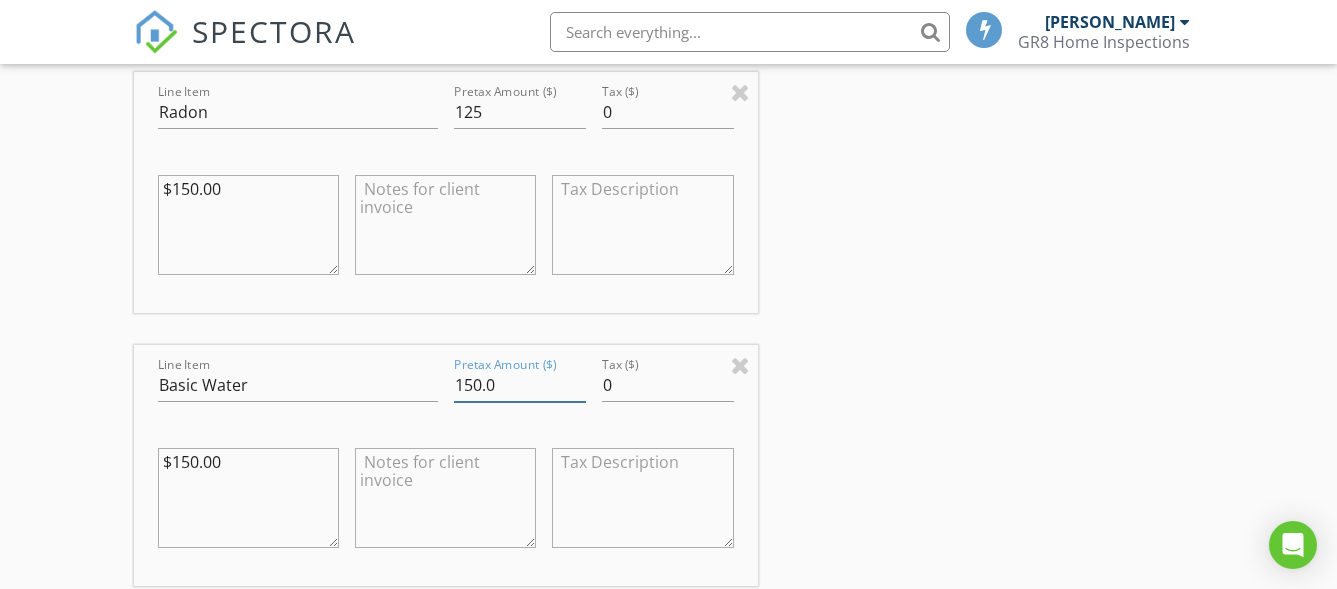click on "150.0" at bounding box center [520, 385] 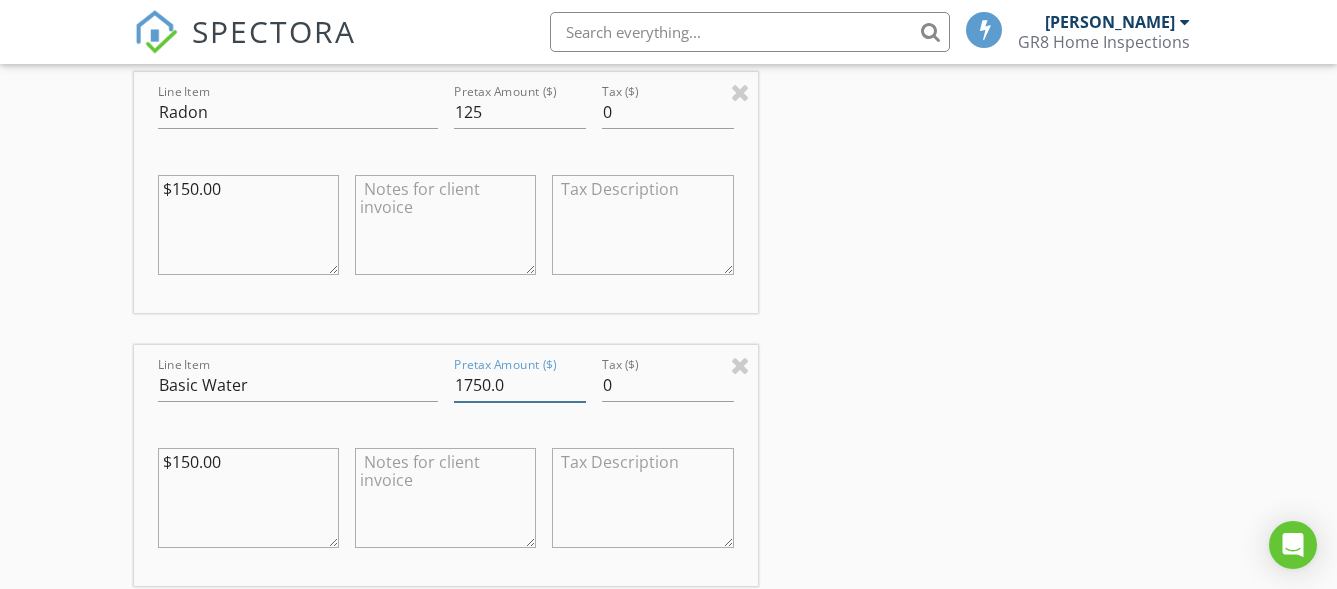 click on "1750.0" at bounding box center [520, 385] 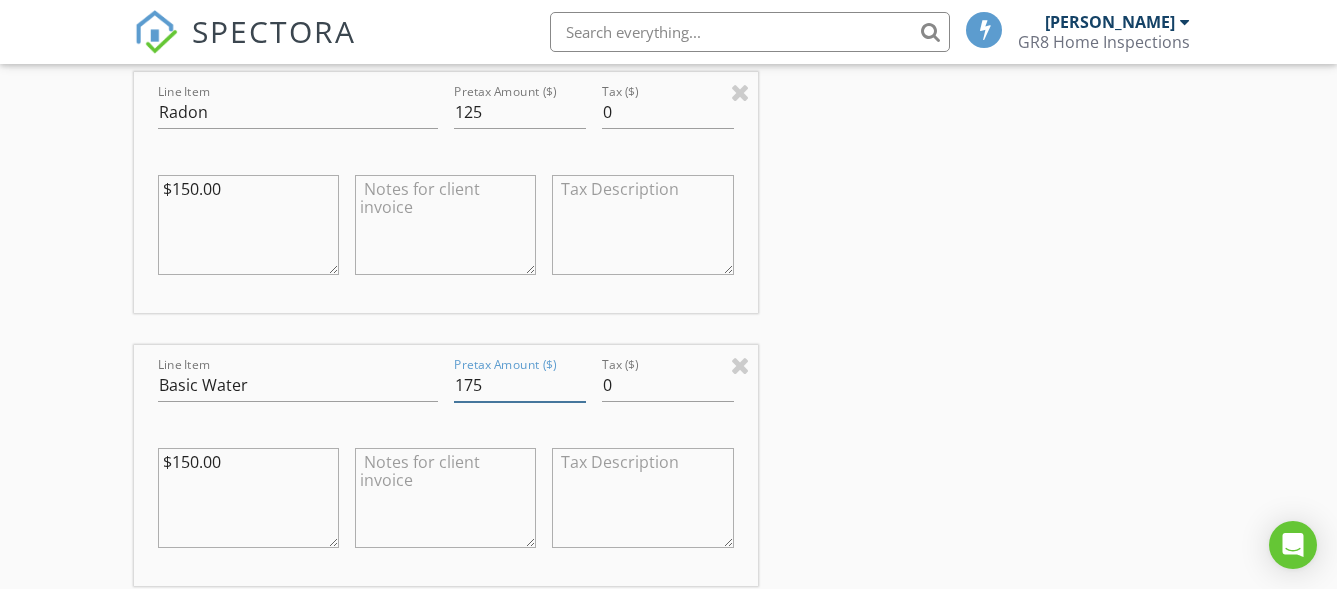 type on "175" 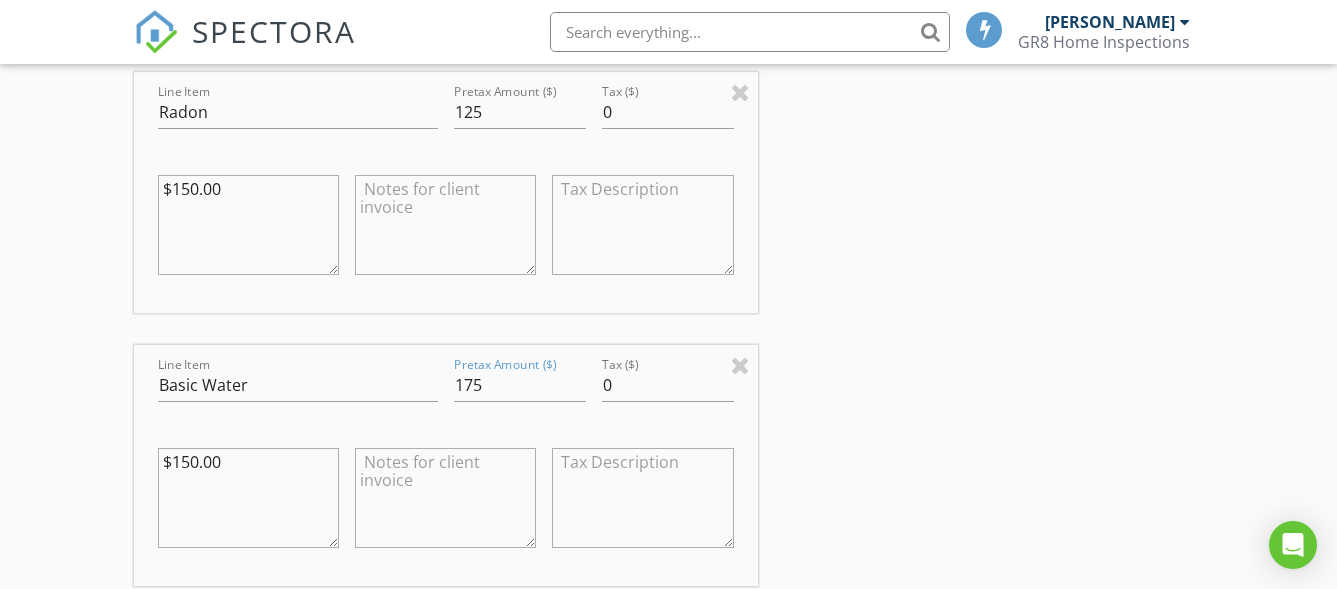 click on "INSPECTOR(S)
check_box   Doug Skinner   PRIMARY   Doug Skinner arrow_drop_down   check_box_outline_blank Doug Skinner specifically requested
Date/Time
07/14/2025 9:00 AM
Location
Address Form       Can't find your address?   Click here.
client
check_box Enable Client CC email for this inspection   Client Search     check_box_outline_blank Client is a Company/Organization     First Name Genna   Last Name Smith   Email gennadoodle@gmail.com   CC Email gr8homeinspections@yahoo.com   Phone 570-396-5614           Notes   Private Notes
ADD ADDITIONAL client
SERVICES
check_box_outline_blank   Duplex   2 -Family check_box_outline_blank   New Service   check_box   Residential Inspection   Residential Home Inspection Residential Inspection arrow_drop_down   check_box   Radon   check_box" at bounding box center (669, 489) 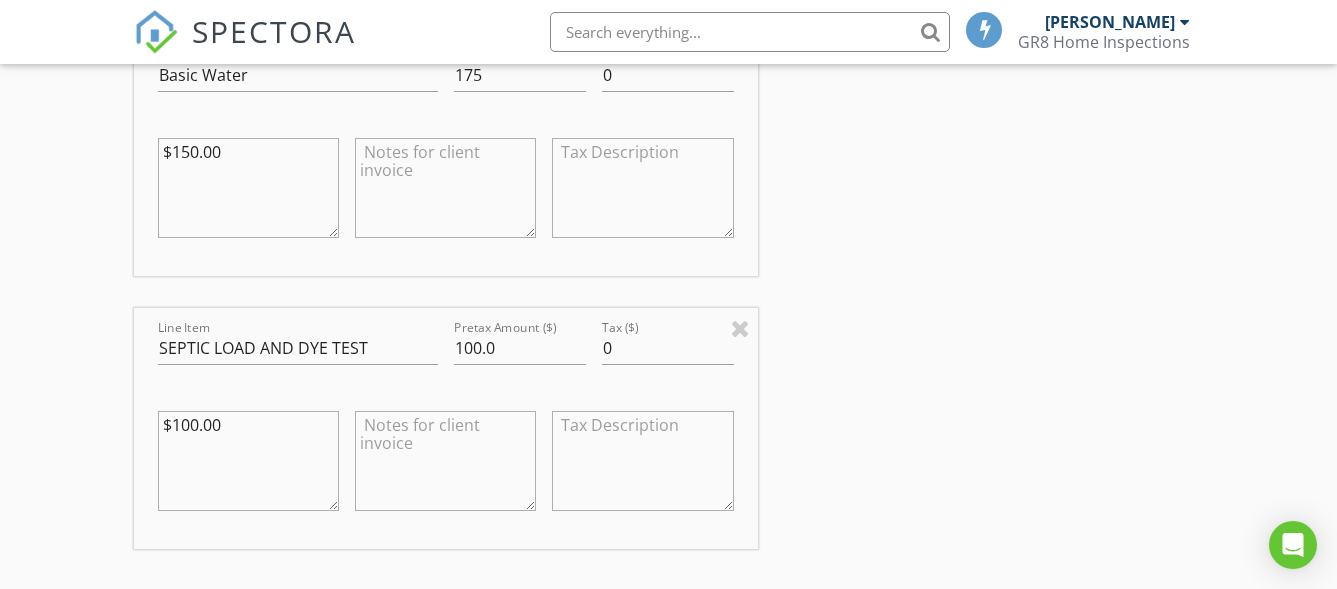 scroll, scrollTop: 2081, scrollLeft: 0, axis: vertical 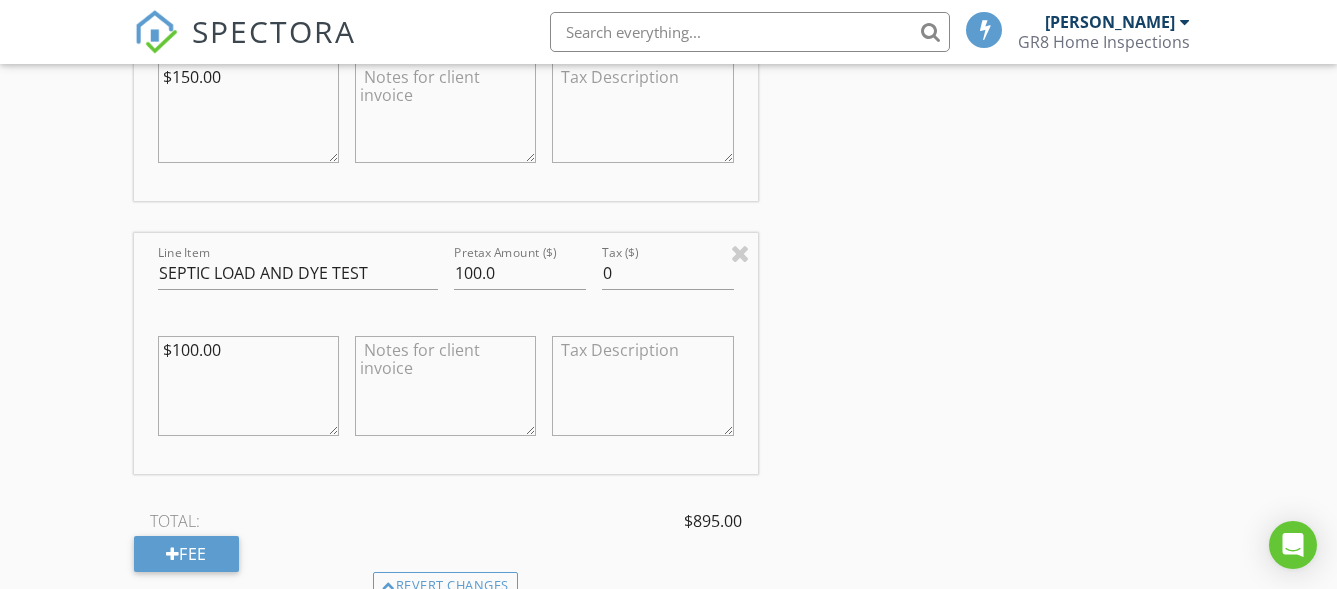 click on "$100.00" at bounding box center (248, 386) 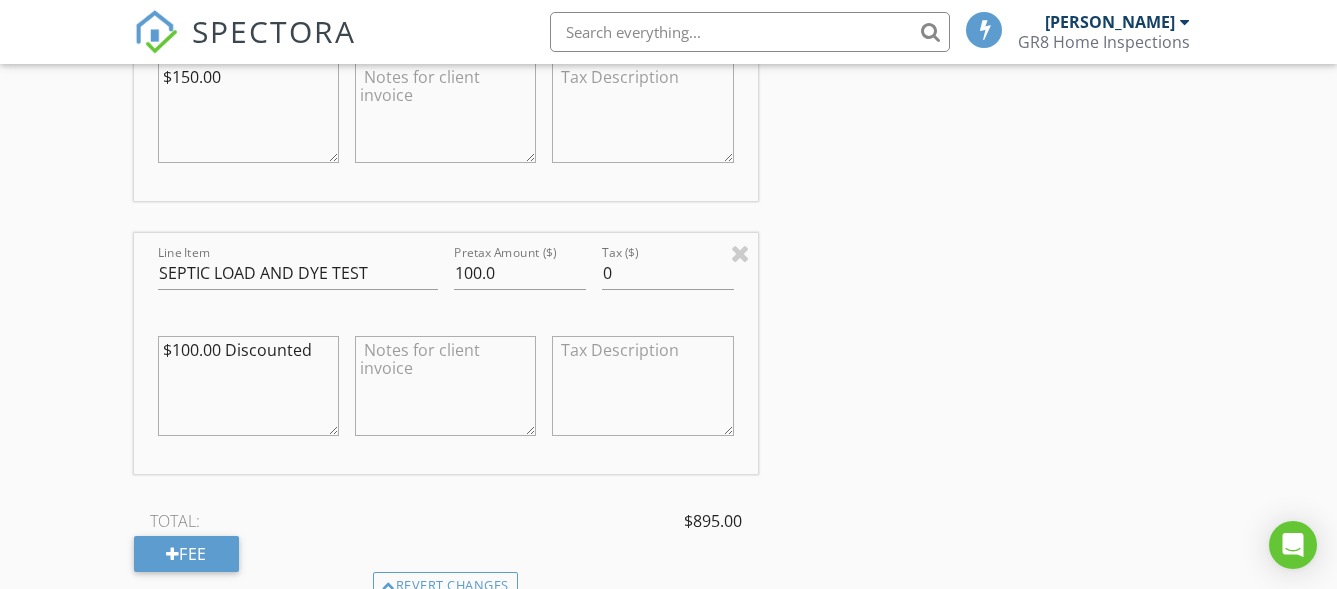 type on "$100.00 Discounted" 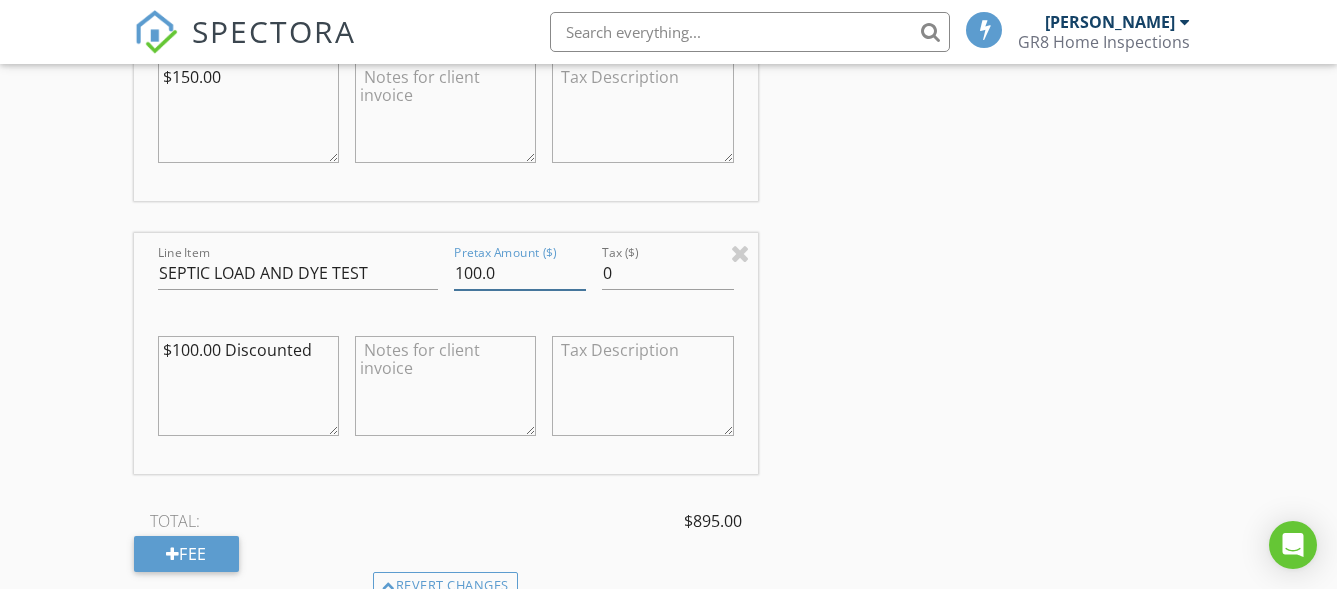 drag, startPoint x: 484, startPoint y: 264, endPoint x: 374, endPoint y: 266, distance: 110.01818 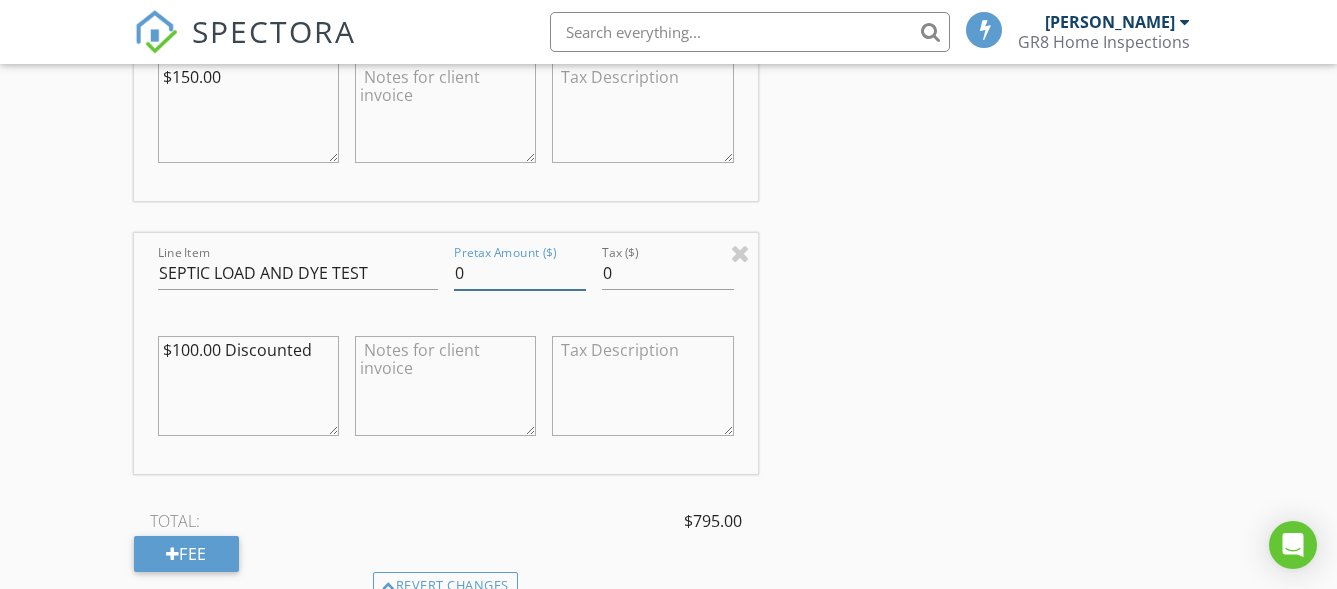 type on "0" 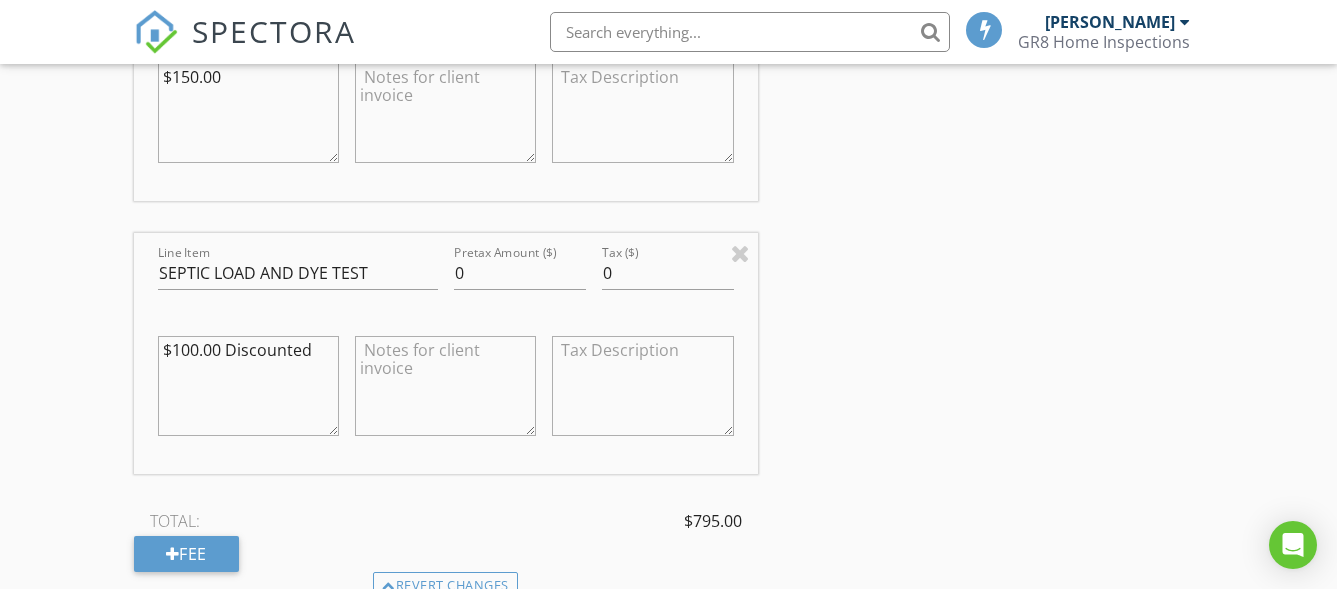 click on "INSPECTOR(S)
check_box   Doug Skinner   PRIMARY   Doug Skinner arrow_drop_down   check_box_outline_blank Doug Skinner specifically requested
Date/Time
07/14/2025 9:00 AM
Location
Address Form       Can't find your address?   Click here.
client
check_box Enable Client CC email for this inspection   Client Search     check_box_outline_blank Client is a Company/Organization     First Name Genna   Last Name Smith   Email gennadoodle@gmail.com   CC Email gr8homeinspections@yahoo.com   Phone 570-396-5614           Notes   Private Notes
ADD ADDITIONAL client
SERVICES
check_box_outline_blank   Duplex   2 -Family check_box_outline_blank   New Service   check_box   Residential Inspection   Residential Home Inspection Residential Inspection arrow_drop_down   check_box   Radon   check_box" at bounding box center (669, 104) 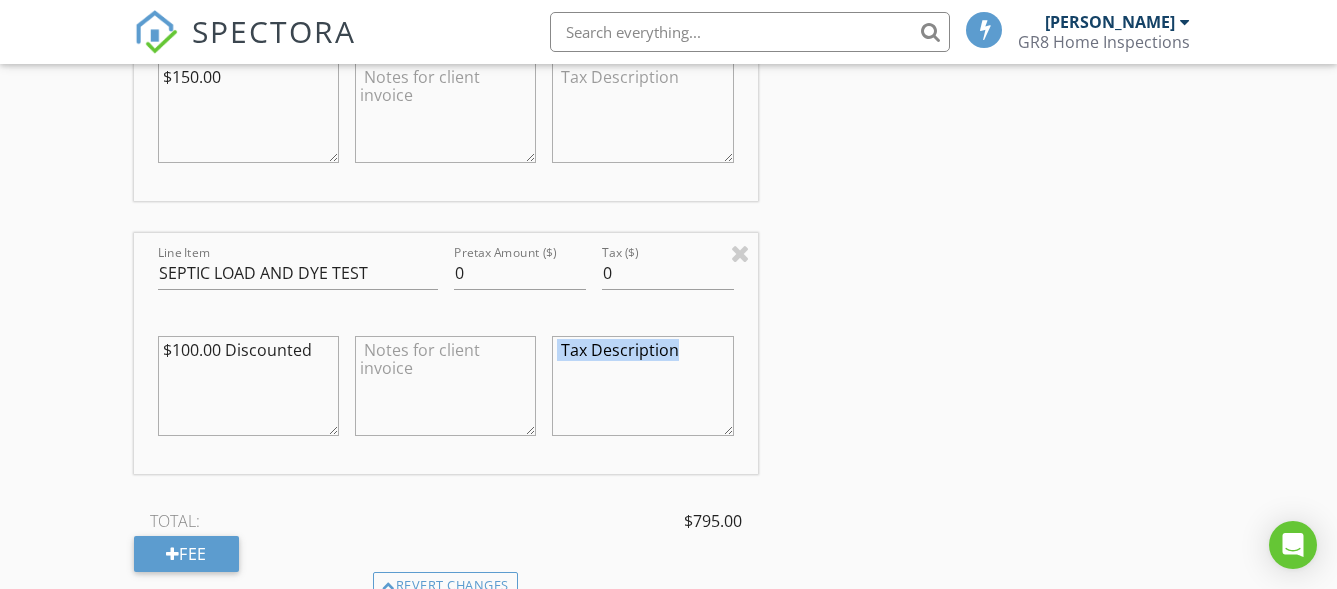click on "INSPECTOR(S)
check_box   Doug Skinner   PRIMARY   Doug Skinner arrow_drop_down   check_box_outline_blank Doug Skinner specifically requested
Date/Time
07/14/2025 9:00 AM
Location
Address Form       Can't find your address?   Click here.
client
check_box Enable Client CC email for this inspection   Client Search     check_box_outline_blank Client is a Company/Organization     First Name Genna   Last Name Smith   Email gennadoodle@gmail.com   CC Email gr8homeinspections@yahoo.com   Phone 570-396-5614           Notes   Private Notes
ADD ADDITIONAL client
SERVICES
check_box_outline_blank   Duplex   2 -Family check_box_outline_blank   New Service   check_box   Residential Inspection   Residential Home Inspection Residential Inspection arrow_drop_down   check_box   Radon   check_box" at bounding box center [669, 104] 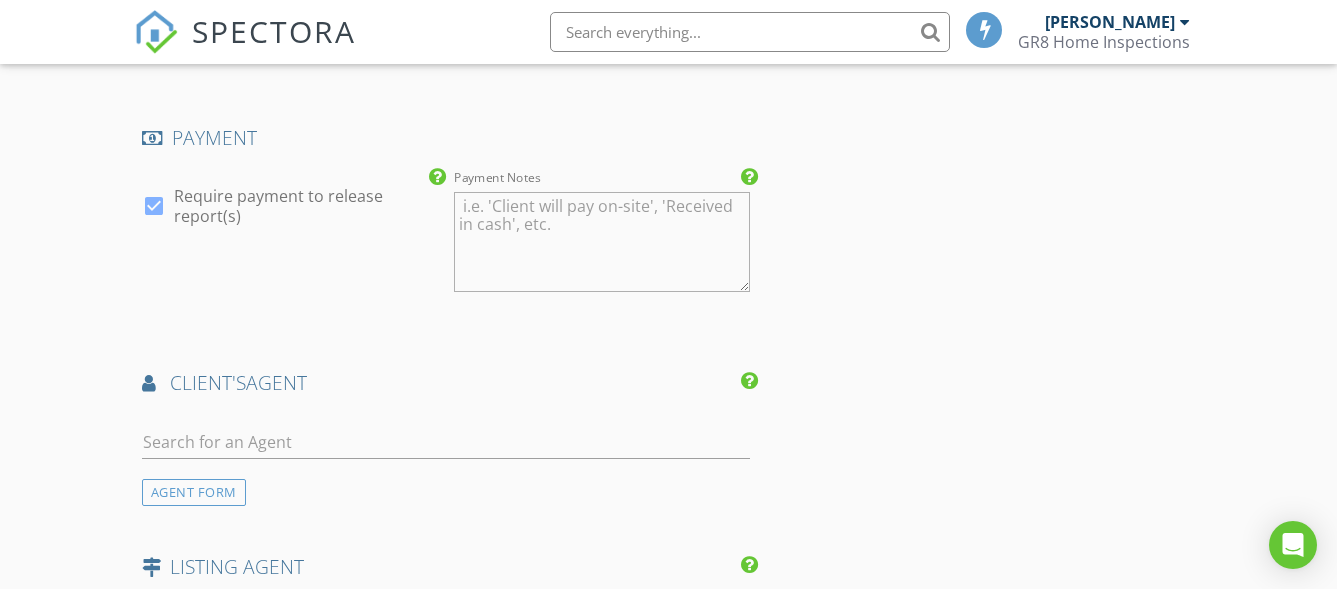 scroll, scrollTop: 2599, scrollLeft: 0, axis: vertical 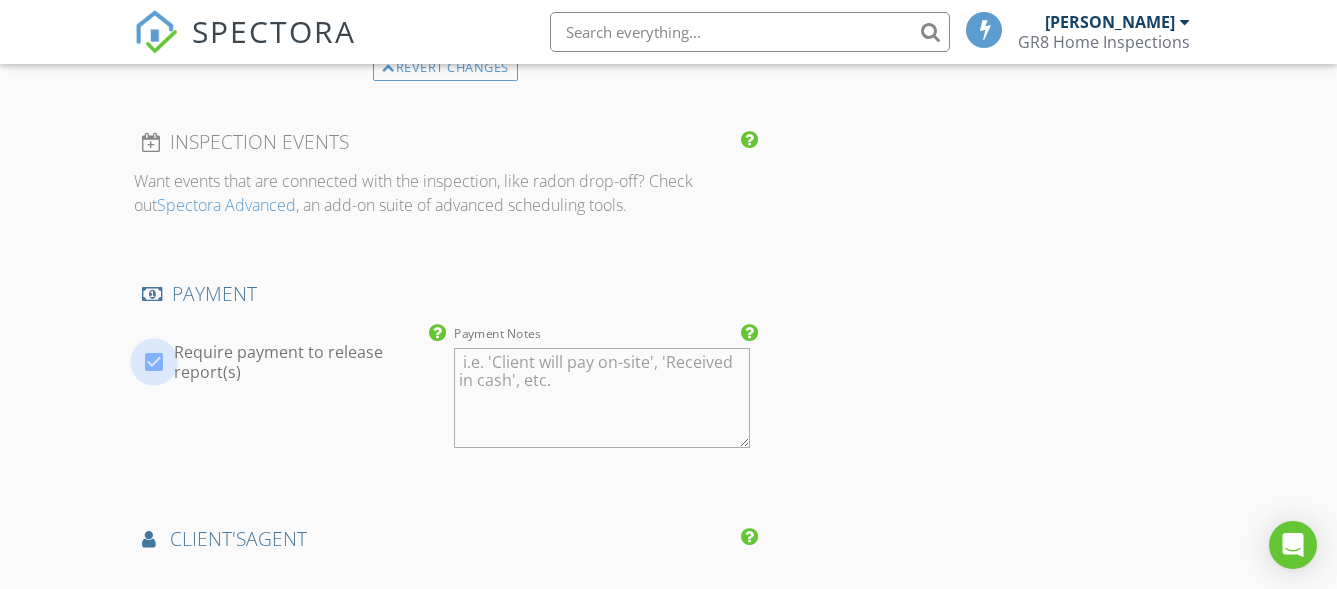 click at bounding box center [154, 362] 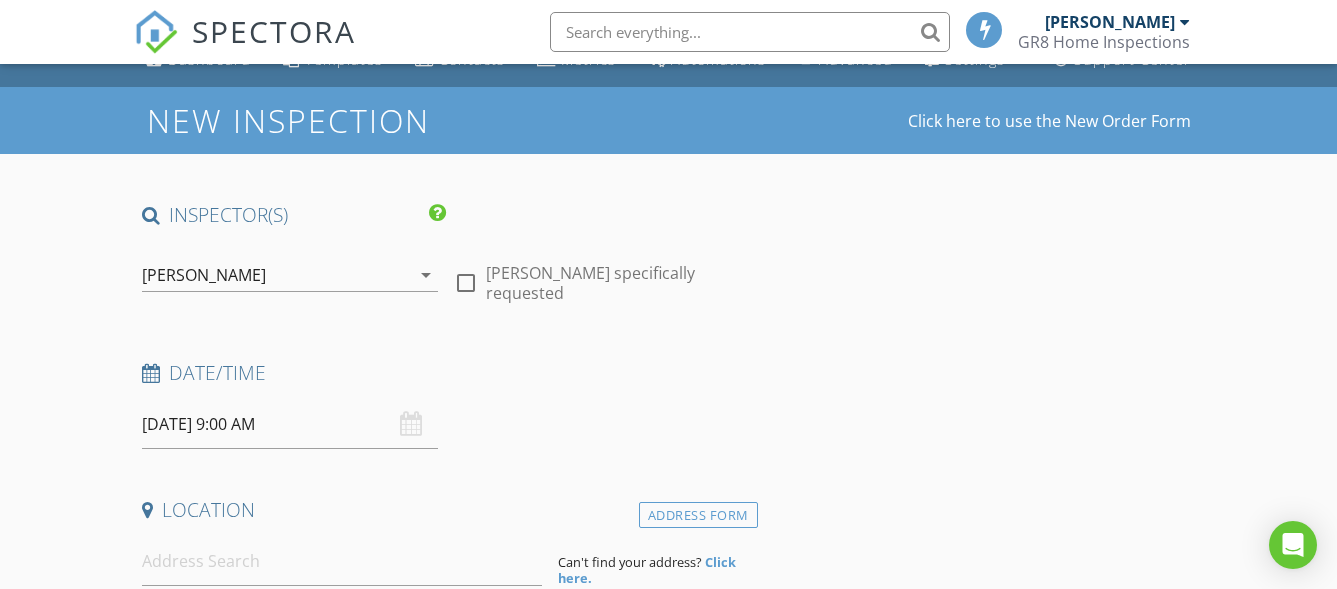 scroll, scrollTop: 191, scrollLeft: 0, axis: vertical 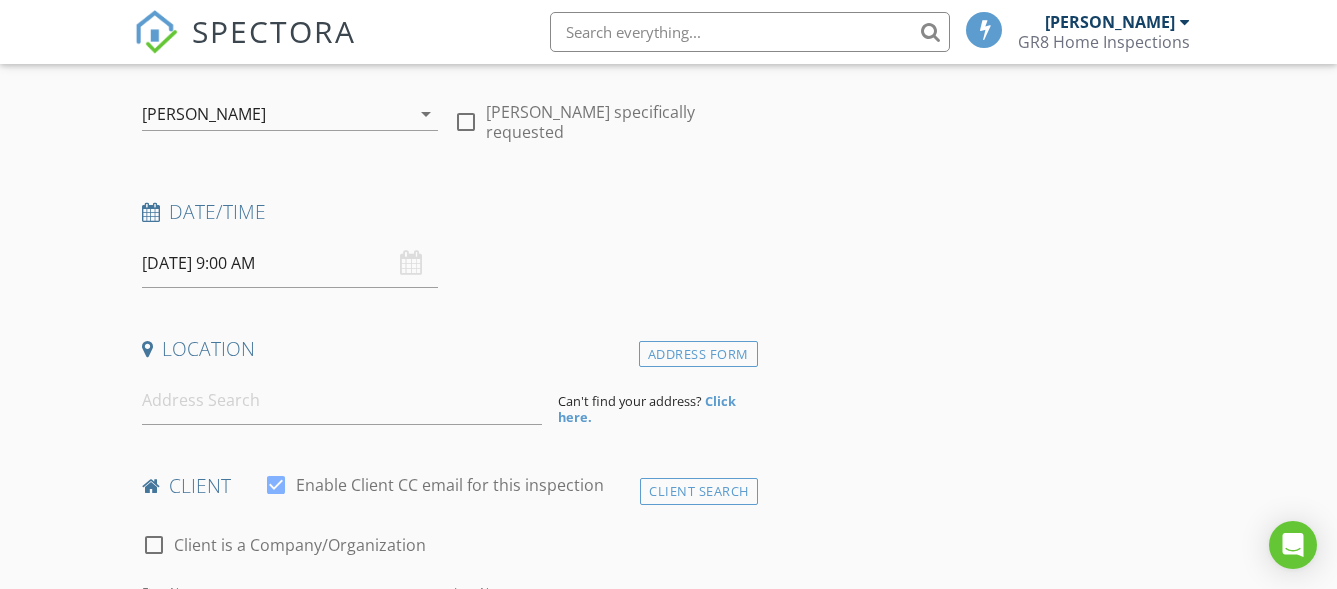 click at bounding box center [466, 122] 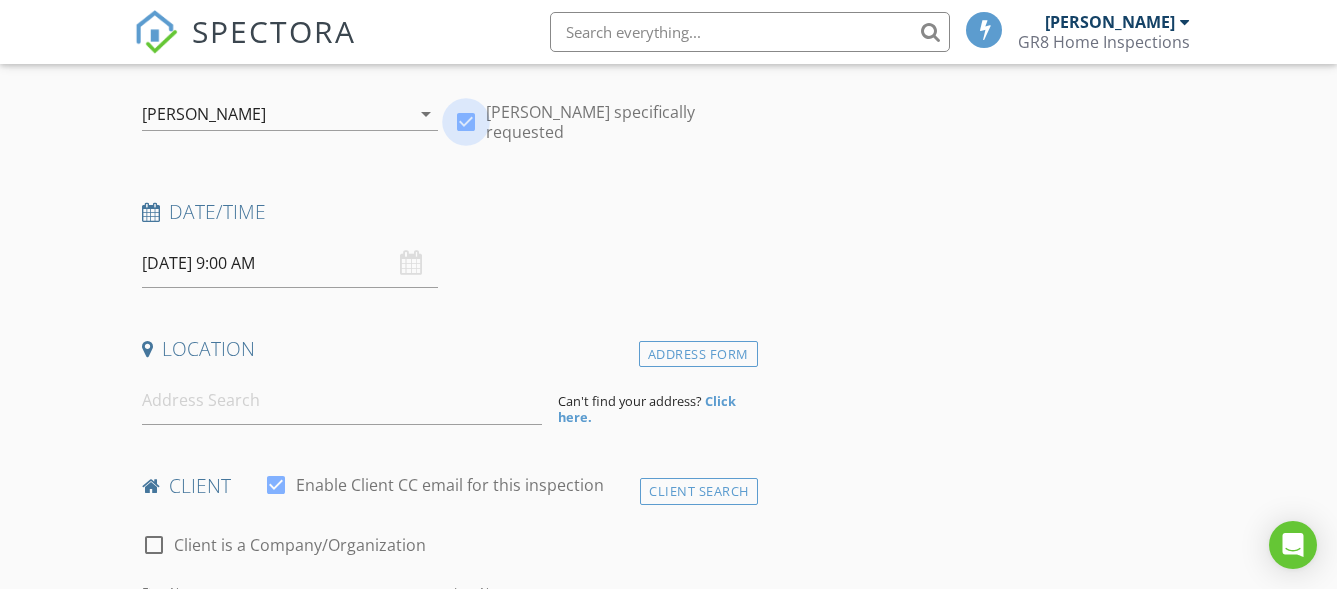 checkbox on "true" 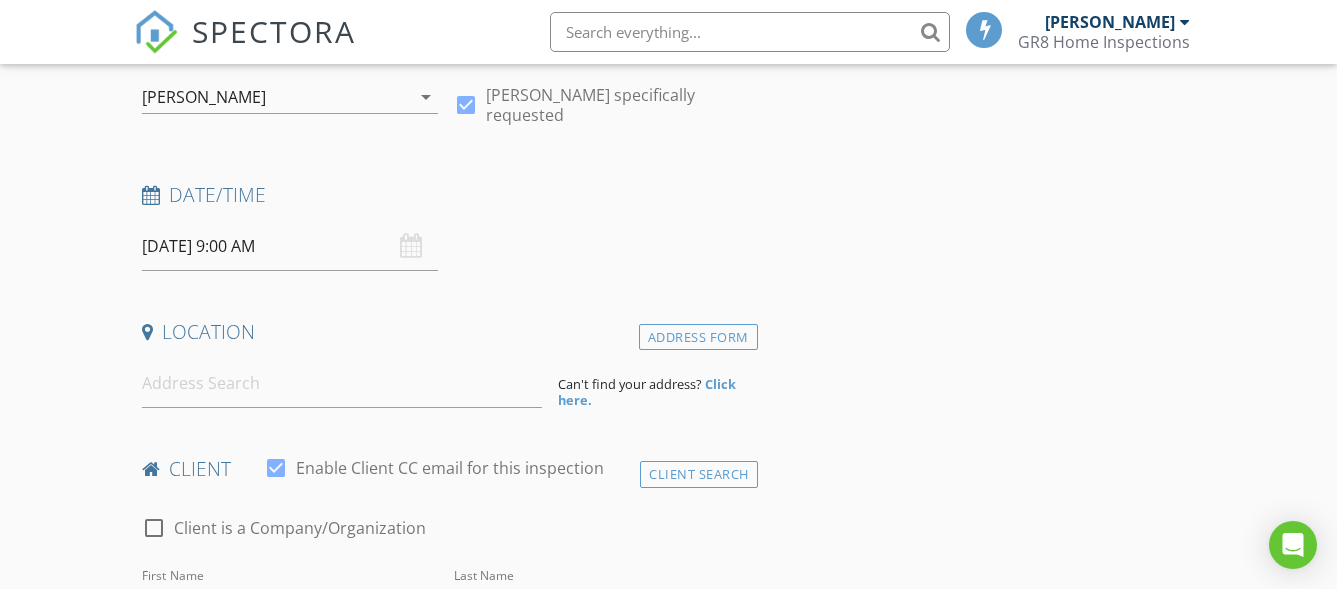 scroll, scrollTop: 318, scrollLeft: 0, axis: vertical 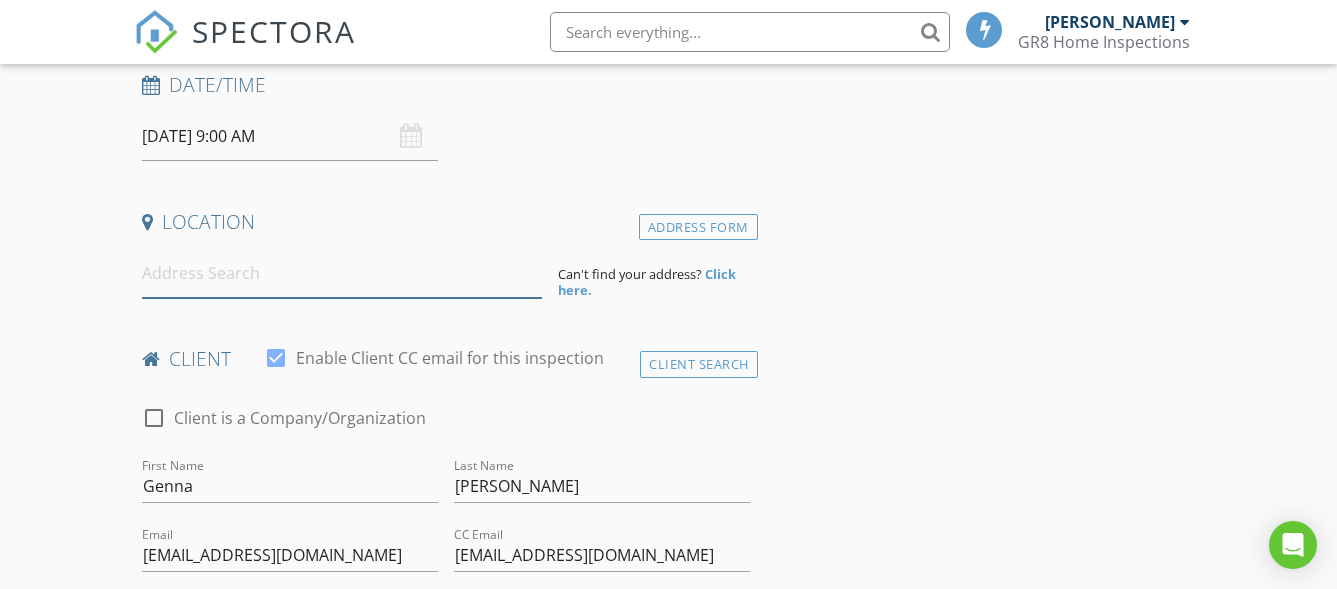 drag, startPoint x: 171, startPoint y: 288, endPoint x: 194, endPoint y: 279, distance: 24.698177 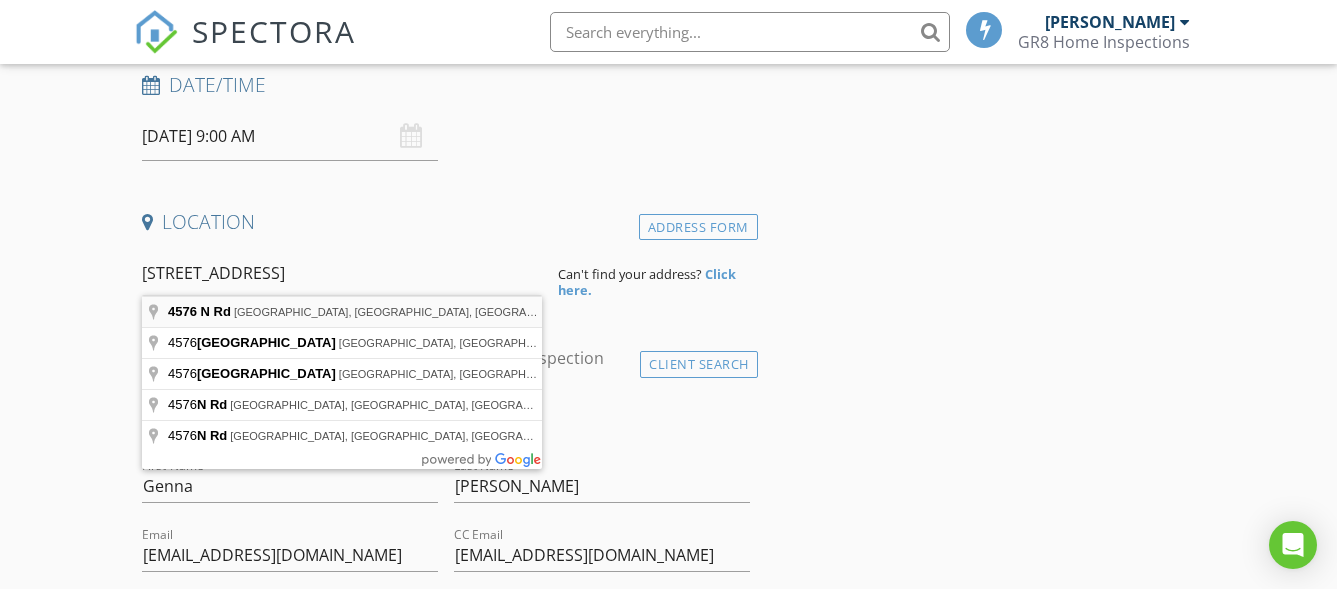 type on "4576 N Rd, Montrose, PA, USA" 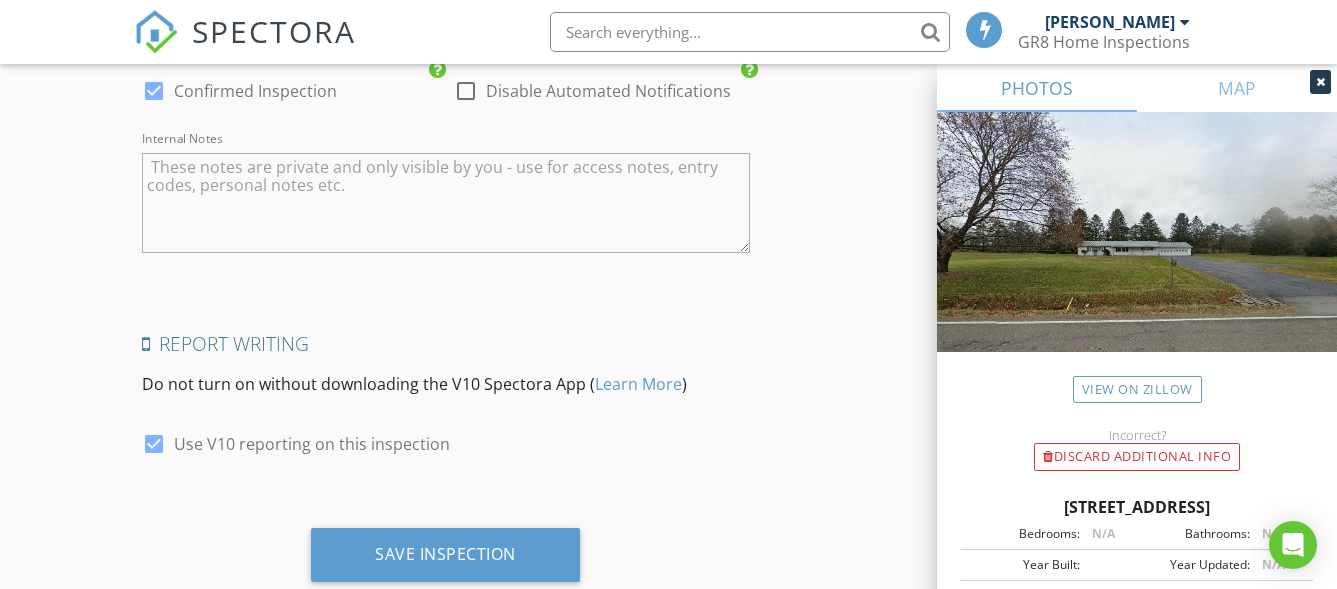 scroll, scrollTop: 3997, scrollLeft: 0, axis: vertical 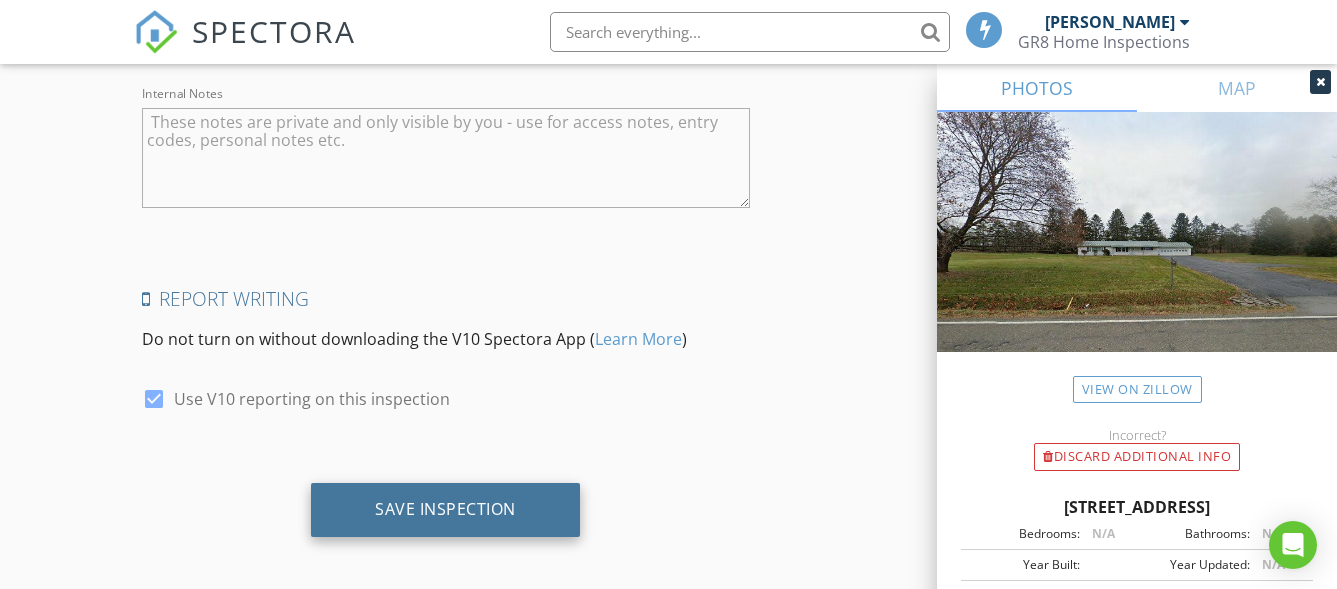 click on "Save Inspection" at bounding box center (445, 509) 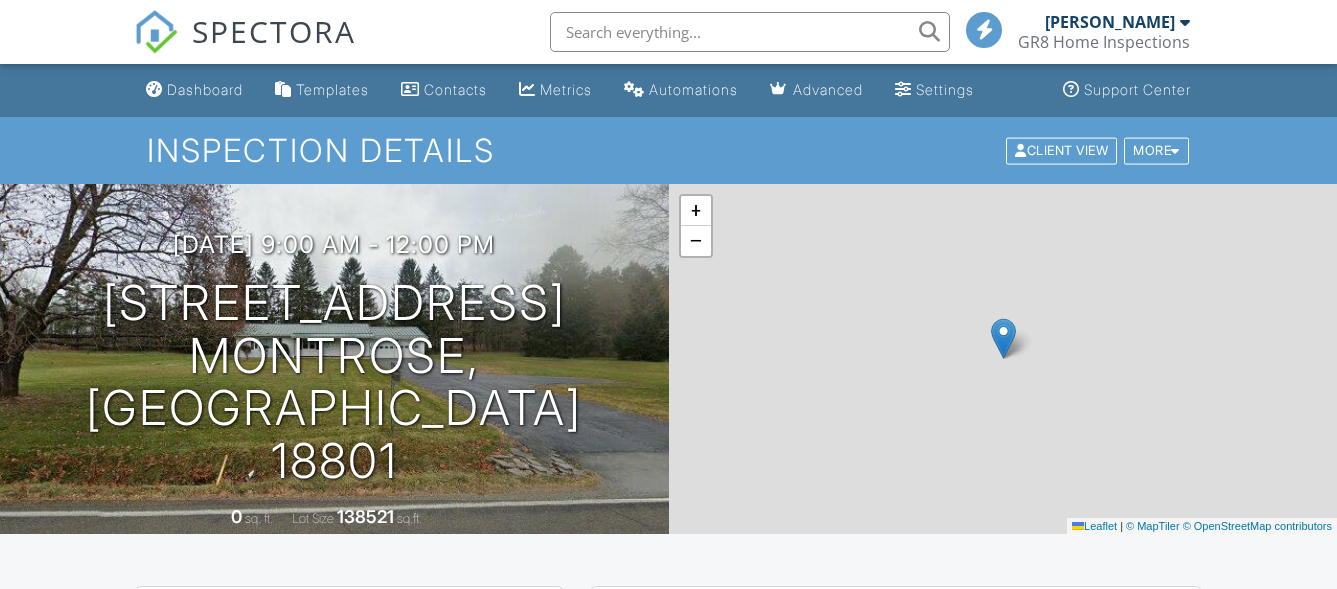 scroll, scrollTop: 0, scrollLeft: 0, axis: both 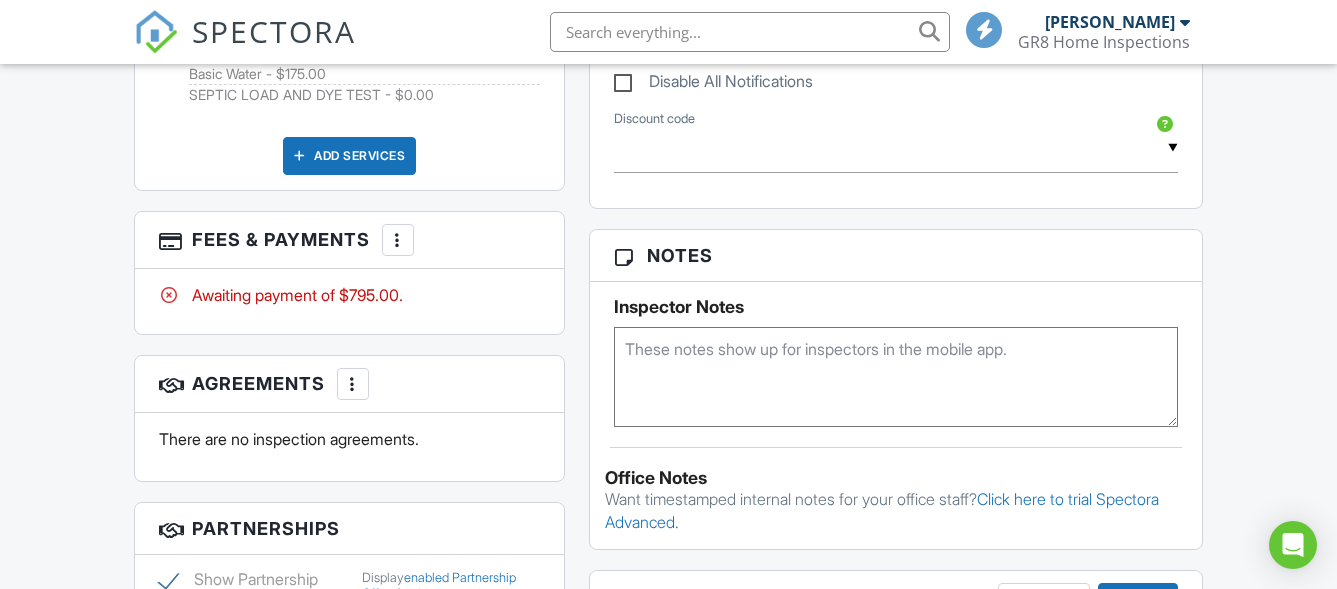 click at bounding box center (398, 240) 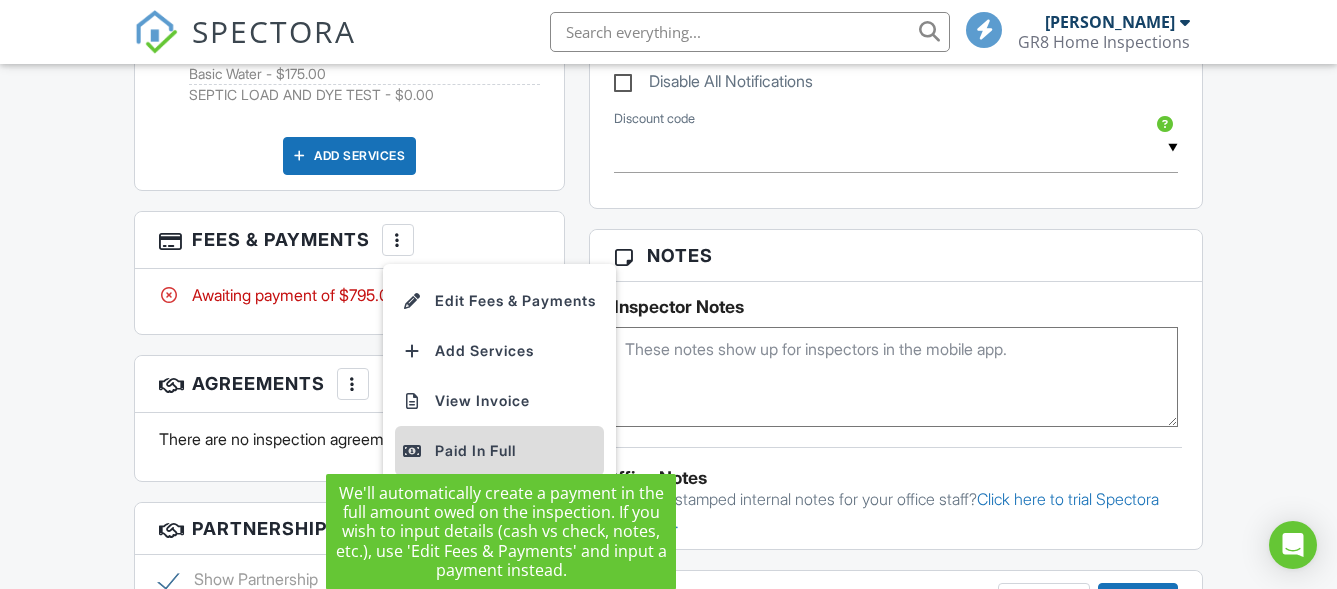 click on "Paid In Full" at bounding box center (499, 451) 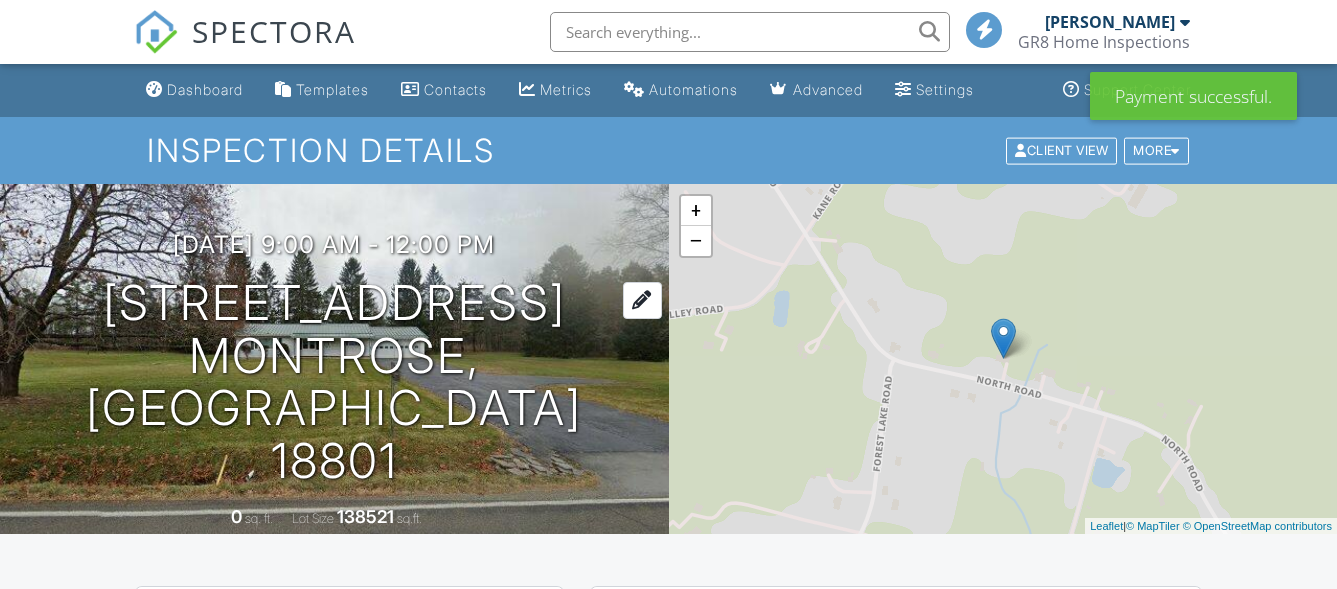 scroll, scrollTop: 0, scrollLeft: 0, axis: both 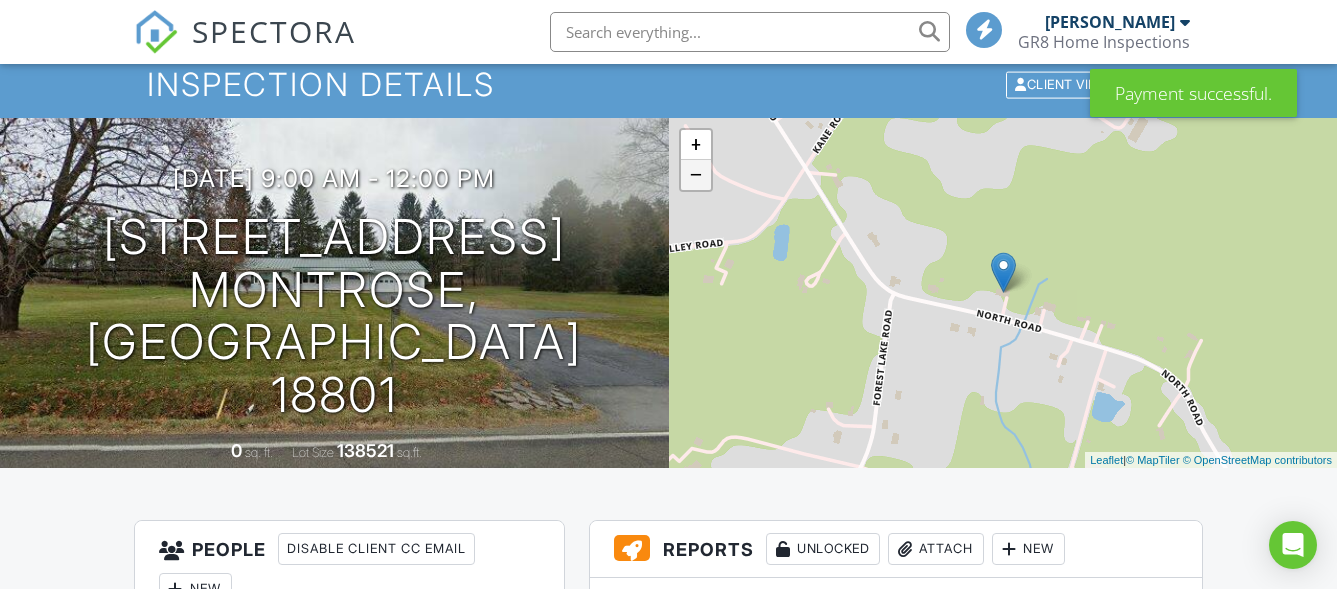 click on "−" at bounding box center (696, 175) 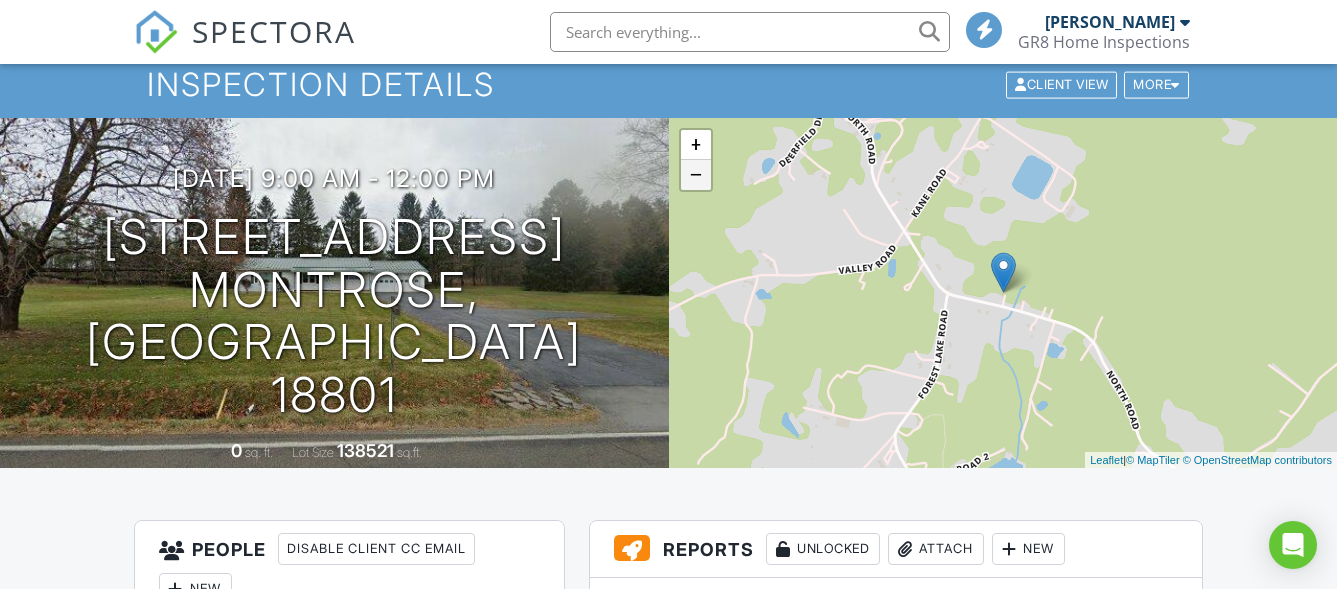 click on "−" at bounding box center (696, 175) 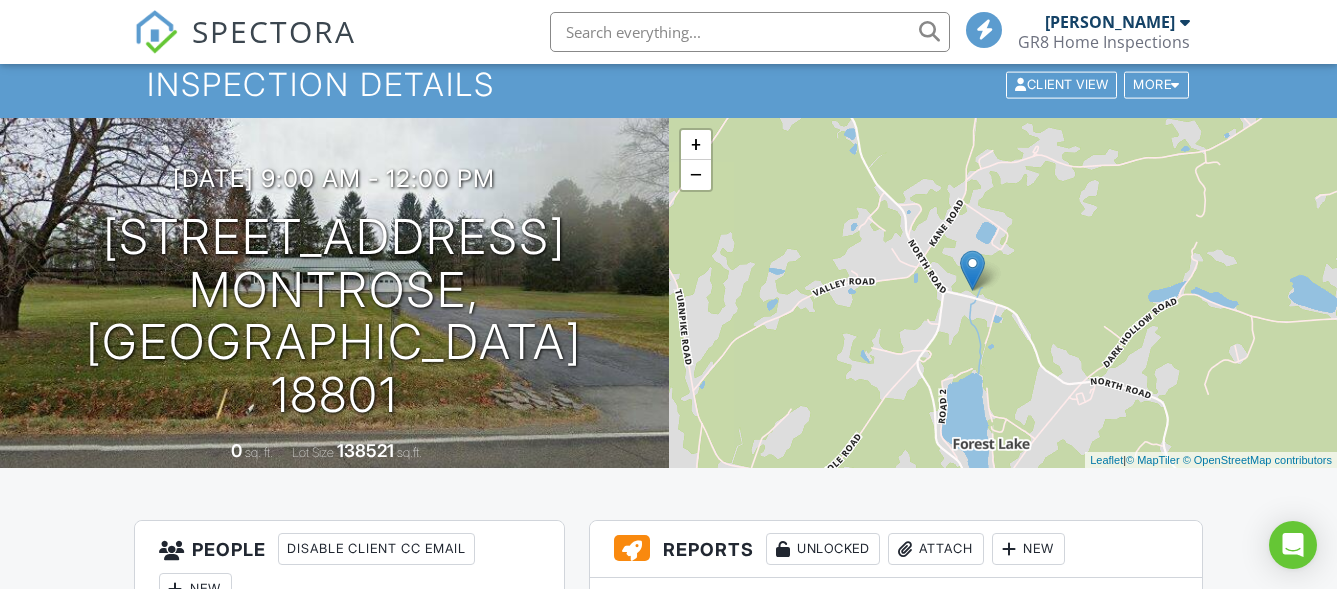 drag, startPoint x: 894, startPoint y: 268, endPoint x: 861, endPoint y: 269, distance: 33.01515 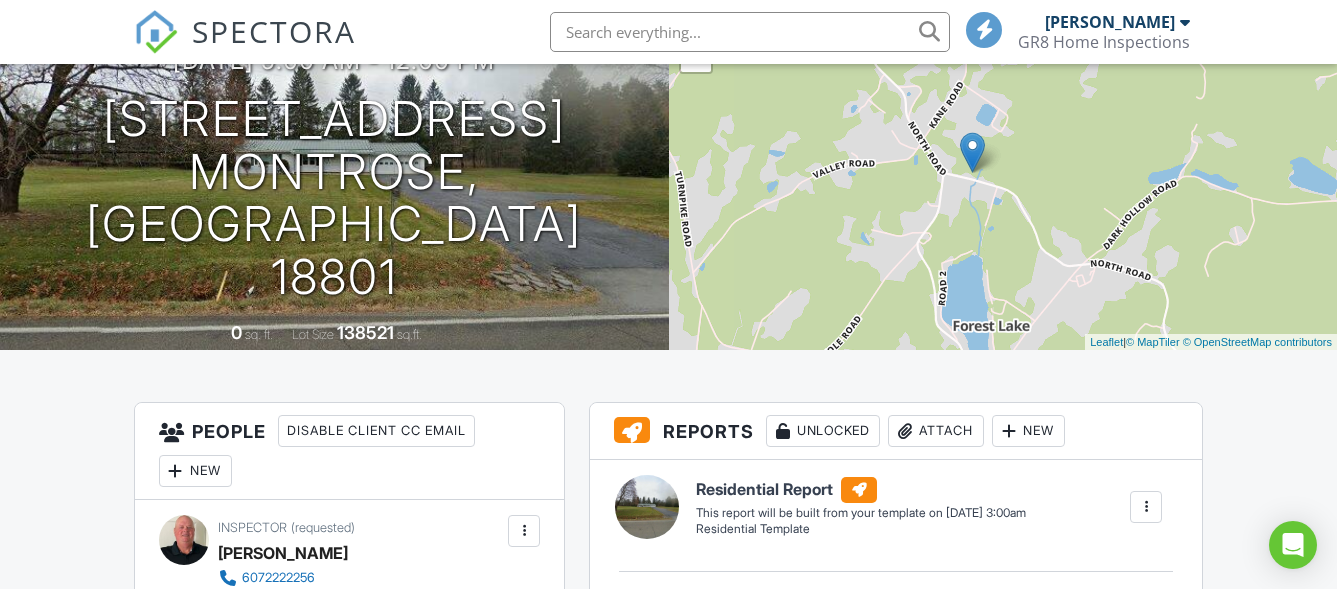 scroll, scrollTop: 291, scrollLeft: 0, axis: vertical 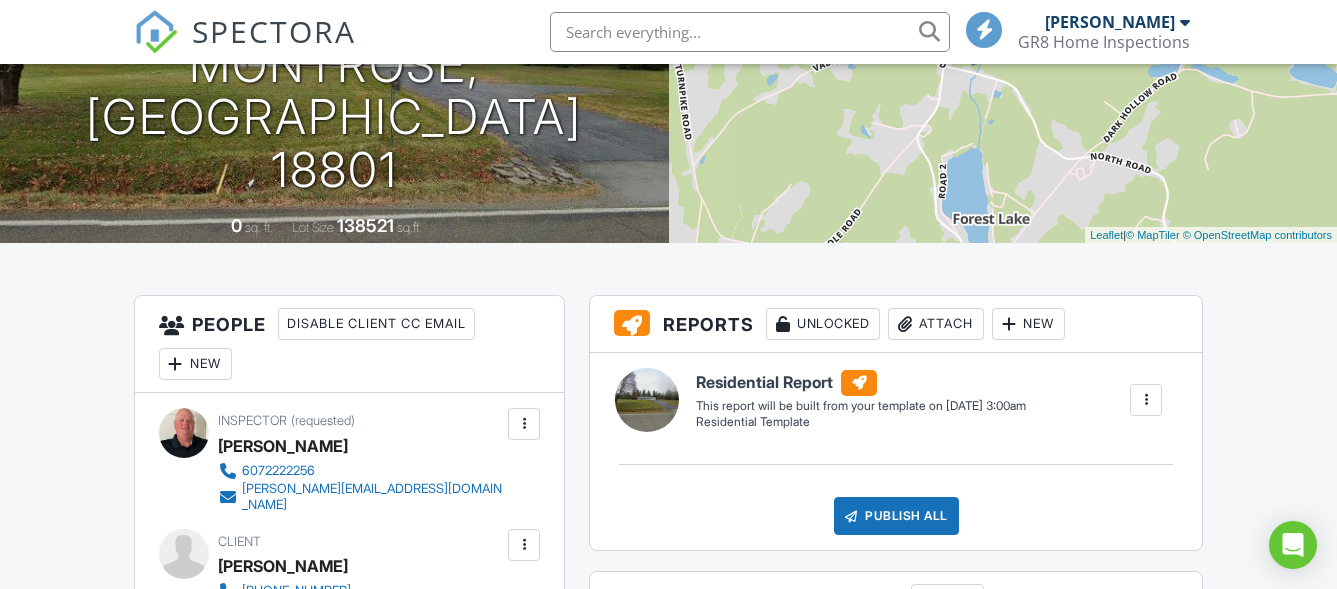 click at bounding box center (1146, 400) 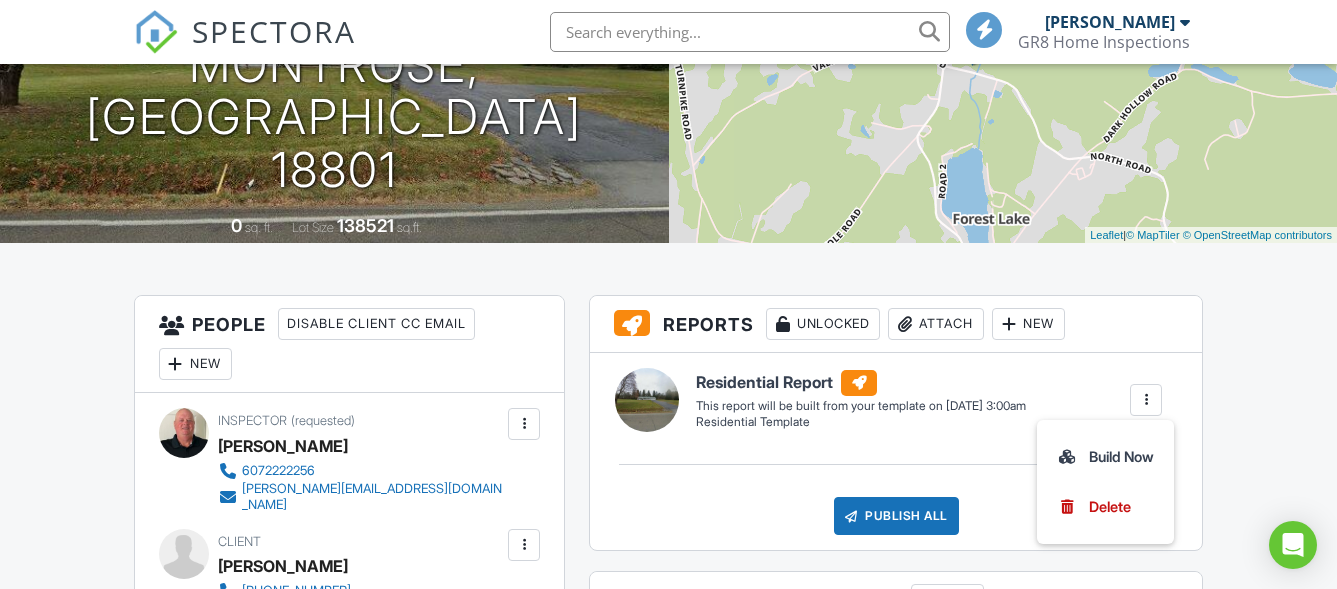 drag, startPoint x: 1094, startPoint y: 447, endPoint x: 1056, endPoint y: 449, distance: 38.052597 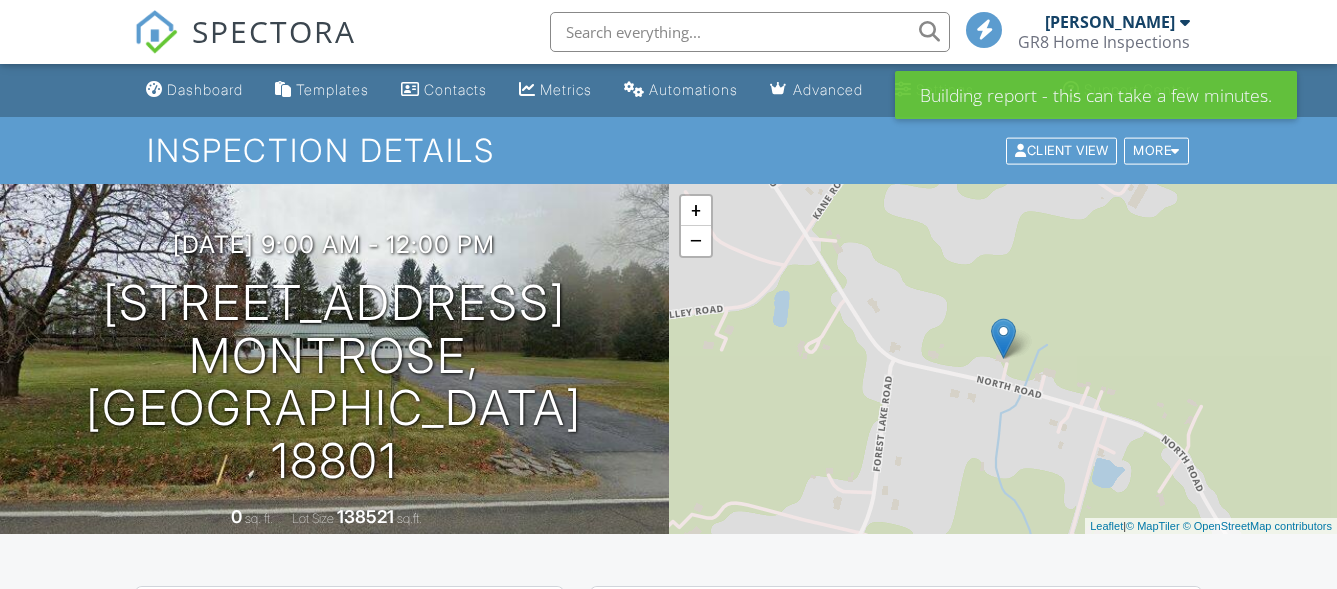 scroll, scrollTop: 0, scrollLeft: 0, axis: both 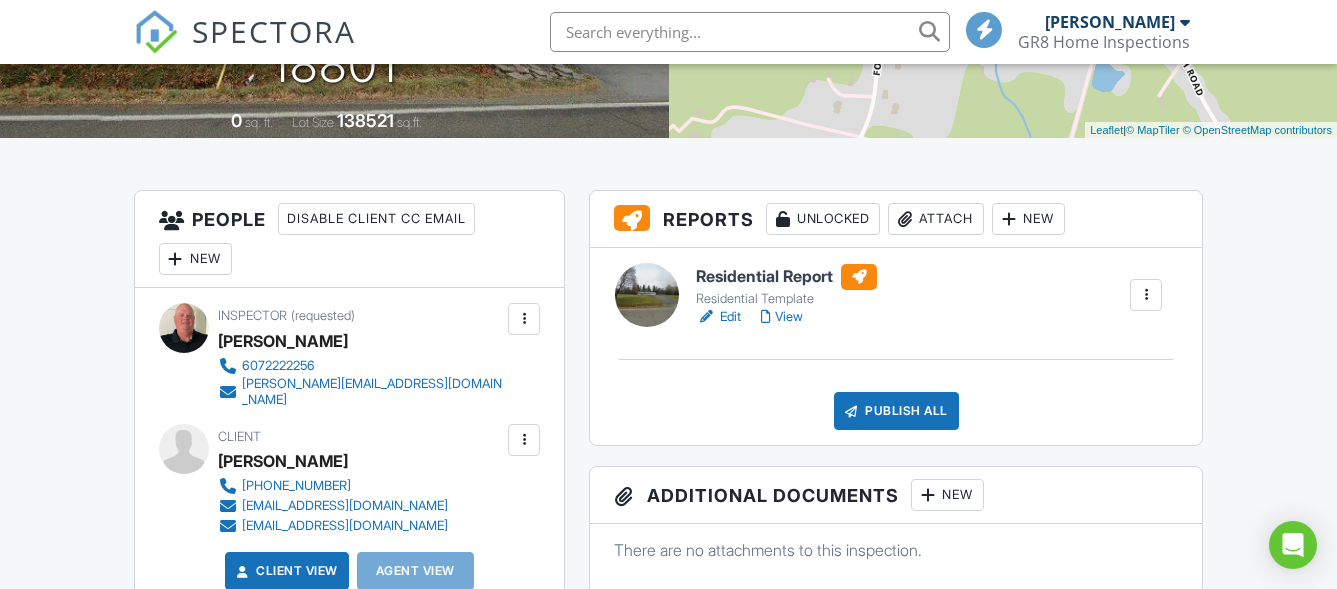 click on "Edit" at bounding box center (718, 317) 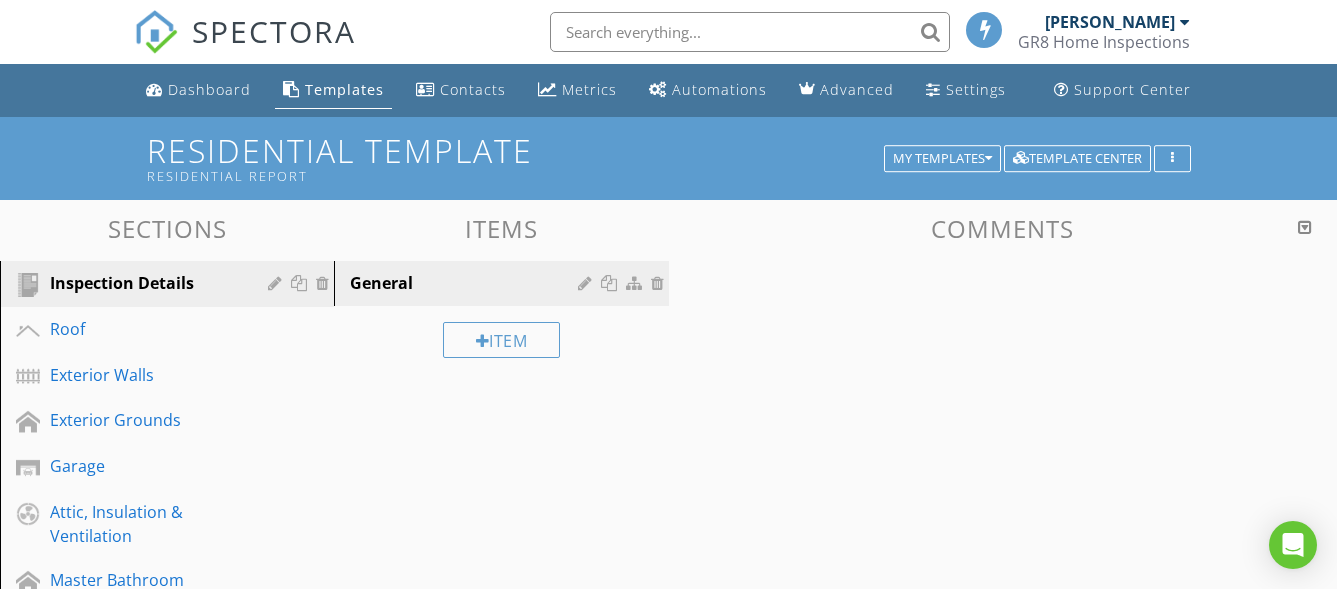 scroll, scrollTop: 0, scrollLeft: 0, axis: both 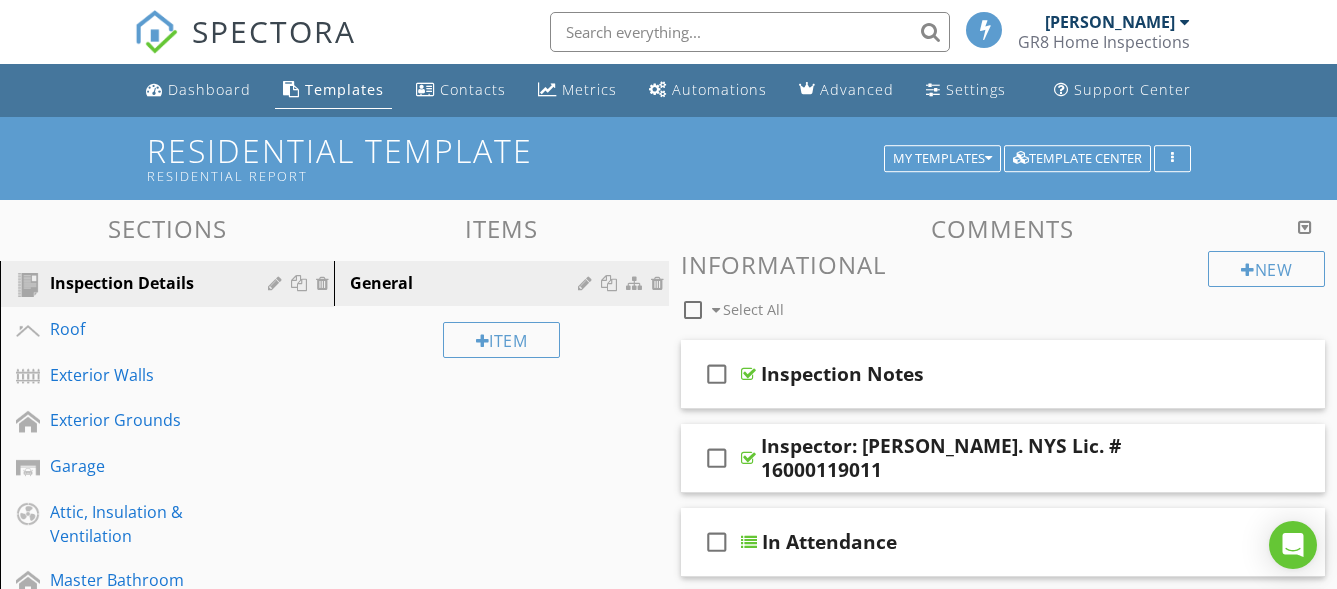 click on "[PERSON_NAME]" at bounding box center (1110, 22) 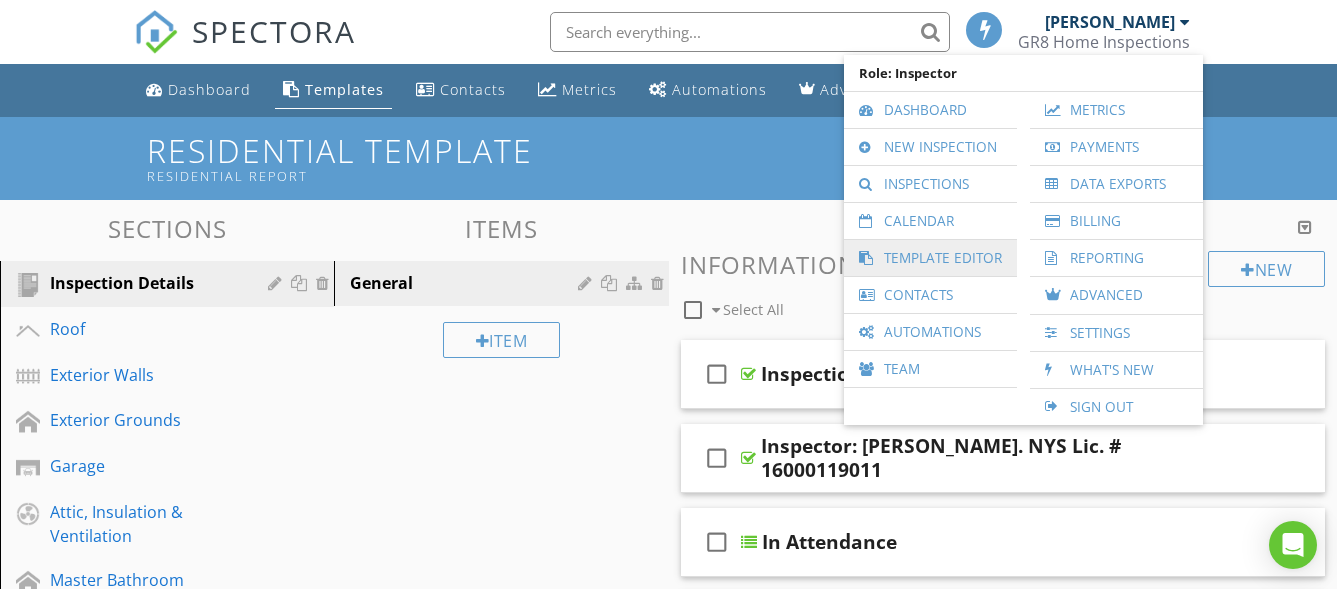 click on "Template Editor" at bounding box center [930, 258] 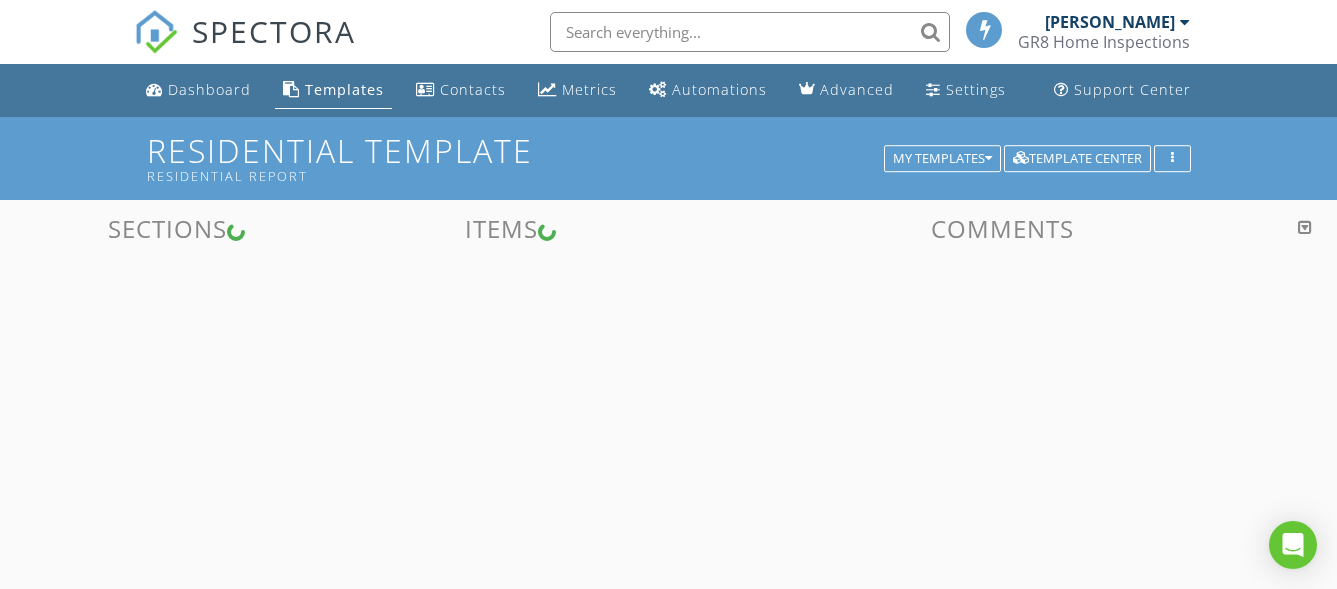 scroll, scrollTop: 0, scrollLeft: 0, axis: both 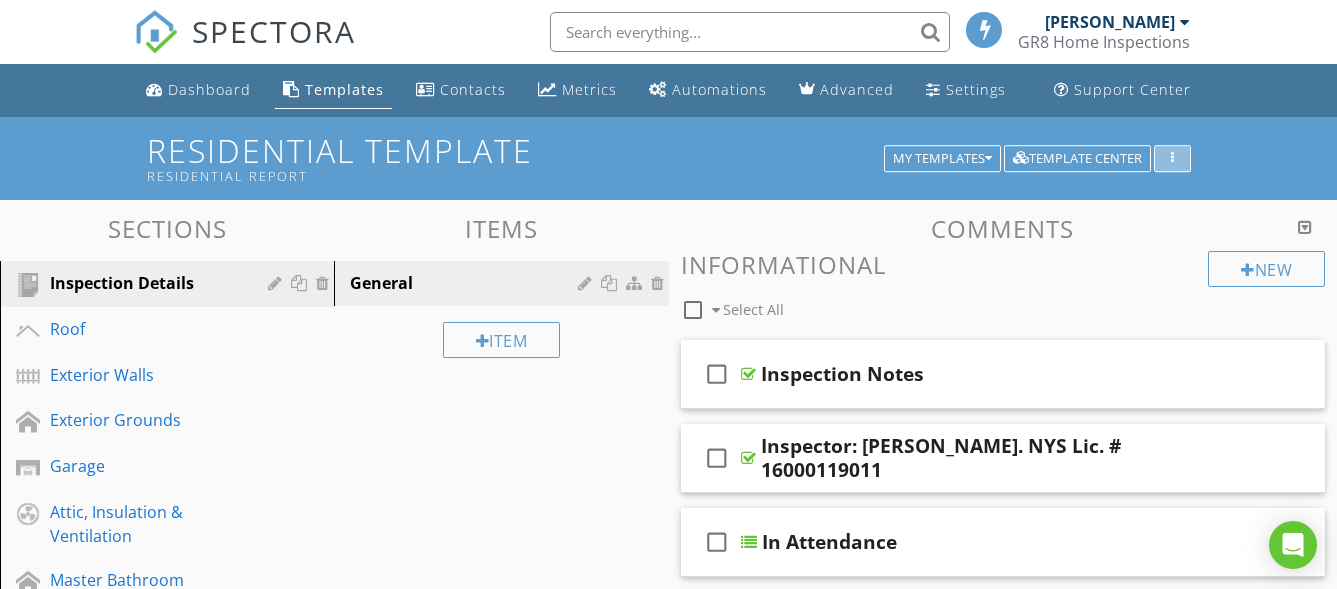 click at bounding box center [1172, 159] 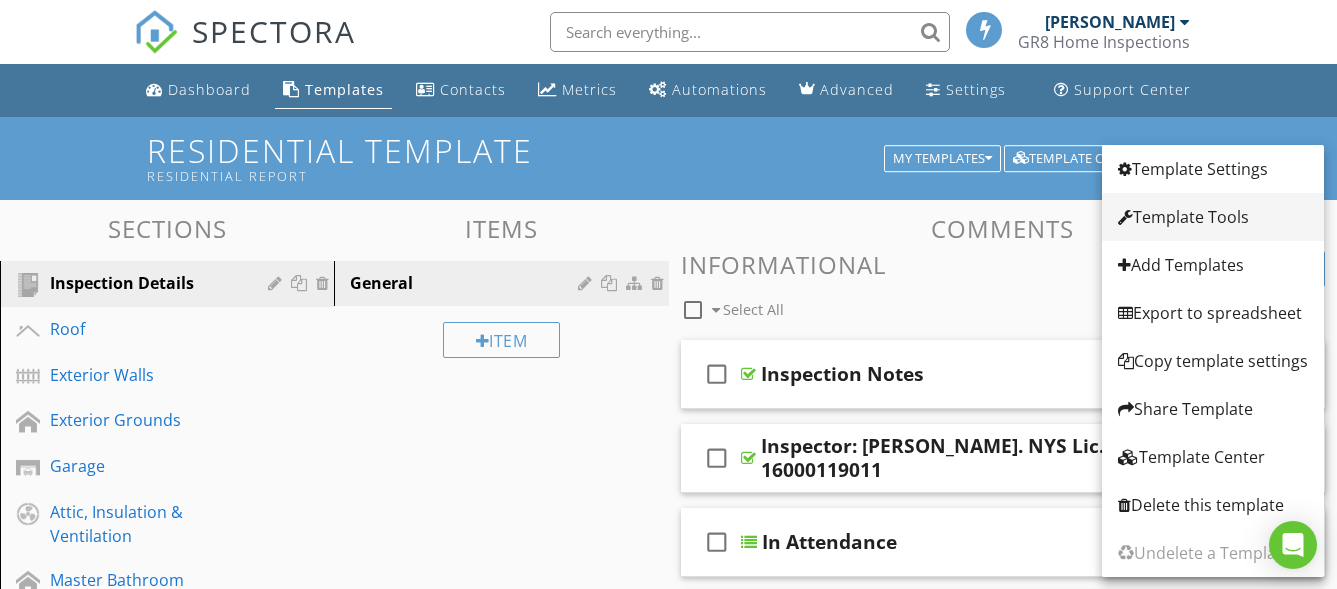 click on "Template Tools" at bounding box center (1213, 217) 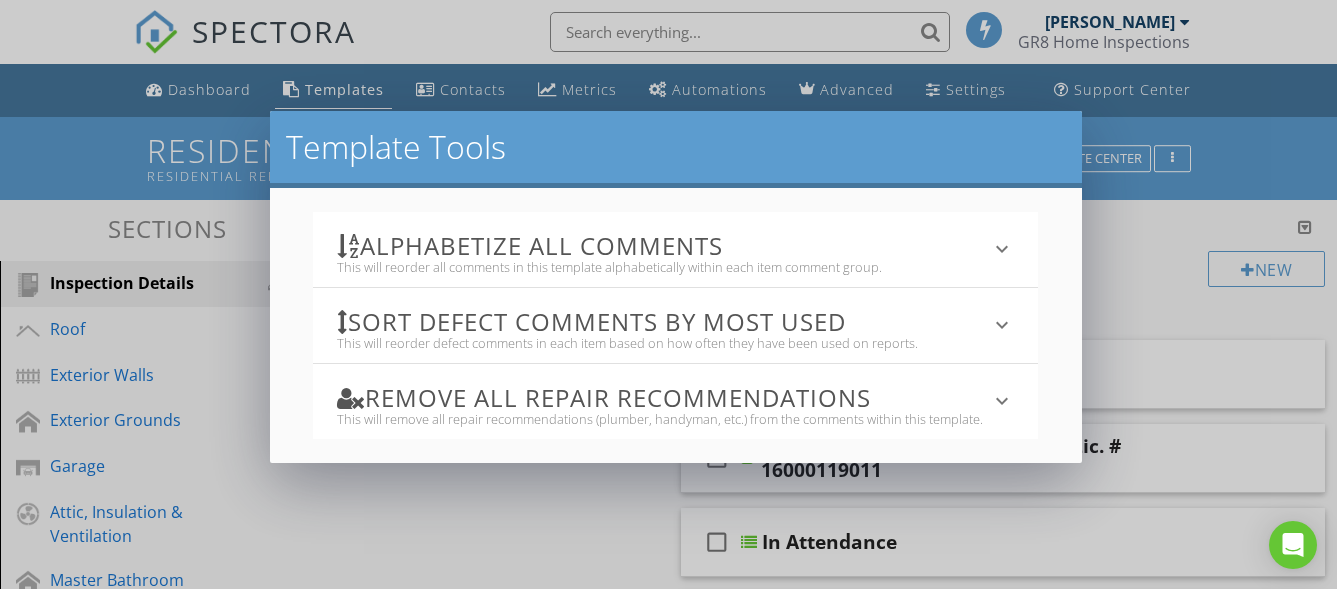 click on "Template Tools
Alphabetize All Comments
This will reorder all comments in this template alphabetically
within each item comment group.
keyboard_arrow_down     All template comments will be reordered. There is no undoing
this action!
Alphabetize Comments
Sort defect comments by most used
This will reorder defect comments in each item based on how
often they have been used on reports.
keyboard_arrow_down     All template comments will be reordered. There is no undoing
this action!
Reorder Comments
Remove All Repair Recommendations
This will remove all repair recommendations (plumber, handyman,
etc.) from the comments within this template. keyboard_arrow_down
Blank Recommendations" at bounding box center (668, 294) 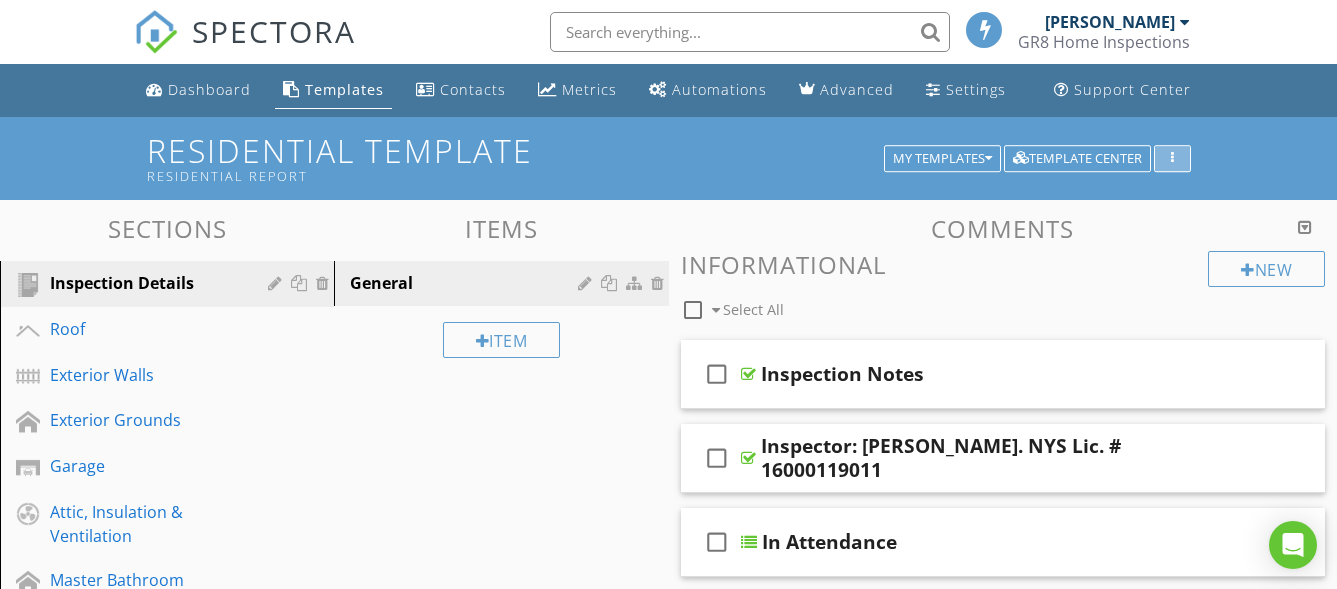 click at bounding box center [1172, 159] 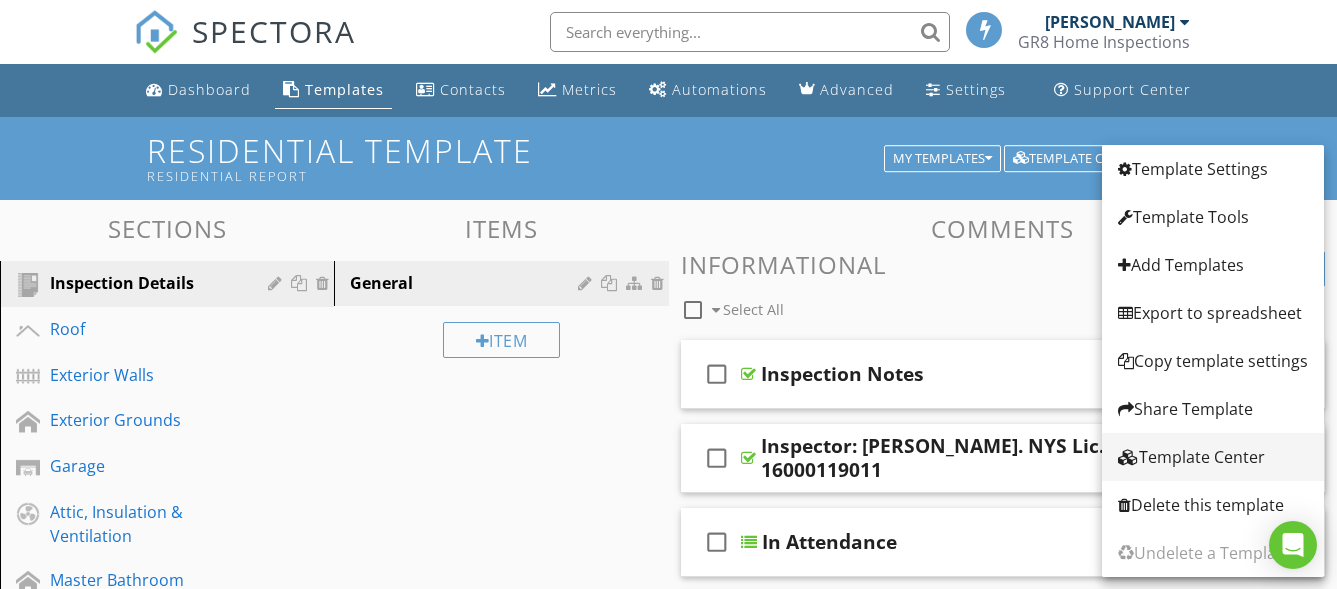 click on "Template Center" at bounding box center [1213, 457] 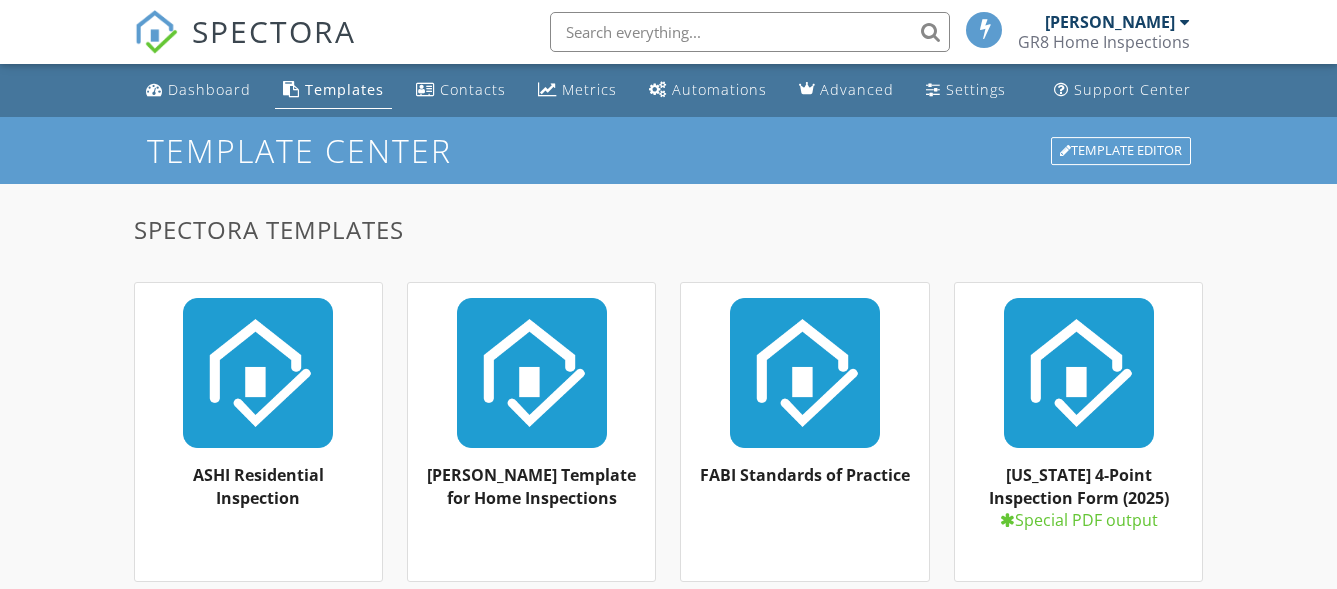 scroll, scrollTop: 0, scrollLeft: 0, axis: both 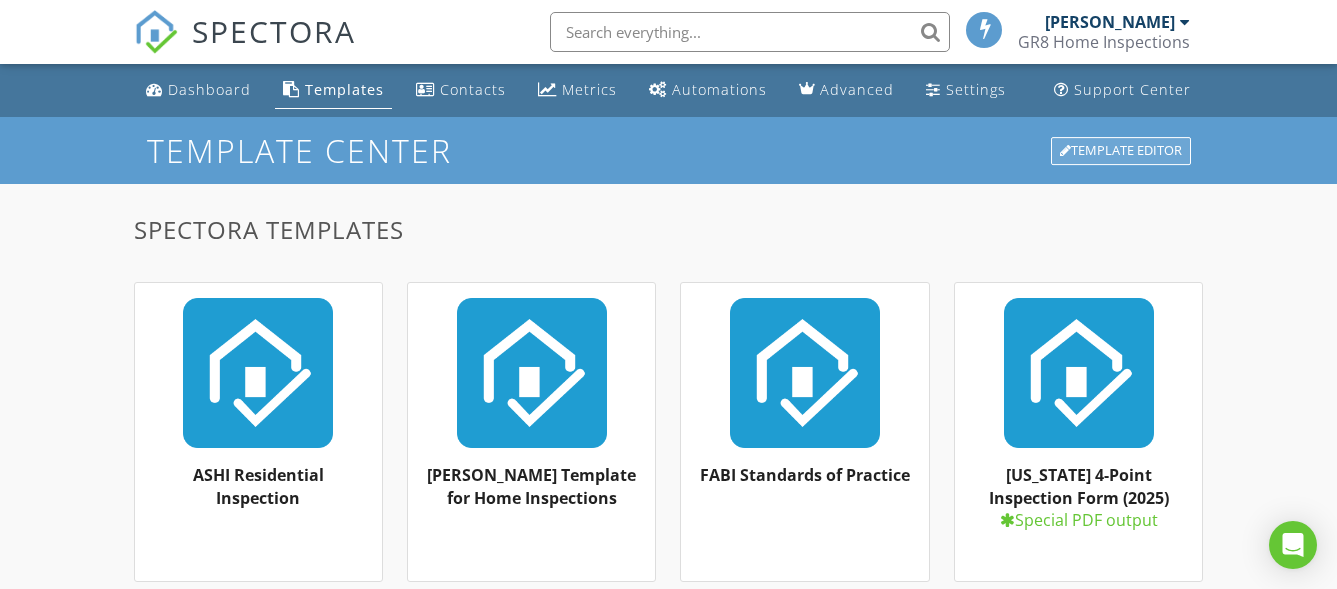 click on "Template Editor" at bounding box center (1121, 151) 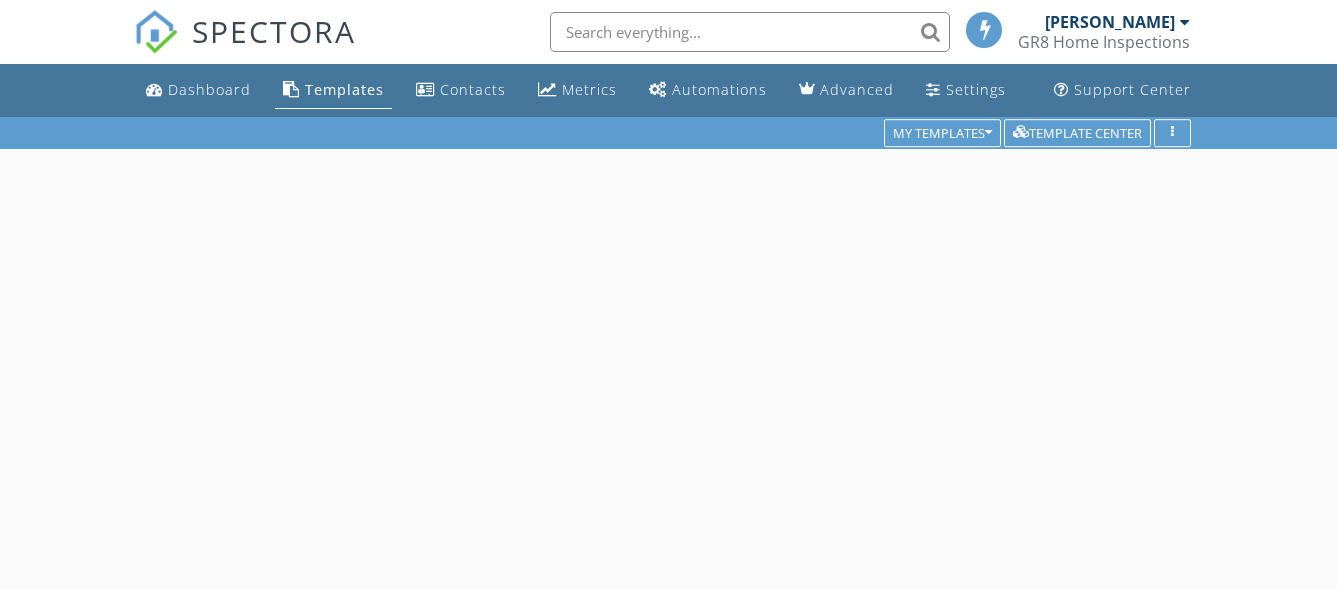 scroll, scrollTop: 0, scrollLeft: 0, axis: both 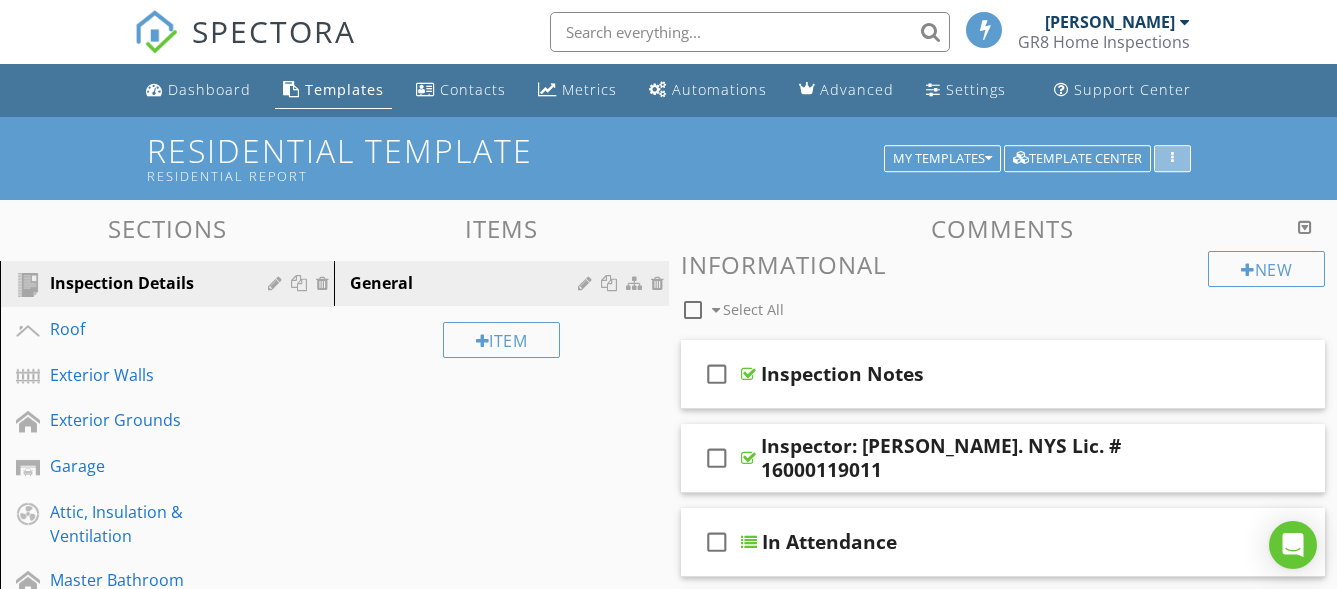 click at bounding box center [1172, 159] 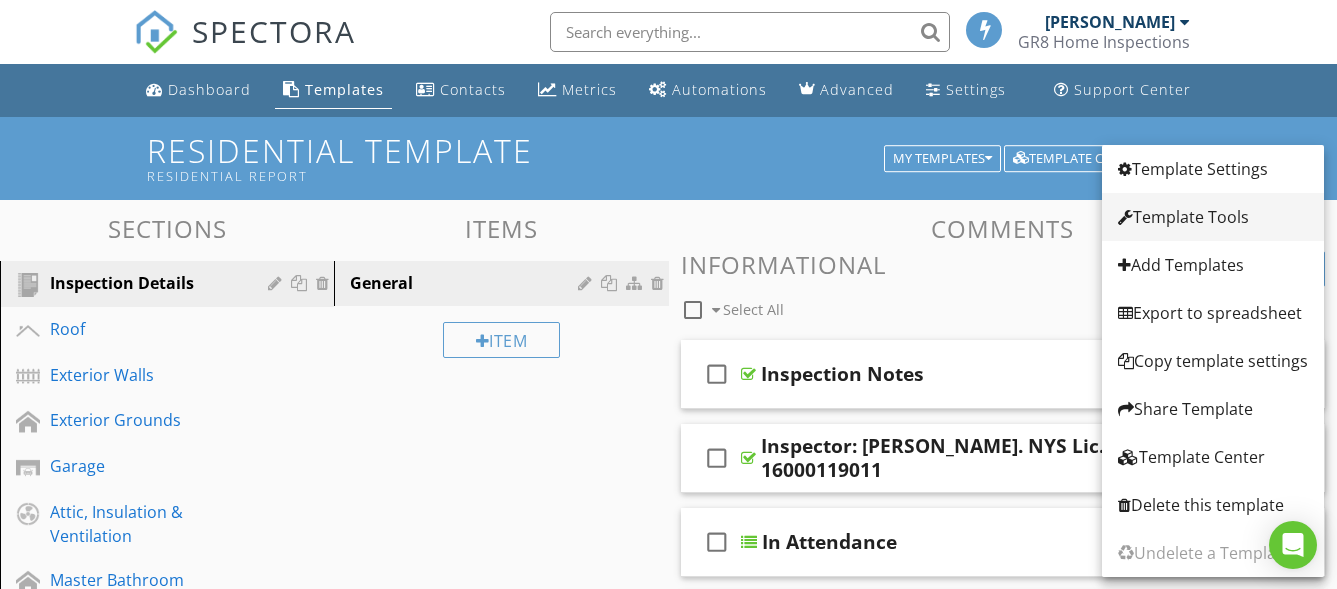 click on "Template Tools" at bounding box center (1213, 217) 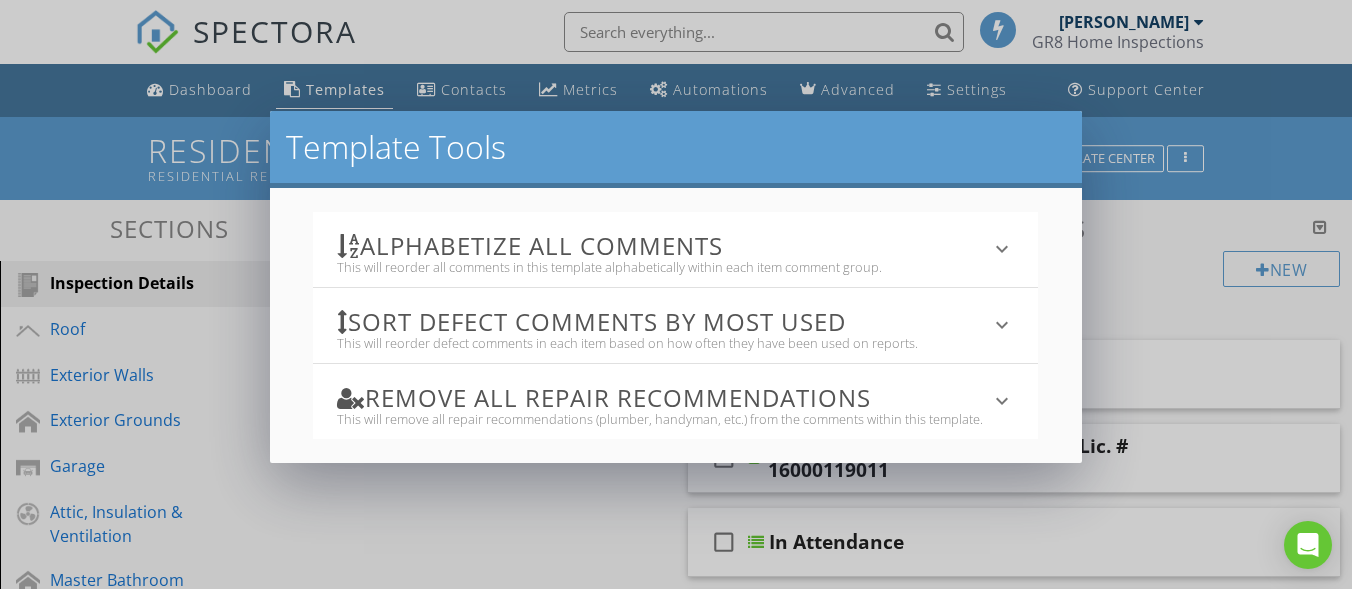 click on "Template Tools
Alphabetize All Comments
This will reorder all comments in this template alphabetically
within each item comment group.
keyboard_arrow_down     All template comments will be reordered. There is no undoing
this action!
Alphabetize Comments
Sort defect comments by most used
This will reorder defect comments in each item based on how
often they have been used on reports.
keyboard_arrow_down     All template comments will be reordered. There is no undoing
this action!
Reorder Comments
Remove All Repair Recommendations
This will remove all repair recommendations (plumber, handyman,
etc.) from the comments within this template. keyboard_arrow_down
Blank Recommendations" at bounding box center [676, 294] 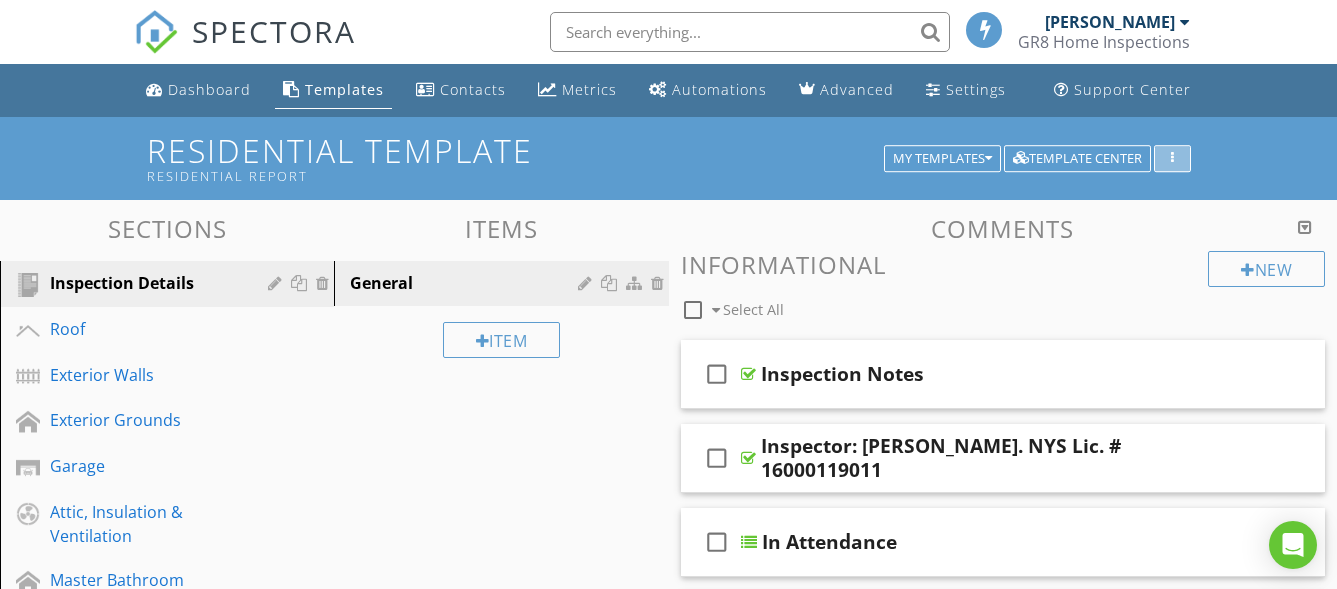 click at bounding box center (1172, 159) 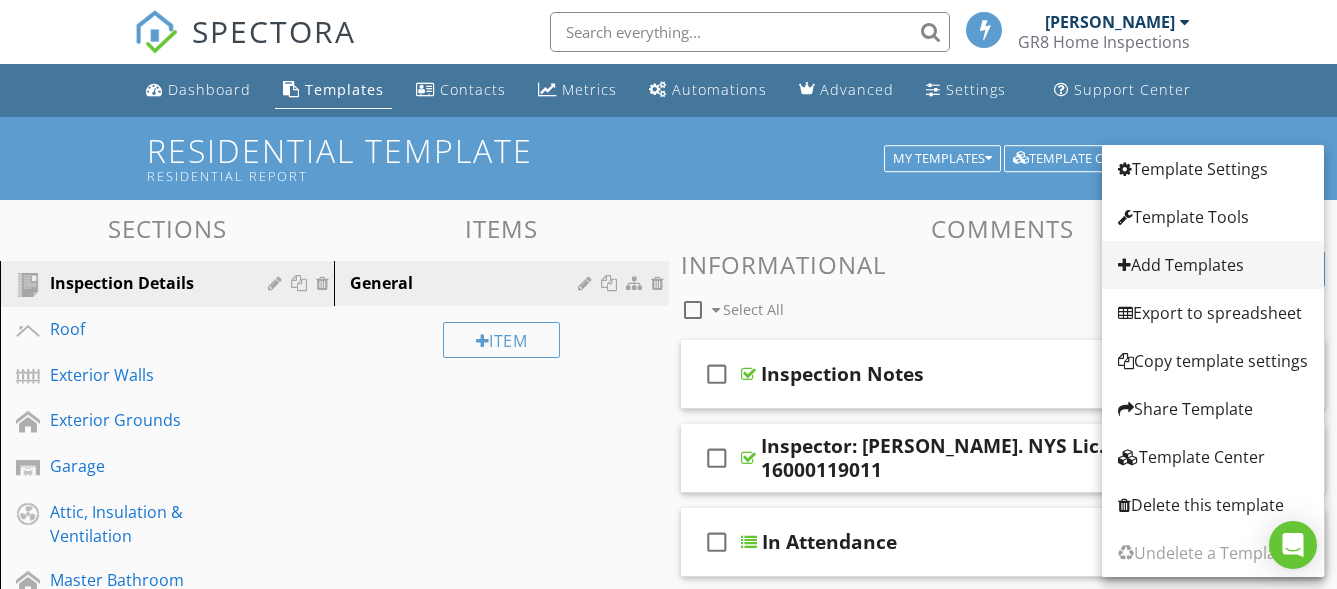 click on "Add Templates" at bounding box center (1213, 265) 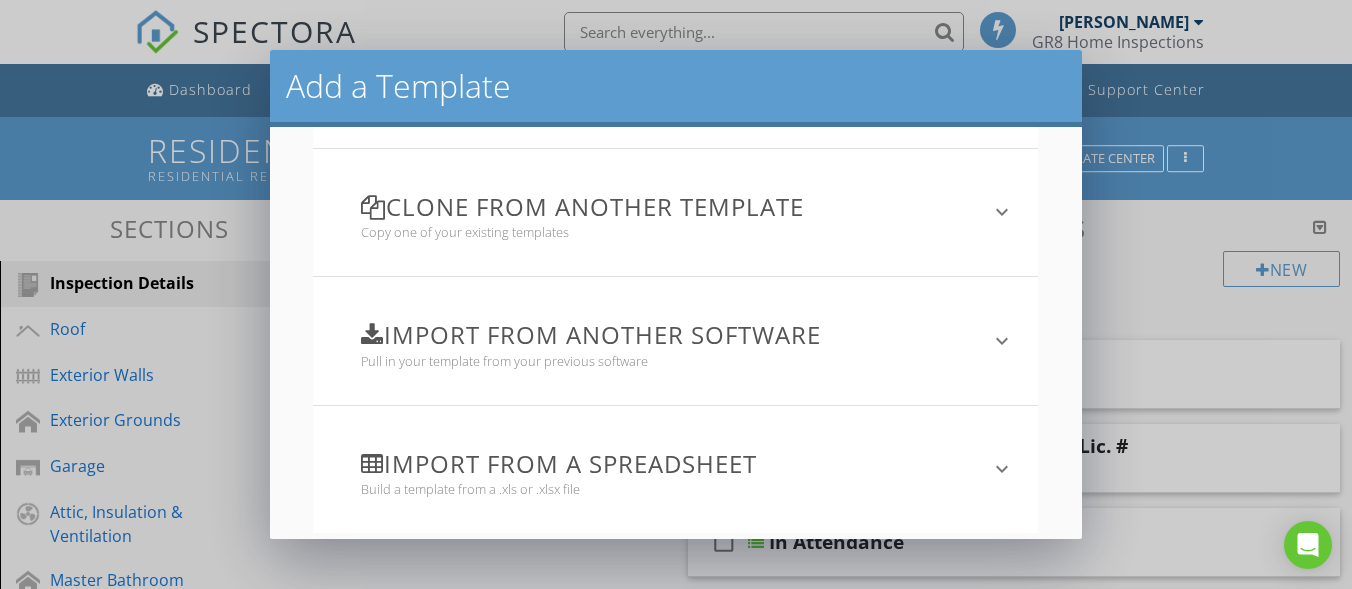 scroll, scrollTop: 275, scrollLeft: 0, axis: vertical 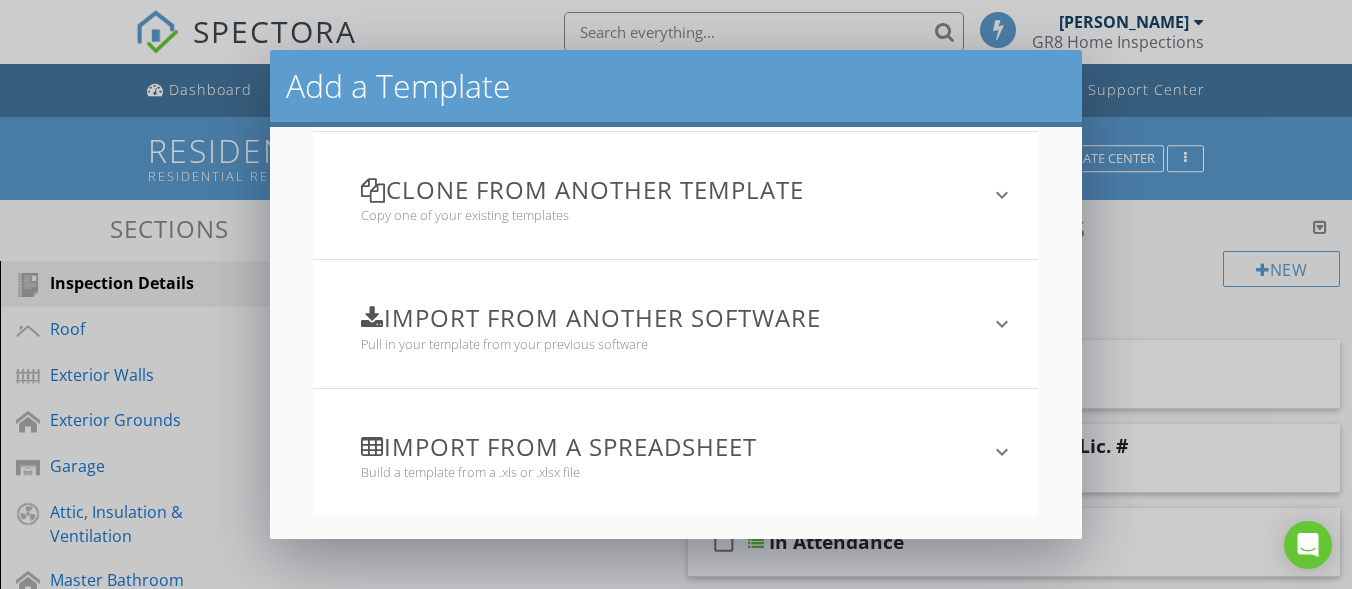 click on "Import from another software
Pull in your template from your previous software" at bounding box center (663, 323) 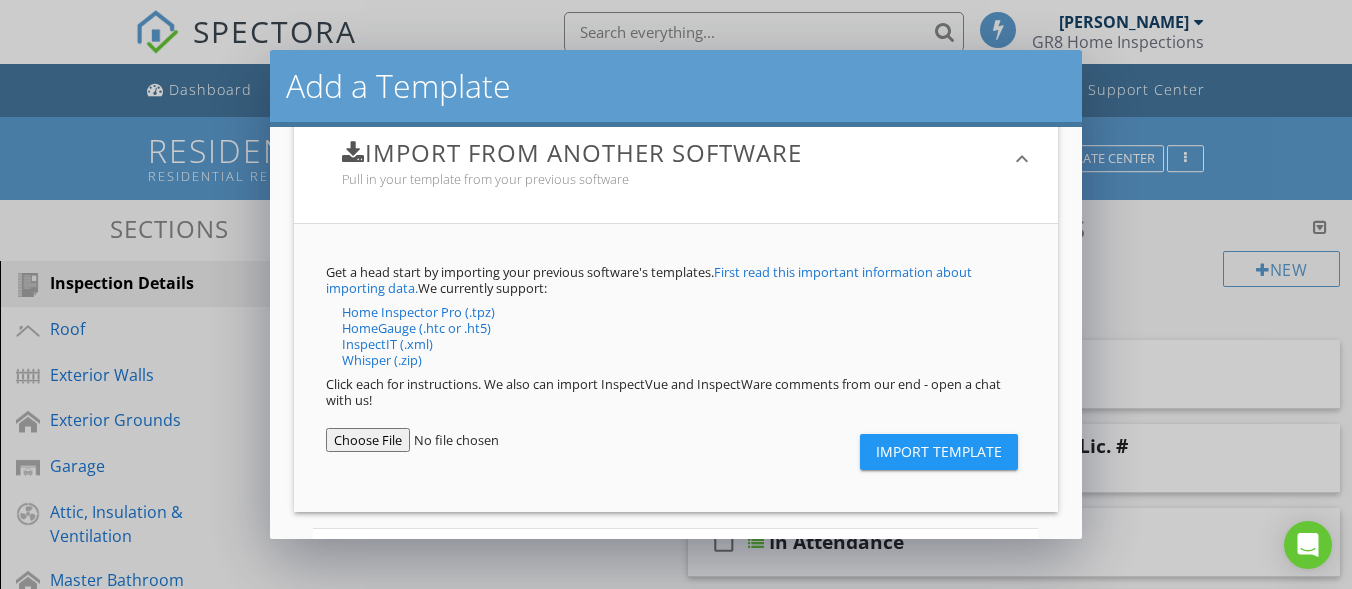 scroll, scrollTop: 460, scrollLeft: 0, axis: vertical 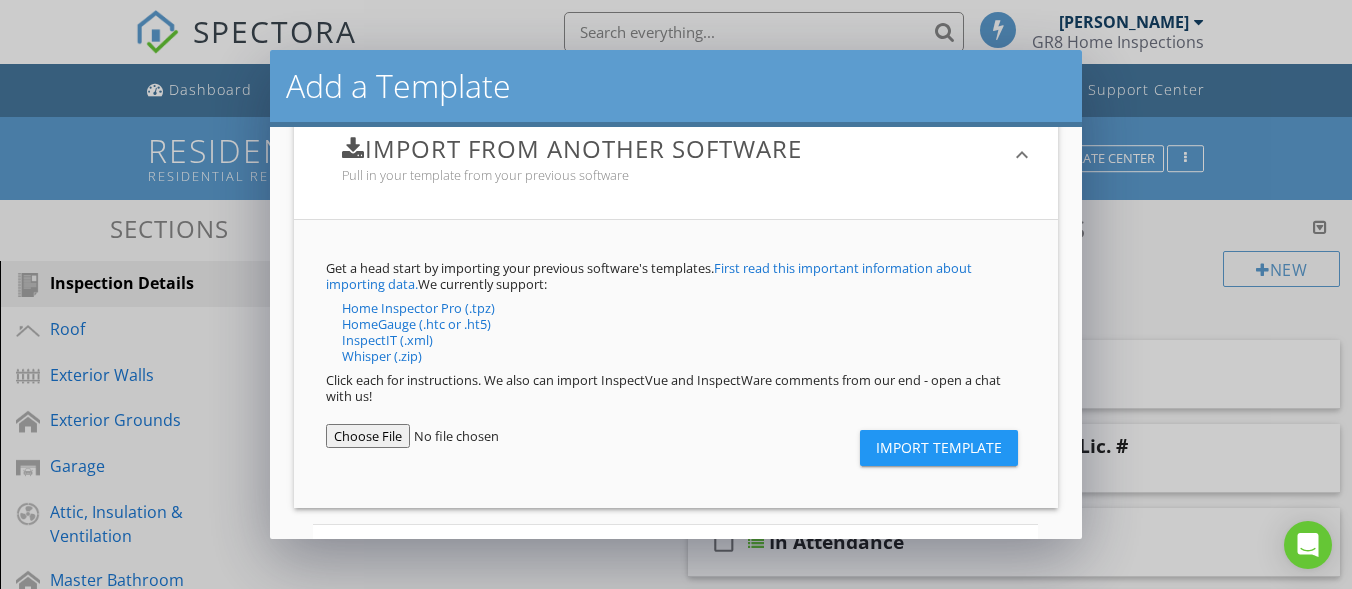 click at bounding box center [445, 436] 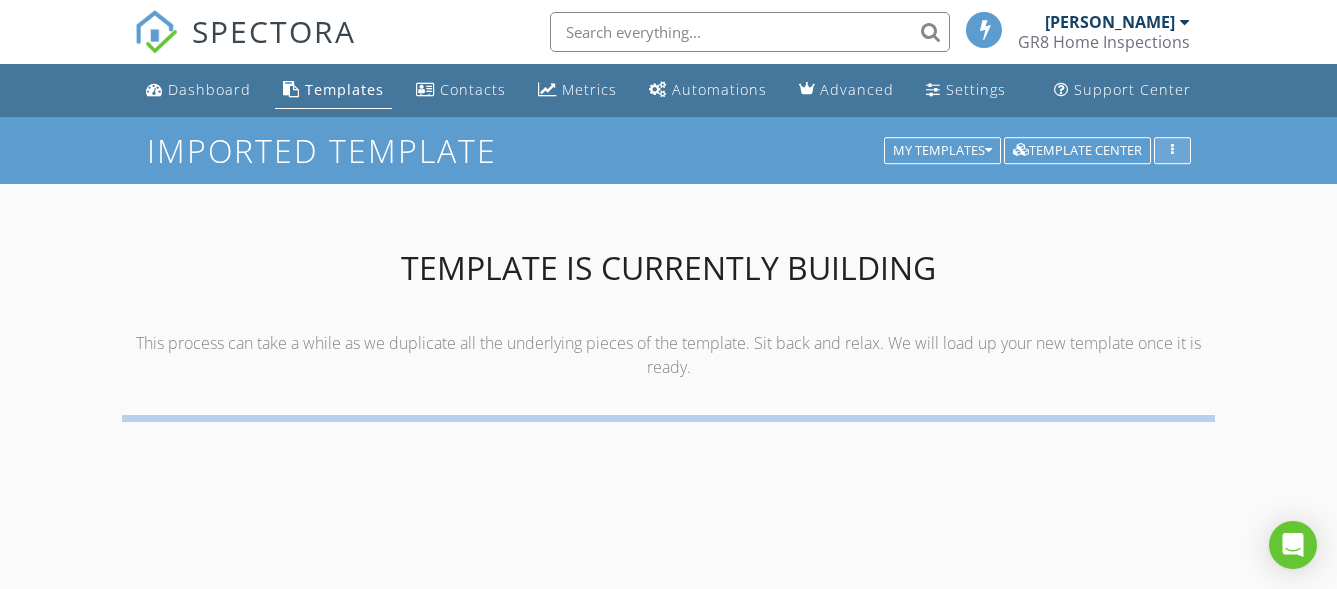 click at bounding box center [1172, 151] 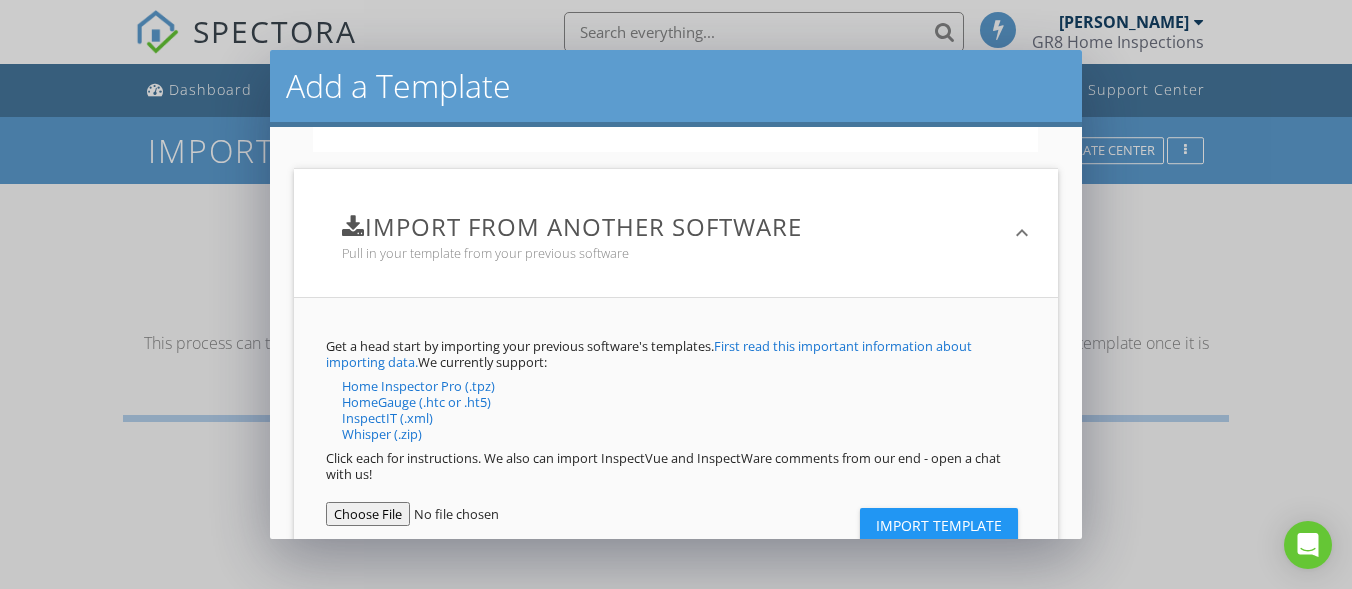 scroll, scrollTop: 400, scrollLeft: 0, axis: vertical 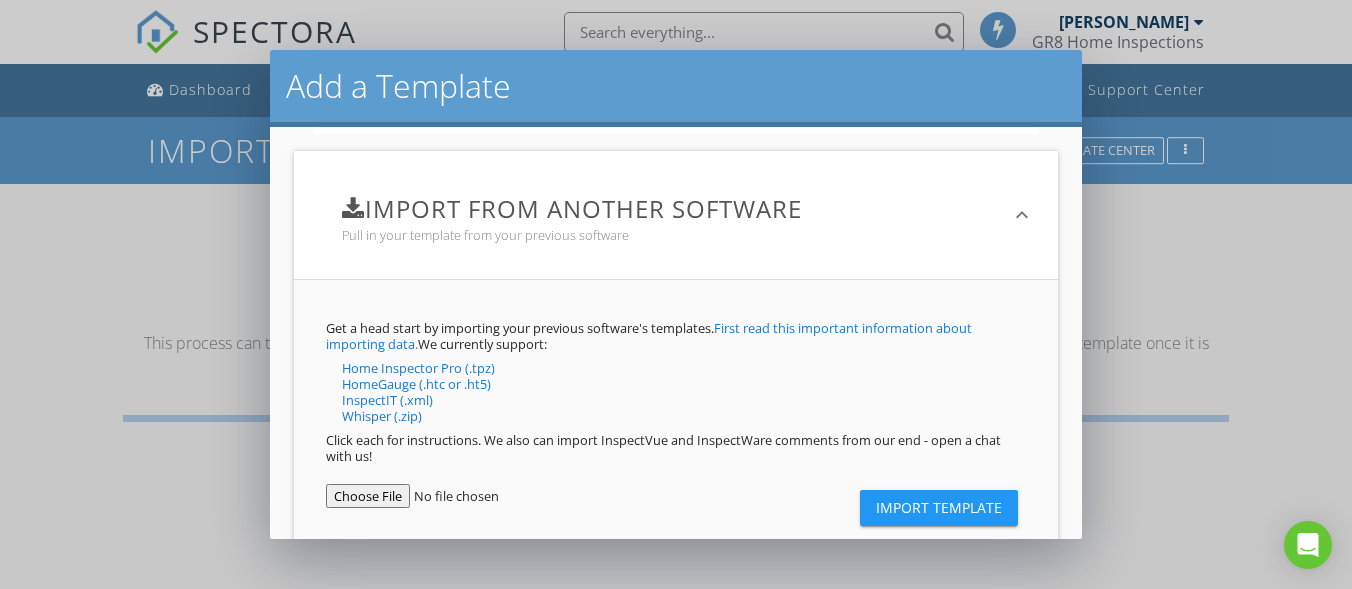 click on "First read this important information about importing
data." at bounding box center [649, 336] 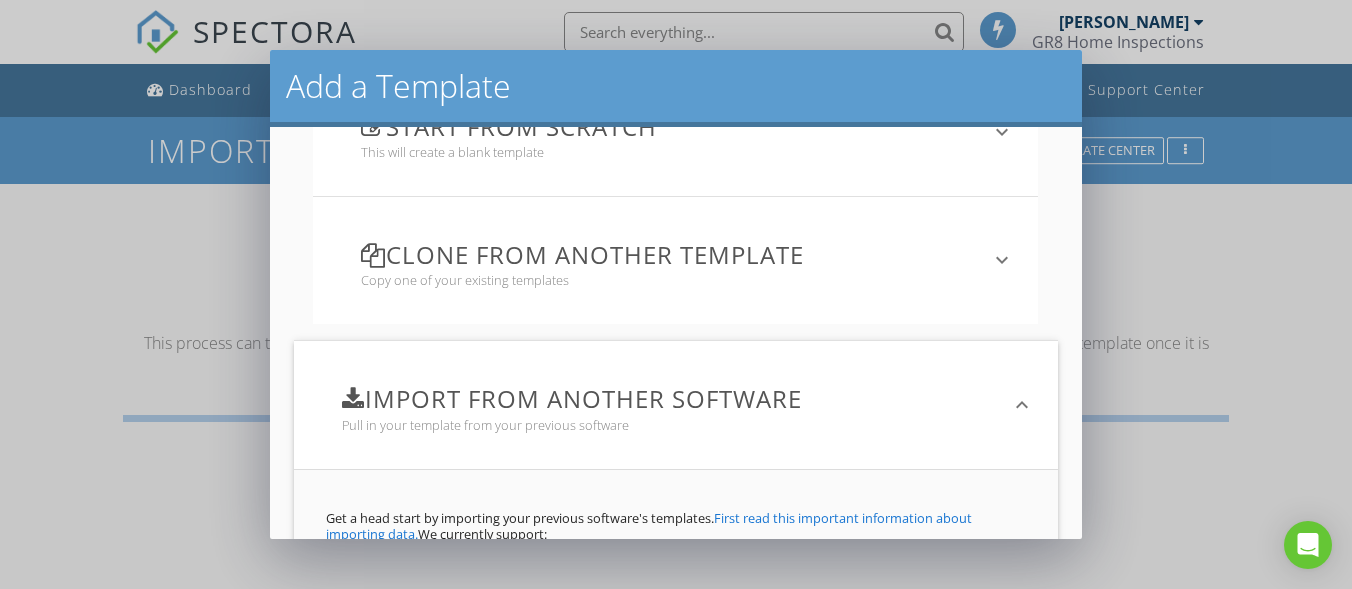 scroll, scrollTop: 22, scrollLeft: 0, axis: vertical 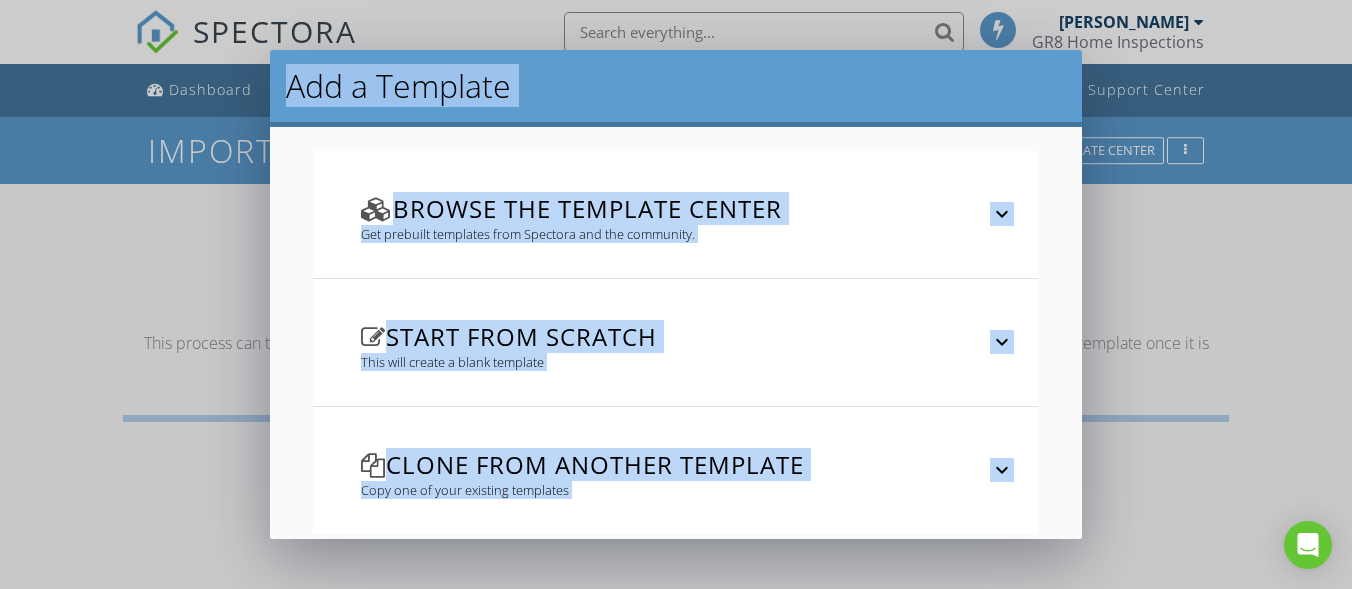 click on "Add a Template
Browse the Template Center
Get prebuilt templates from Spectora and the community. keyboard_arrow_down
We have several prebuilt templates ready for you to customize,
including templates based on InterNACHI and ASHI Standards of
Practice. Members of the Spectora community also generously
share their templates here!
Template Center
Start from scratch
This will create a blank template keyboard_arrow_down       Name     Friendly Display Name   PDF Output Format Standard arrow_drop_down
Create Template
Clone from another template
Copy one of your existing templates keyboard_arrow_down
Choose template
Import from another software
keyboard_arrow_down" at bounding box center (676, 294) 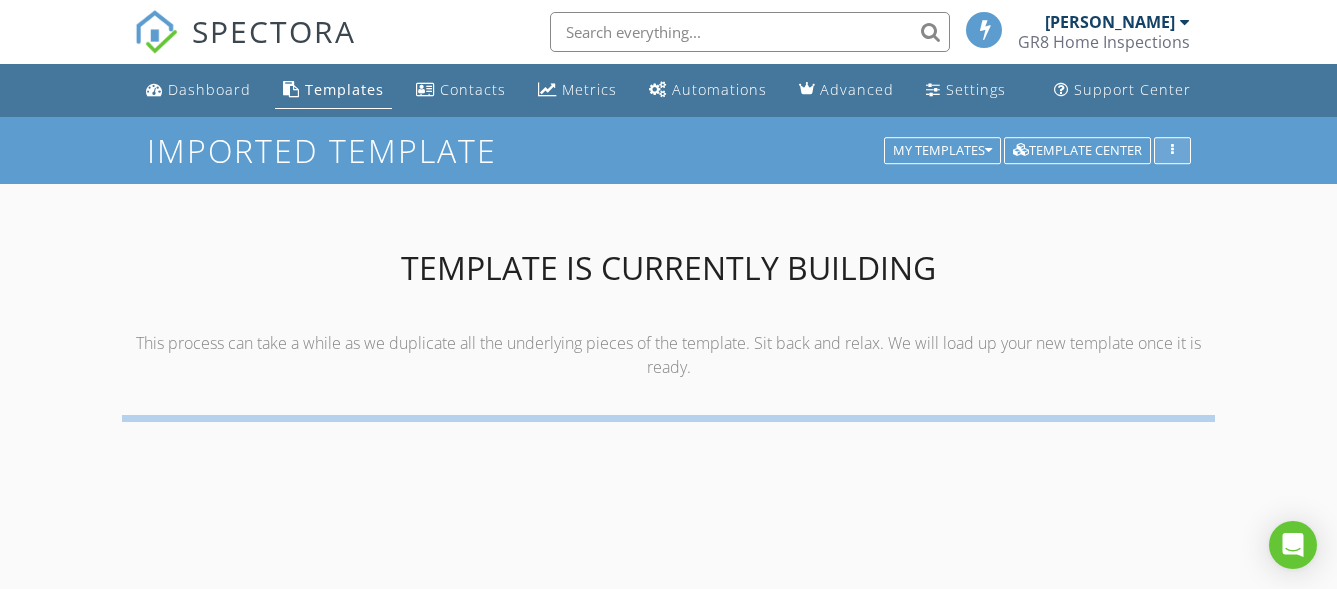 click at bounding box center (1172, 151) 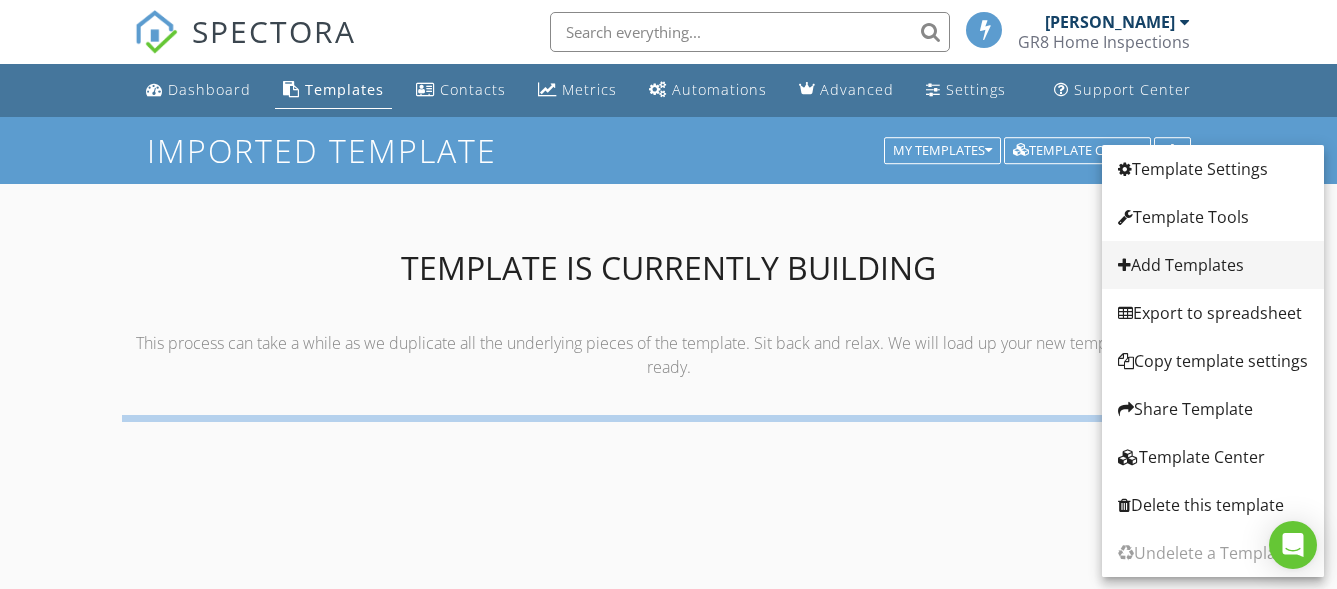 click on "Add Templates" at bounding box center (1213, 265) 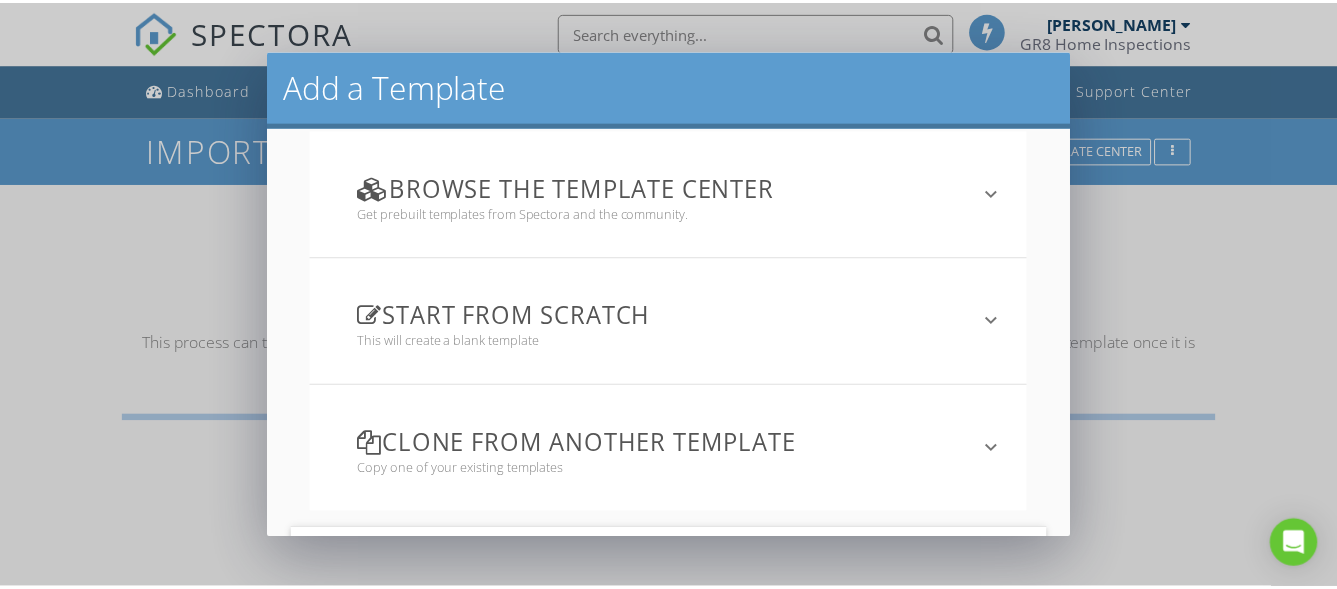 scroll, scrollTop: 126, scrollLeft: 0, axis: vertical 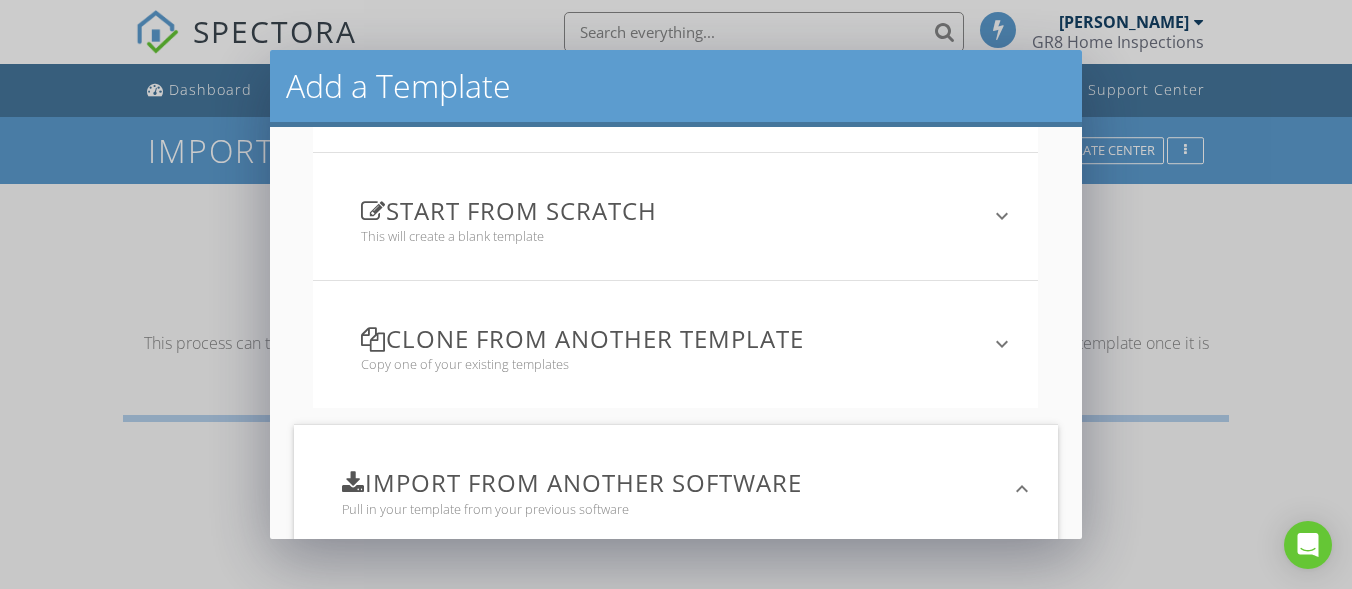 click on "Add a Template
Browse the Template Center
Get prebuilt templates from Spectora and the community. keyboard_arrow_down
We have several prebuilt templates ready for you to customize,
including templates based on InterNACHI and ASHI Standards of
Practice. Members of the Spectora community also generously
share their templates here!
Template Center
Start from scratch
This will create a blank template keyboard_arrow_down       Name     Friendly Display Name   PDF Output Format Standard arrow_drop_down
Create Template
Clone from another template
Copy one of your existing templates keyboard_arrow_down
Choose template
Import from another software
keyboard_arrow_down" at bounding box center [676, 294] 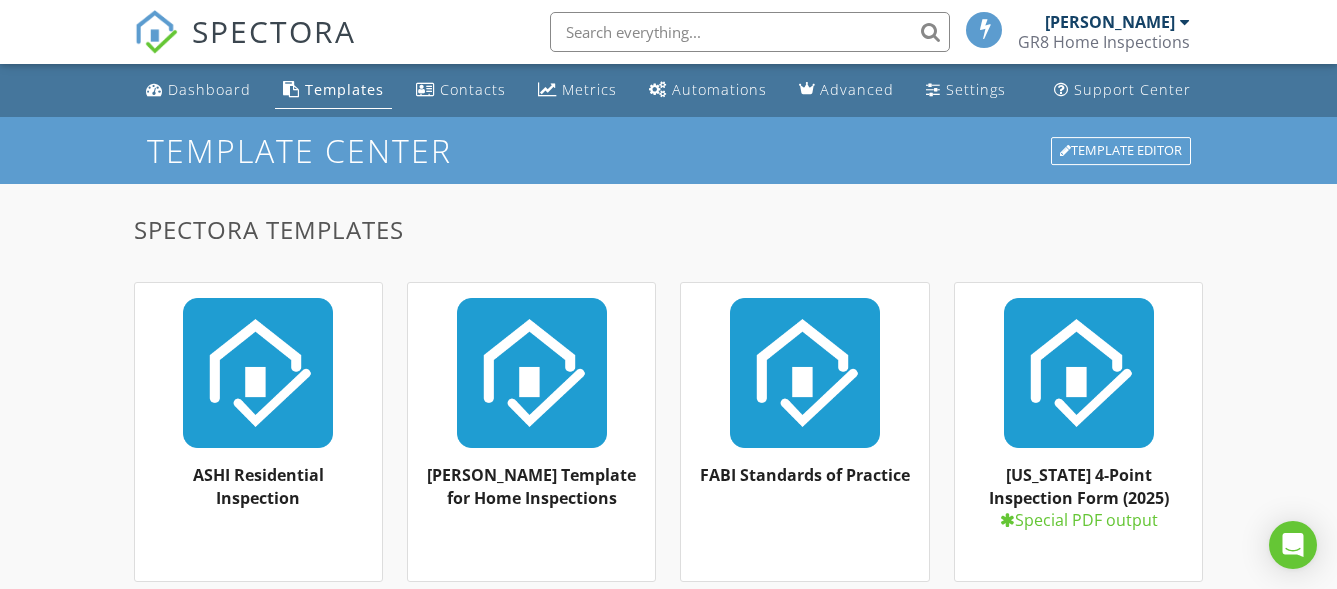 scroll, scrollTop: 0, scrollLeft: 0, axis: both 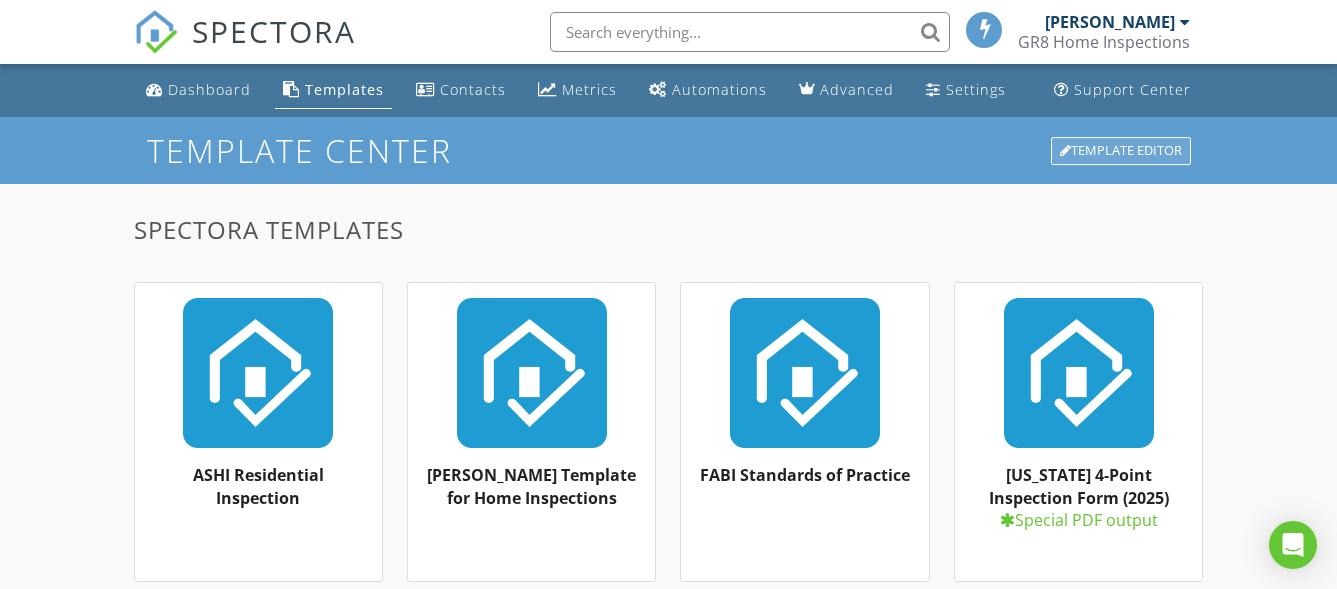 click on "Template Editor" at bounding box center (1121, 151) 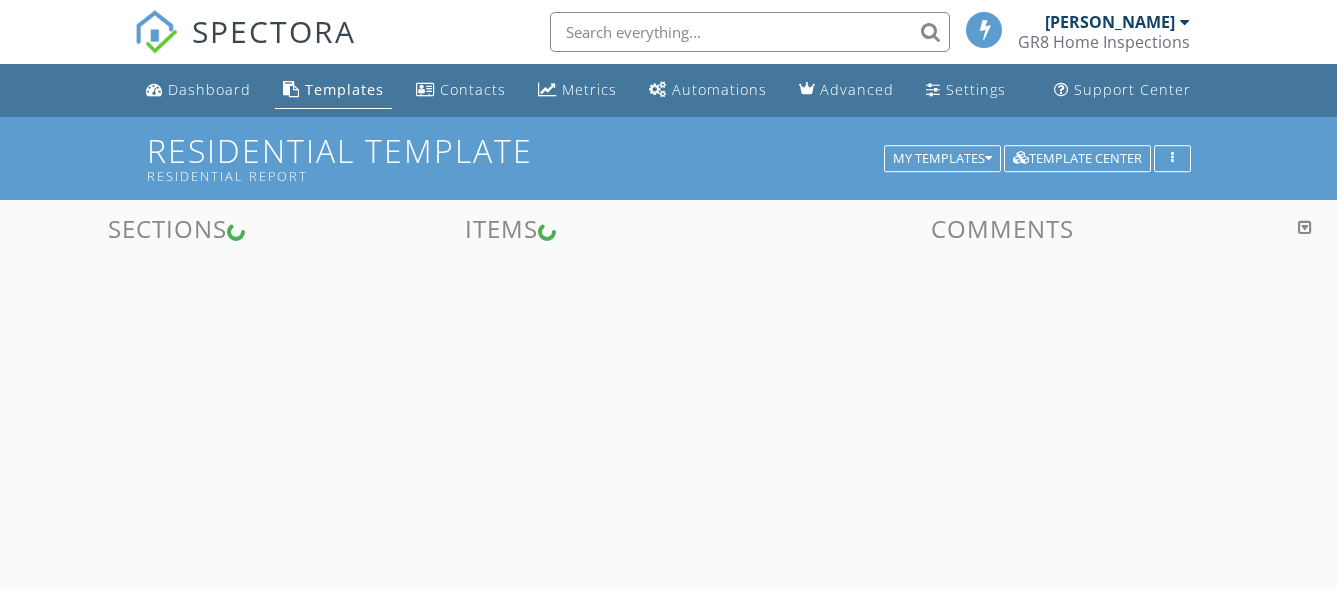 scroll, scrollTop: 0, scrollLeft: 0, axis: both 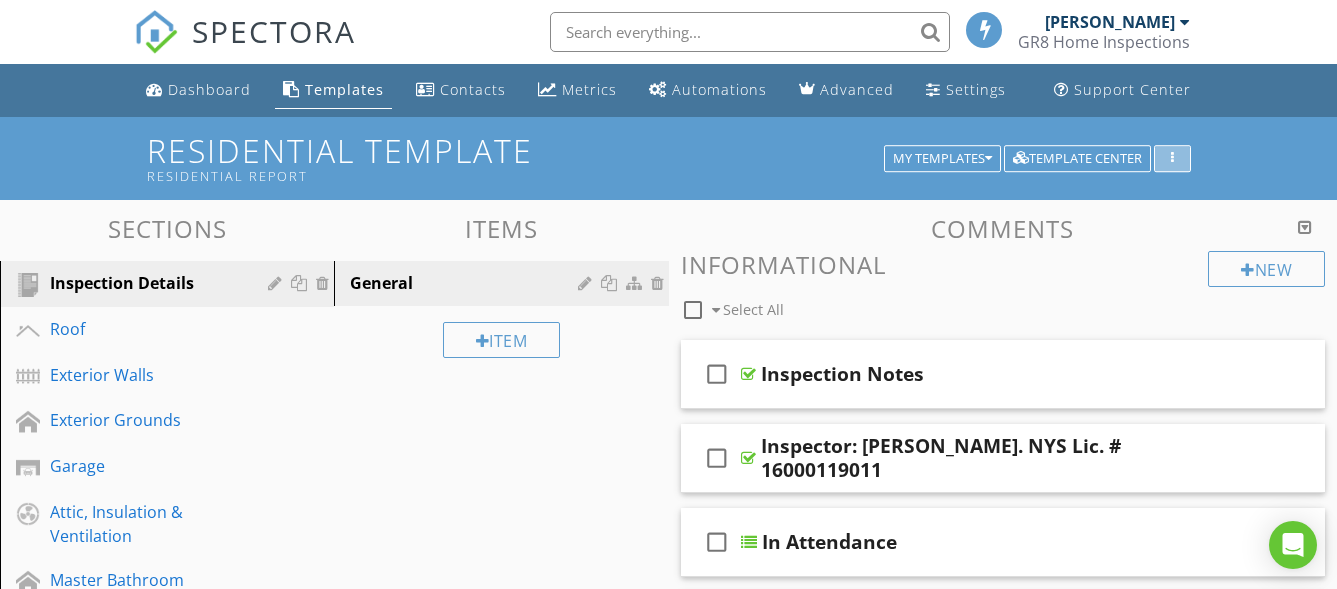 click at bounding box center (1172, 159) 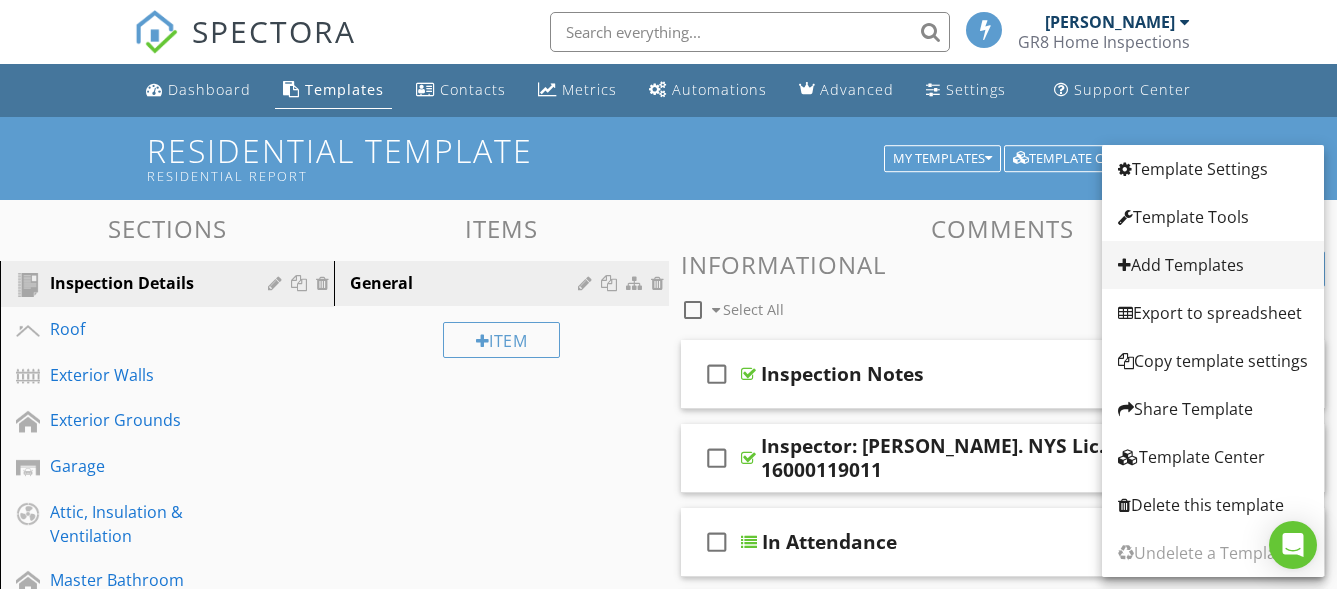 click on "Add Templates" at bounding box center (1213, 265) 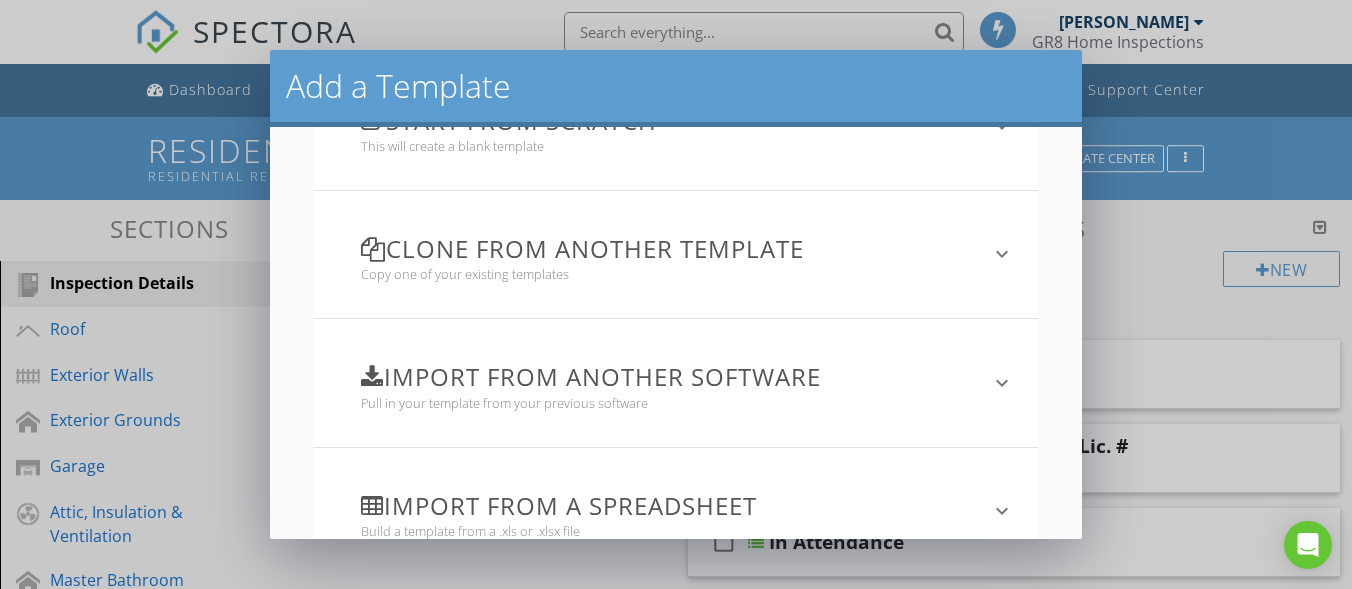 scroll, scrollTop: 221, scrollLeft: 0, axis: vertical 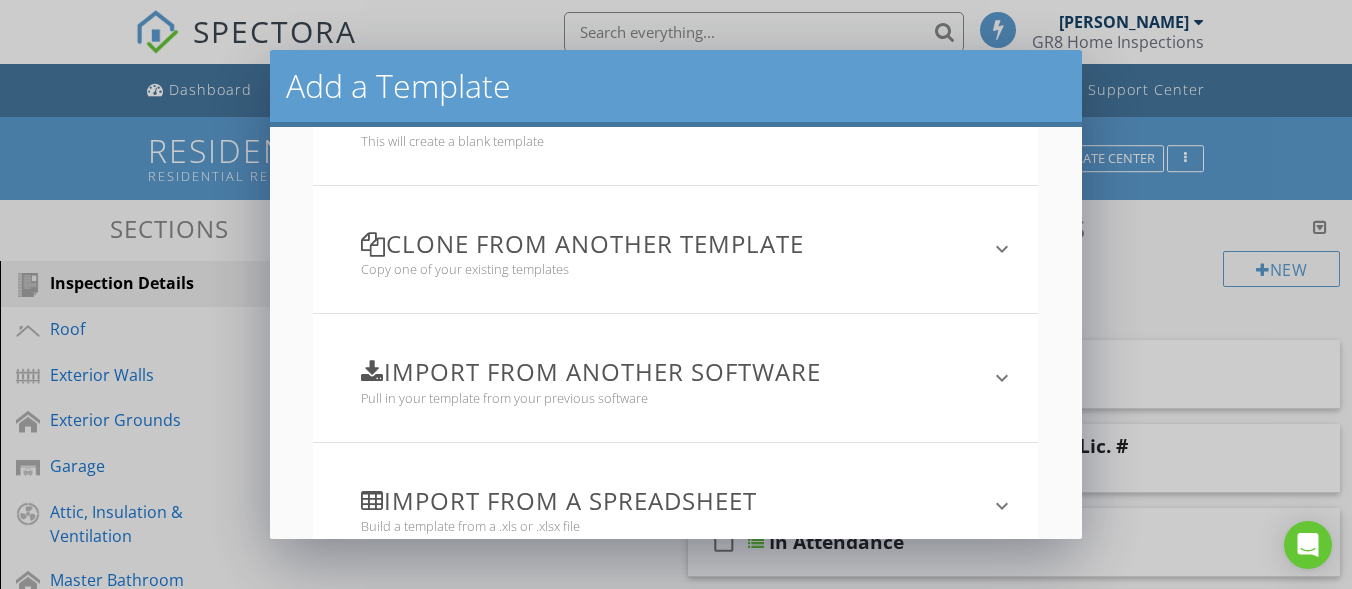 click on "Import from another software" at bounding box center (663, 371) 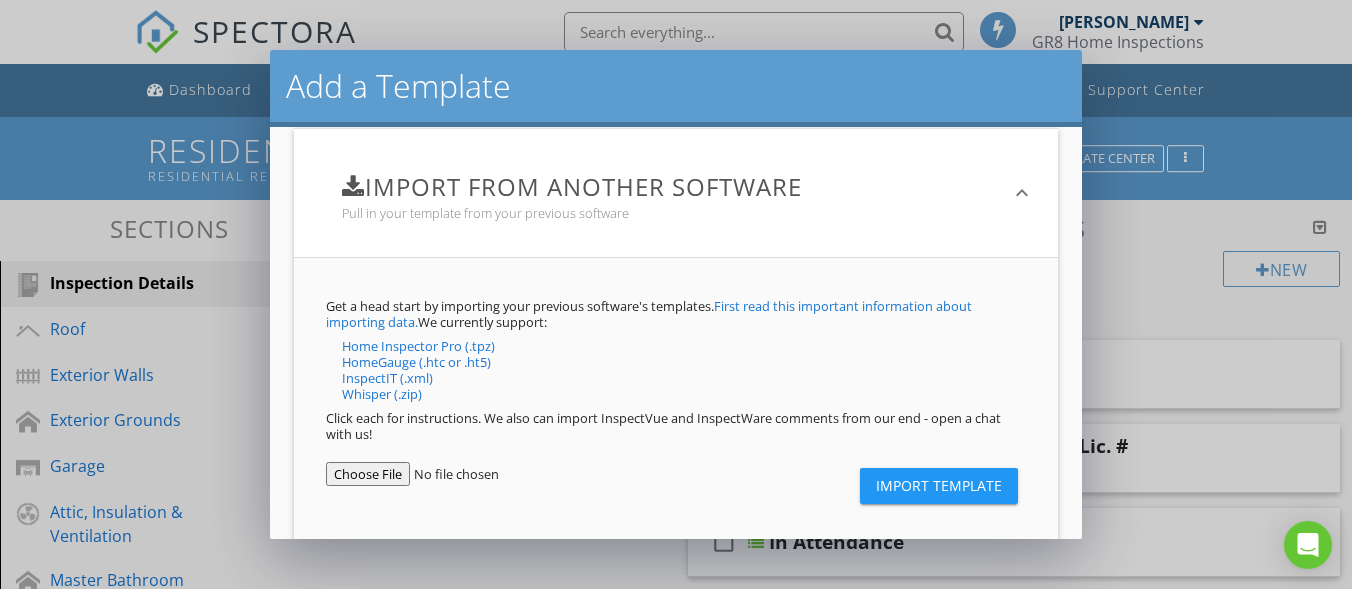 scroll, scrollTop: 364, scrollLeft: 0, axis: vertical 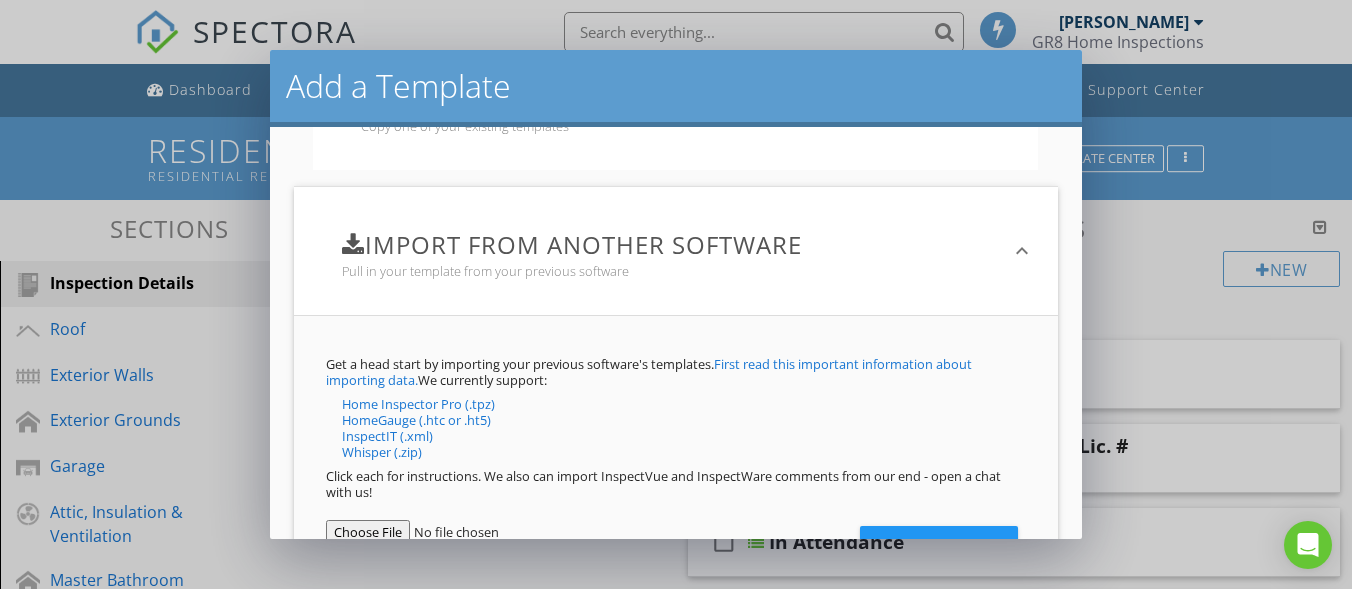 click on "keyboard_arrow_down" at bounding box center [1022, 251] 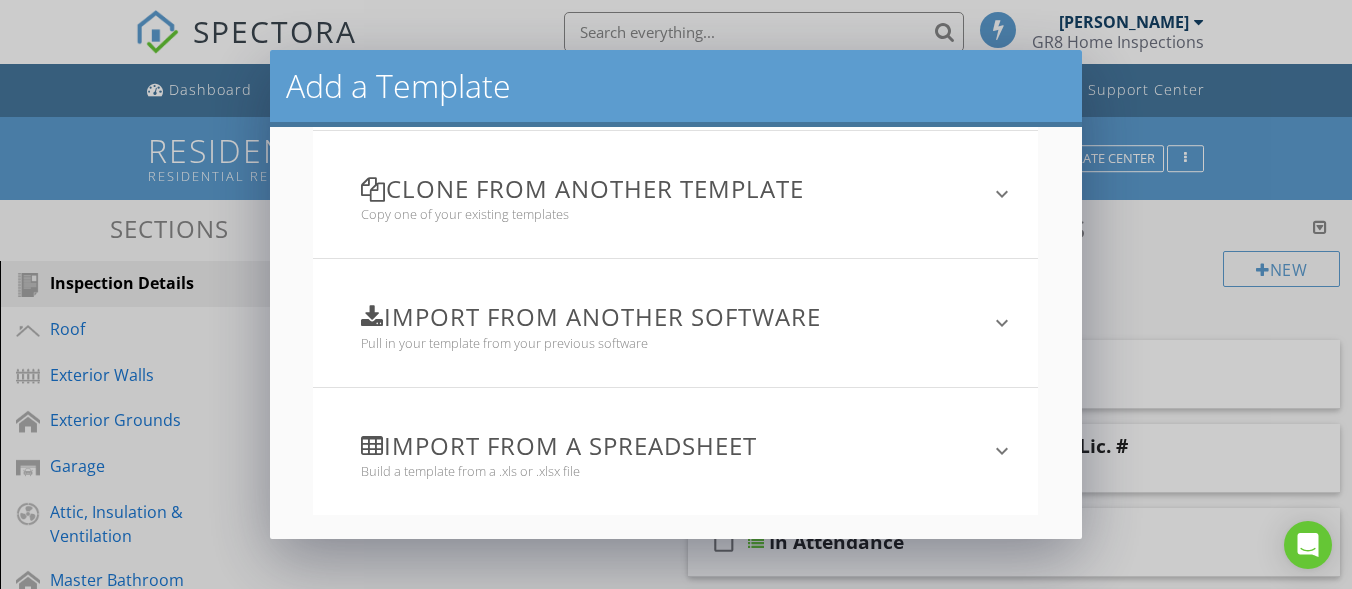 scroll, scrollTop: 275, scrollLeft: 0, axis: vertical 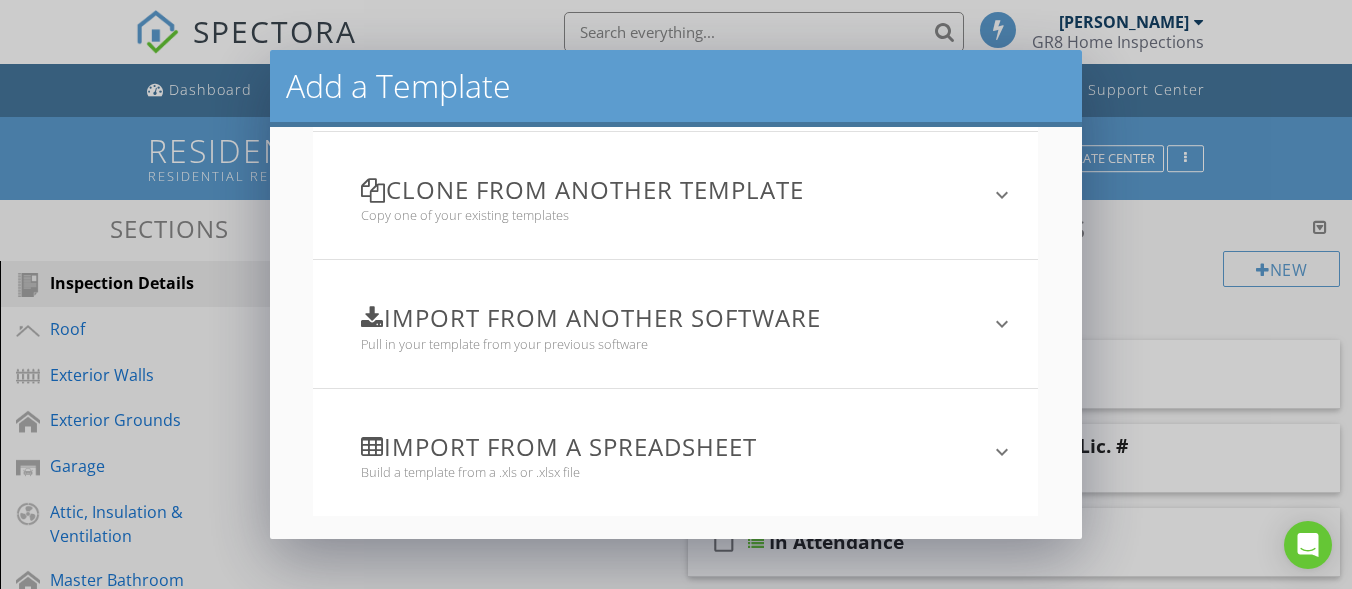 click on "Import from a spreadsheet" at bounding box center (663, 446) 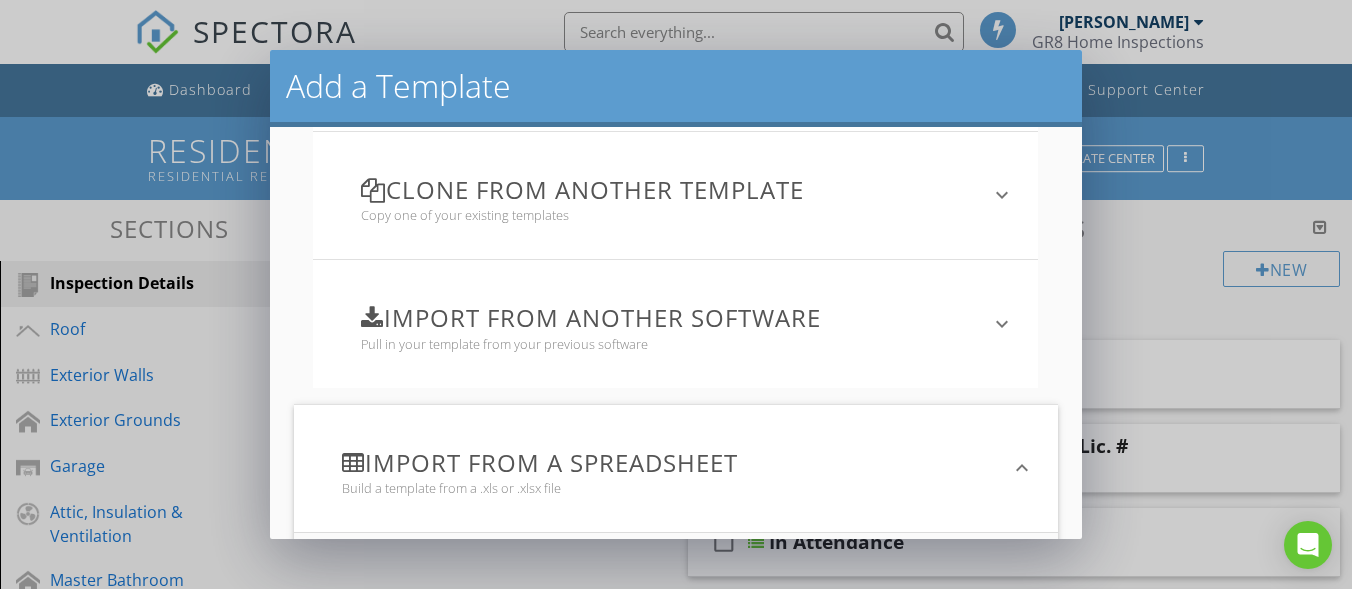 scroll, scrollTop: 468, scrollLeft: 0, axis: vertical 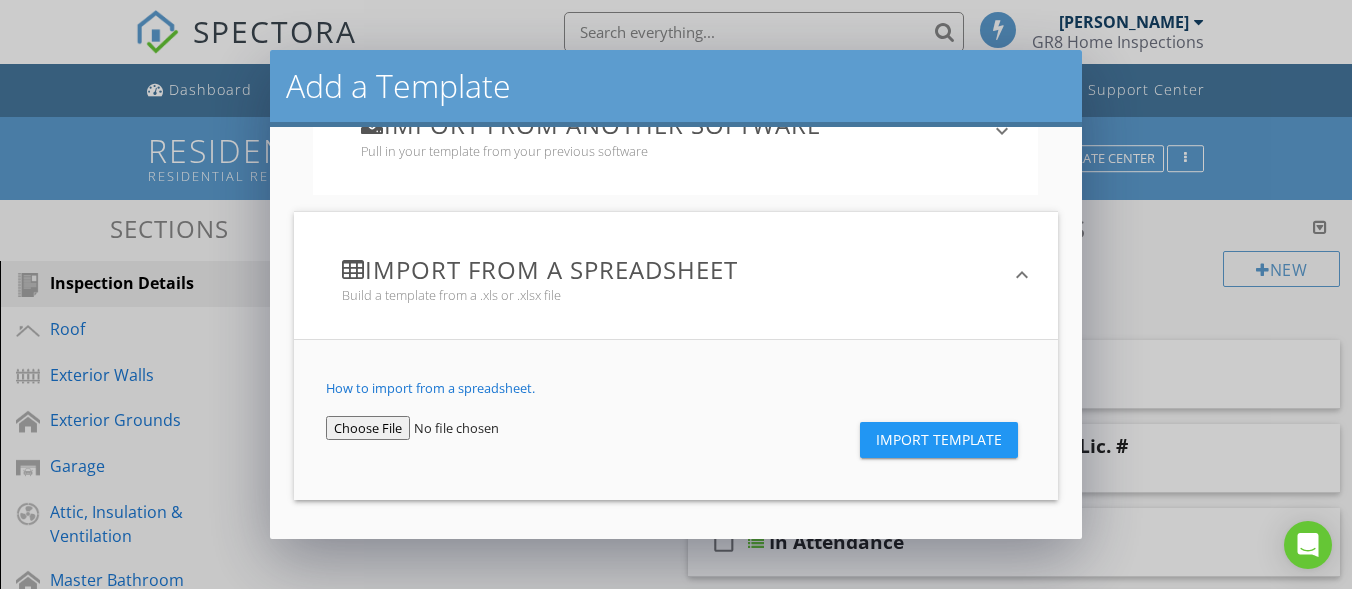 click at bounding box center (445, 428) 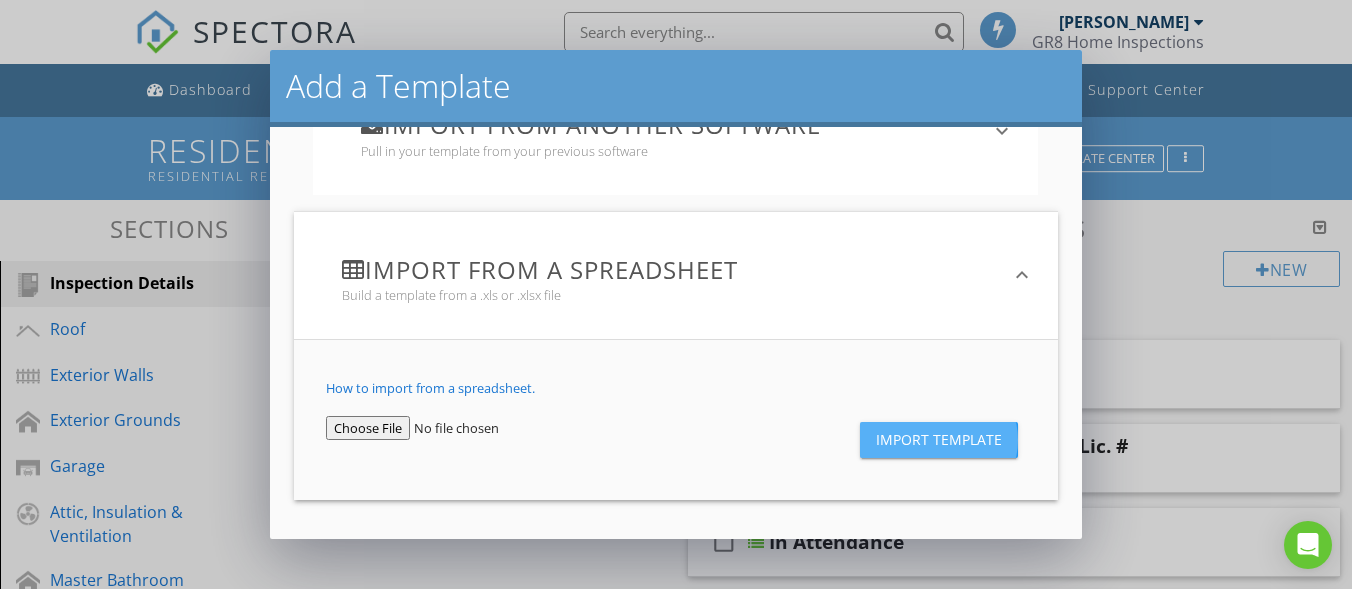 click on "Import Template" at bounding box center (939, 440) 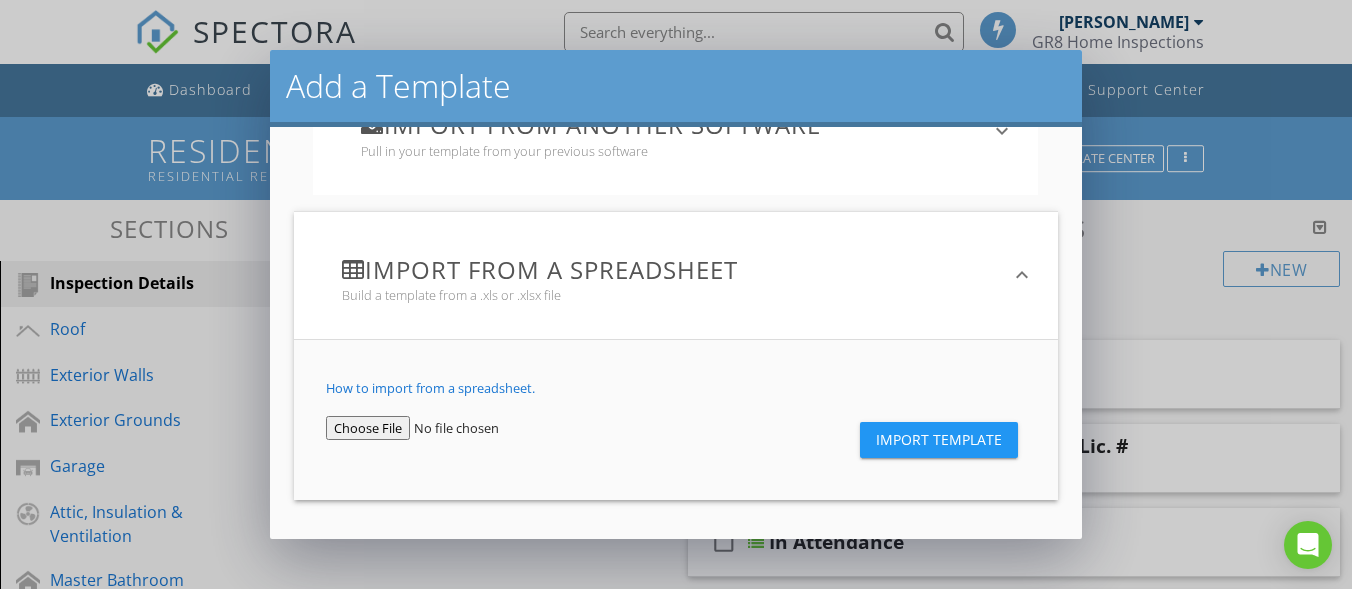 click on "Import Template" at bounding box center [939, 440] 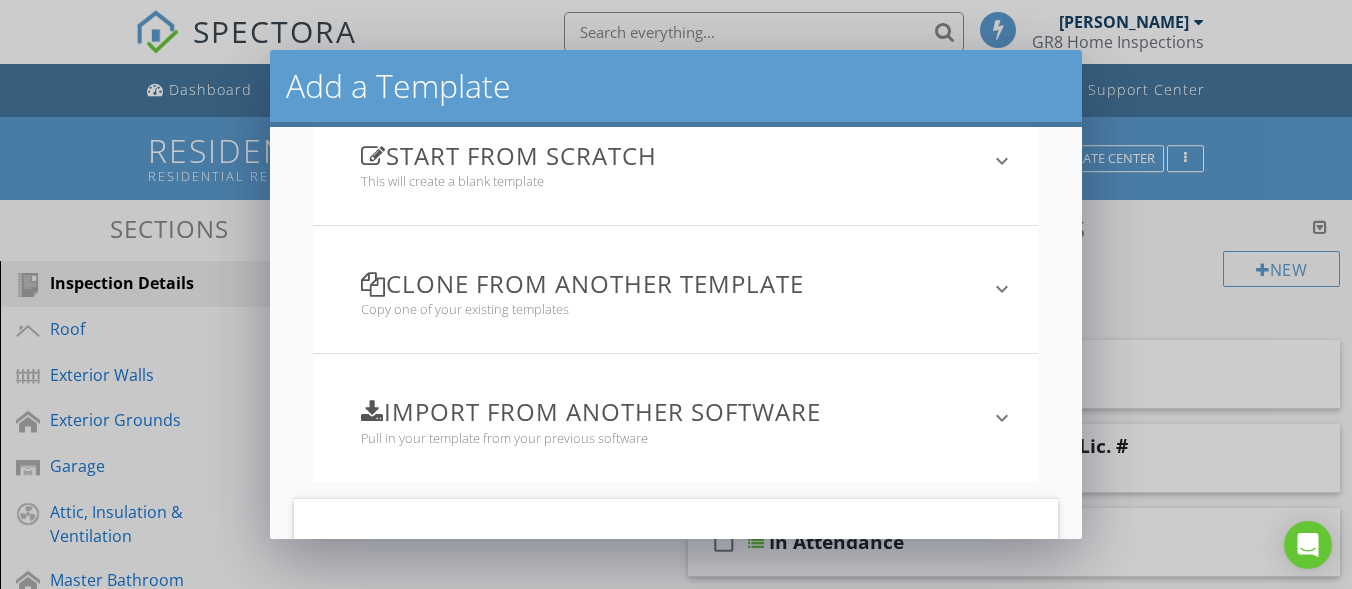scroll, scrollTop: 468, scrollLeft: 0, axis: vertical 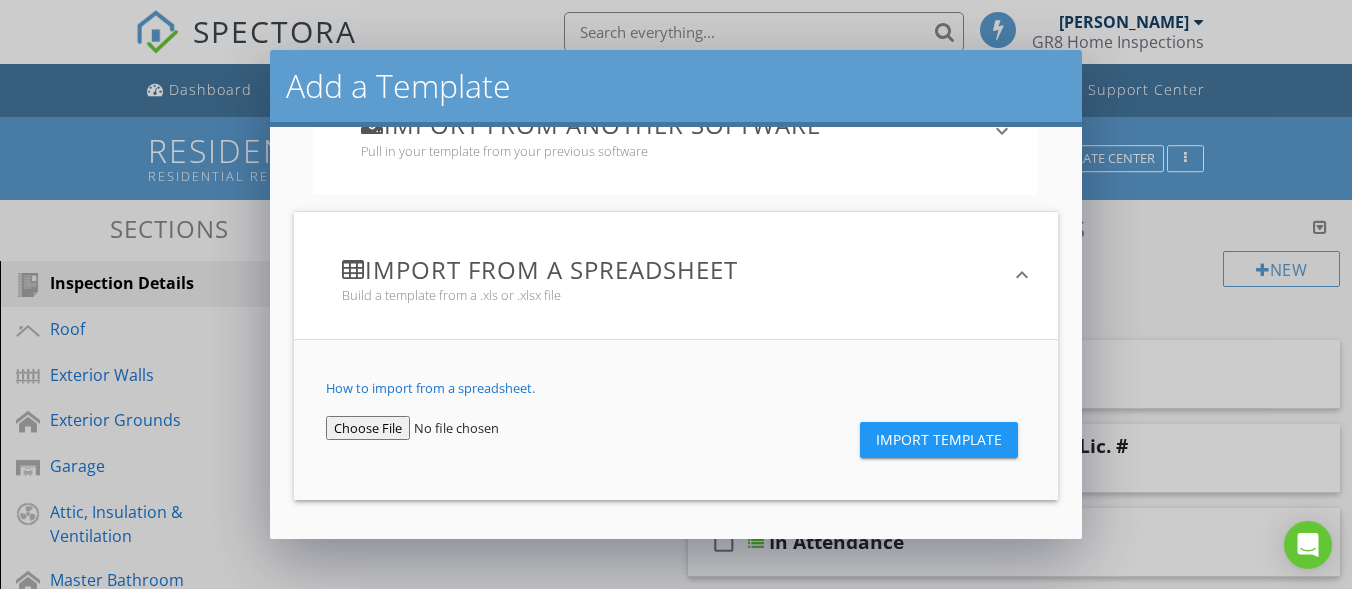 click at bounding box center (445, 428) 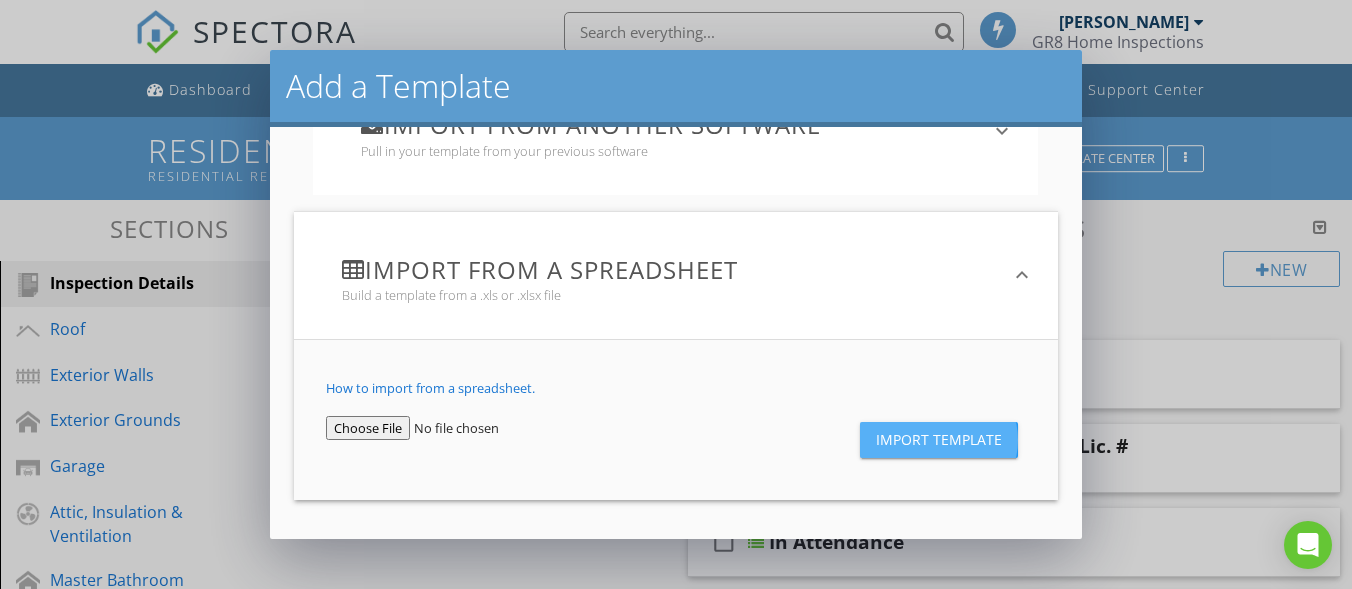 click on "Import Template" at bounding box center (939, 440) 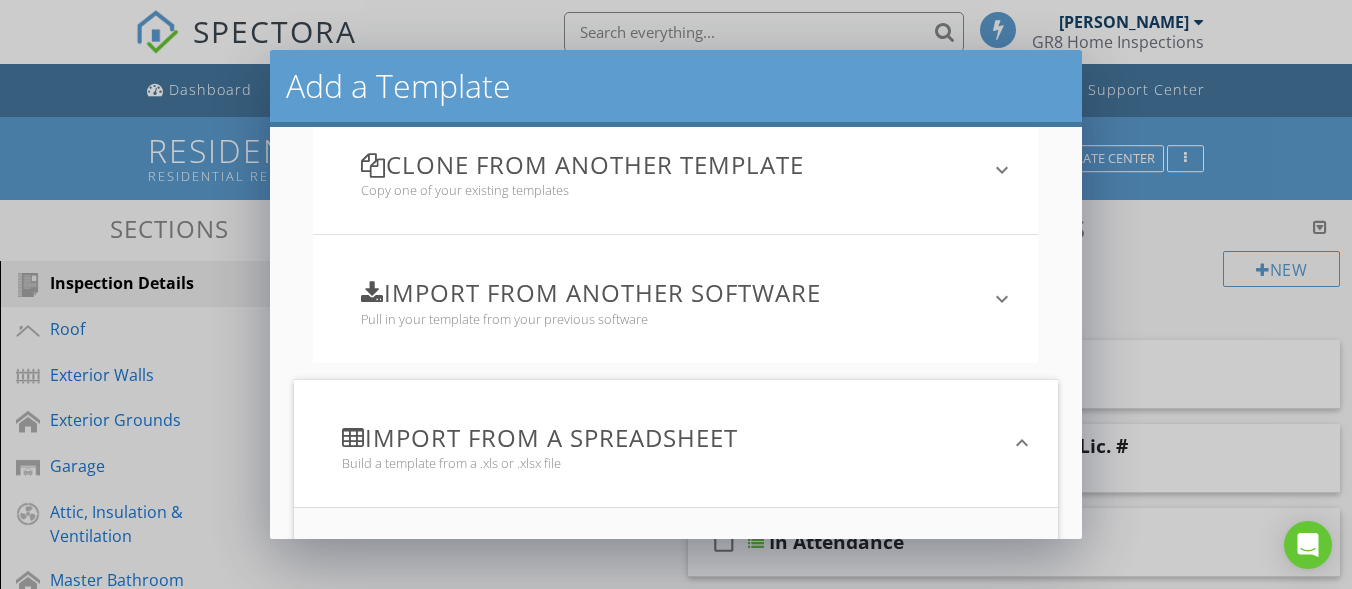 scroll, scrollTop: 290, scrollLeft: 0, axis: vertical 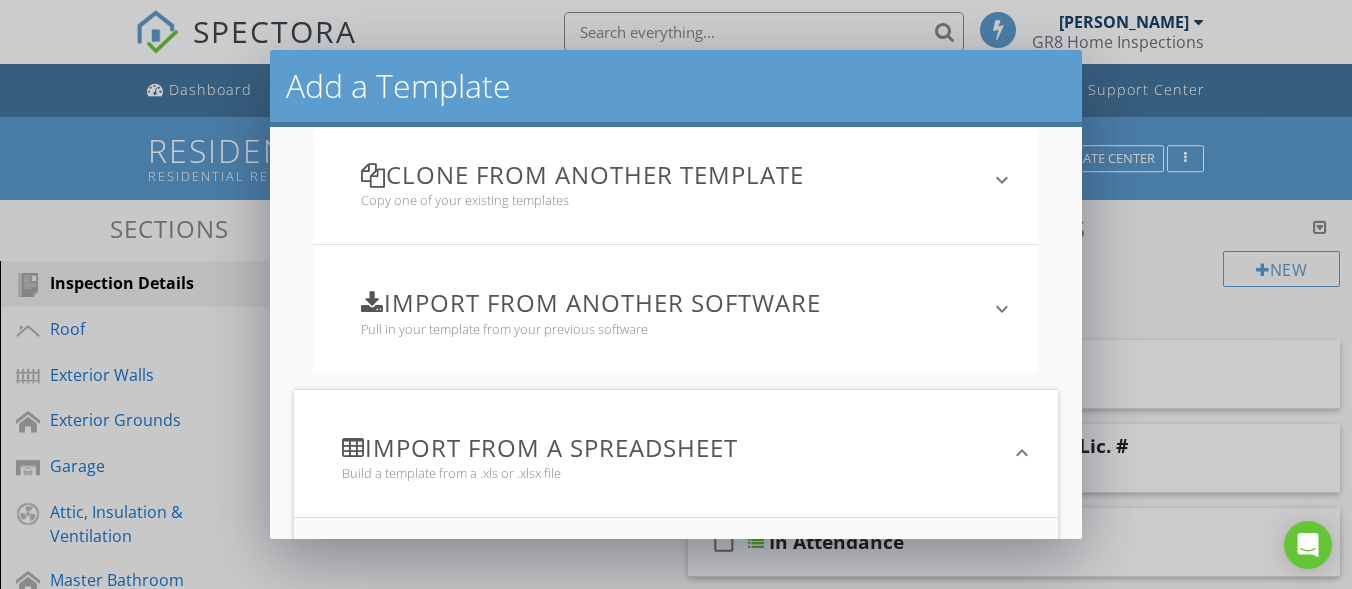 click on "Clone from another template" at bounding box center (663, 174) 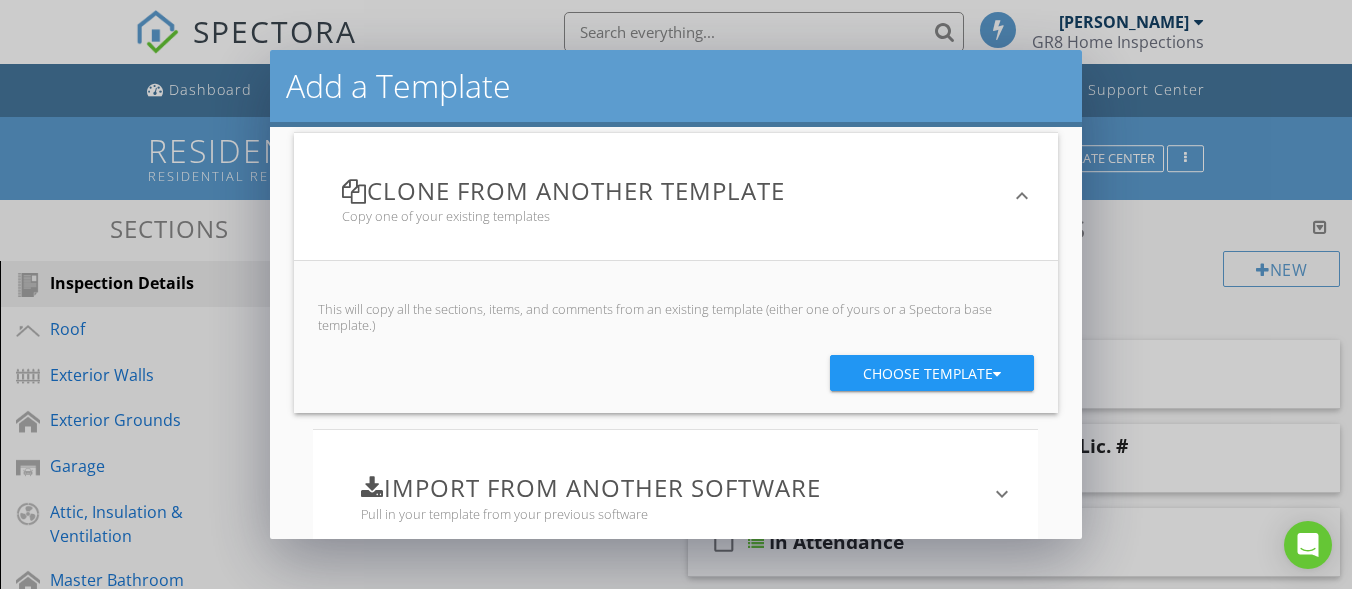 click on "keyboard_arrow_down" at bounding box center [1022, 196] 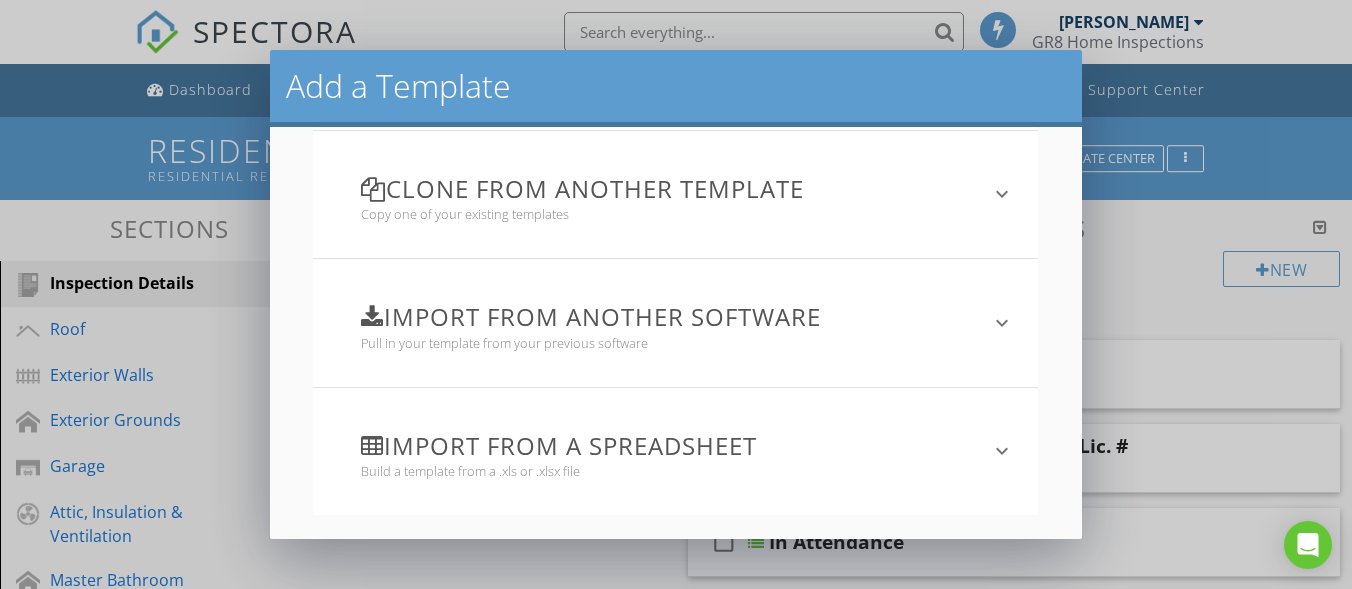 scroll, scrollTop: 275, scrollLeft: 0, axis: vertical 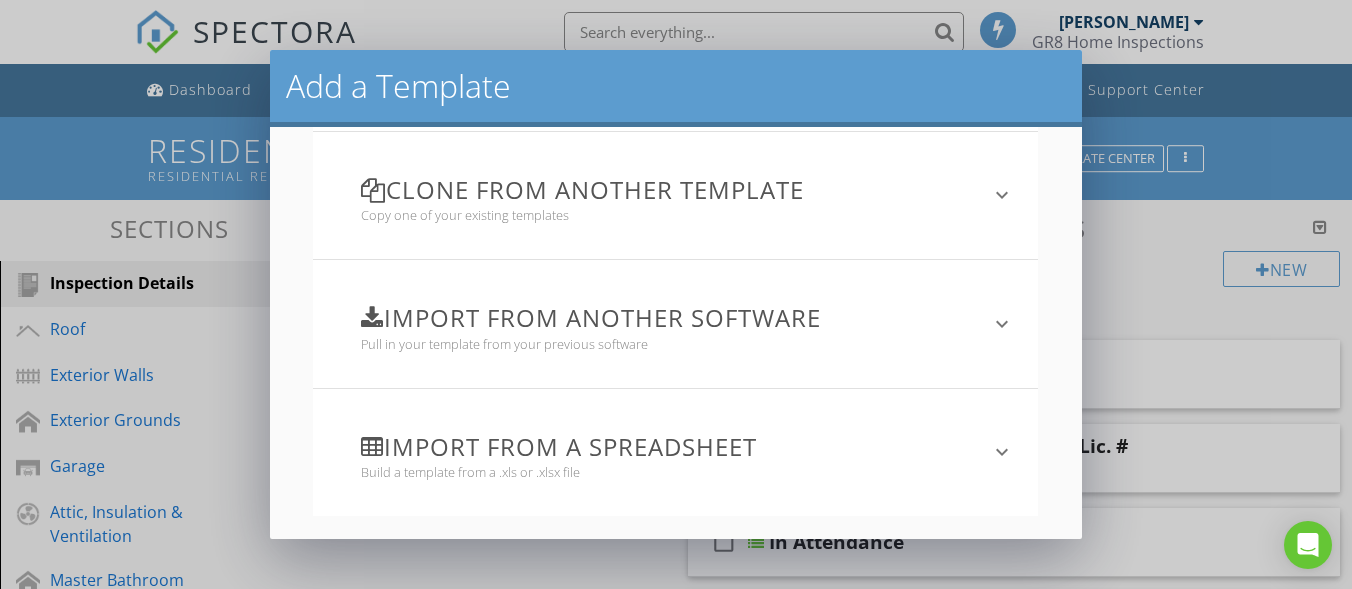 click on "Import from another software" at bounding box center [663, 317] 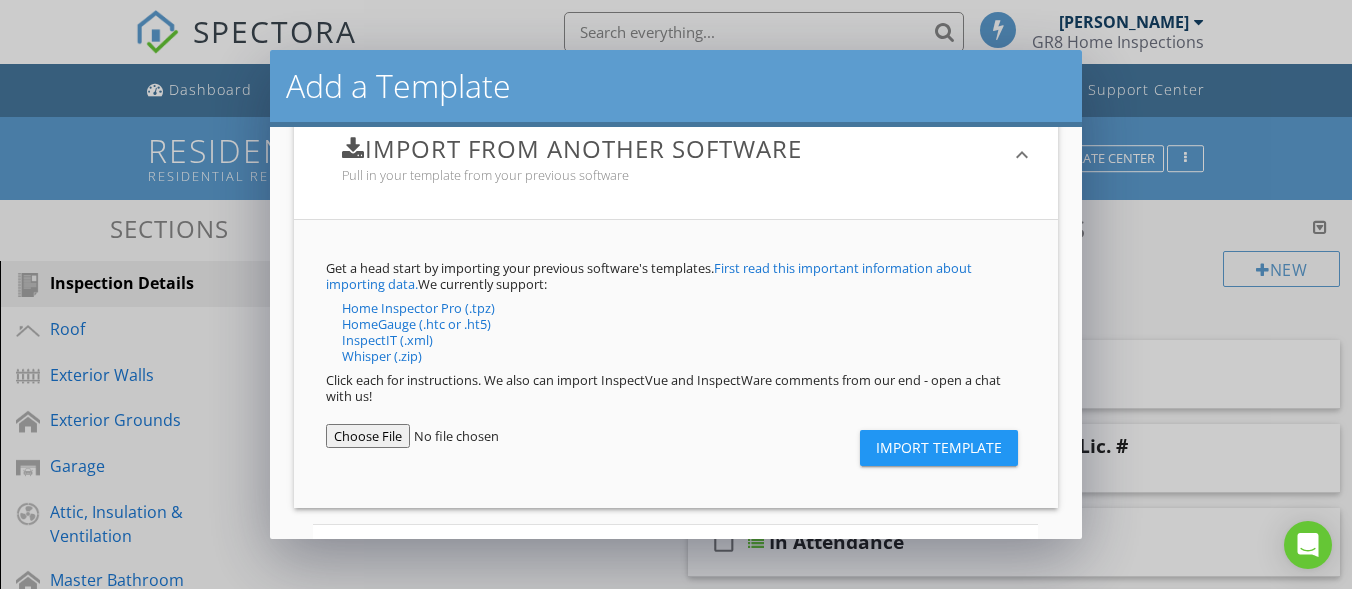 scroll, scrollTop: 550, scrollLeft: 0, axis: vertical 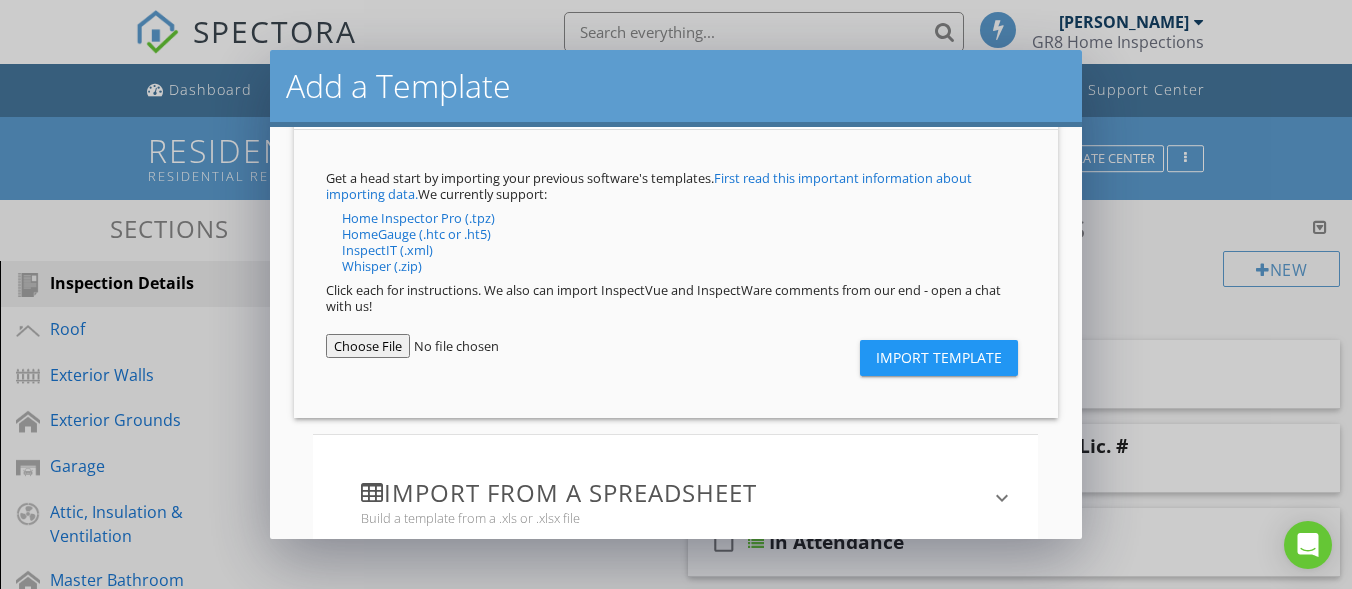 click at bounding box center (445, 346) 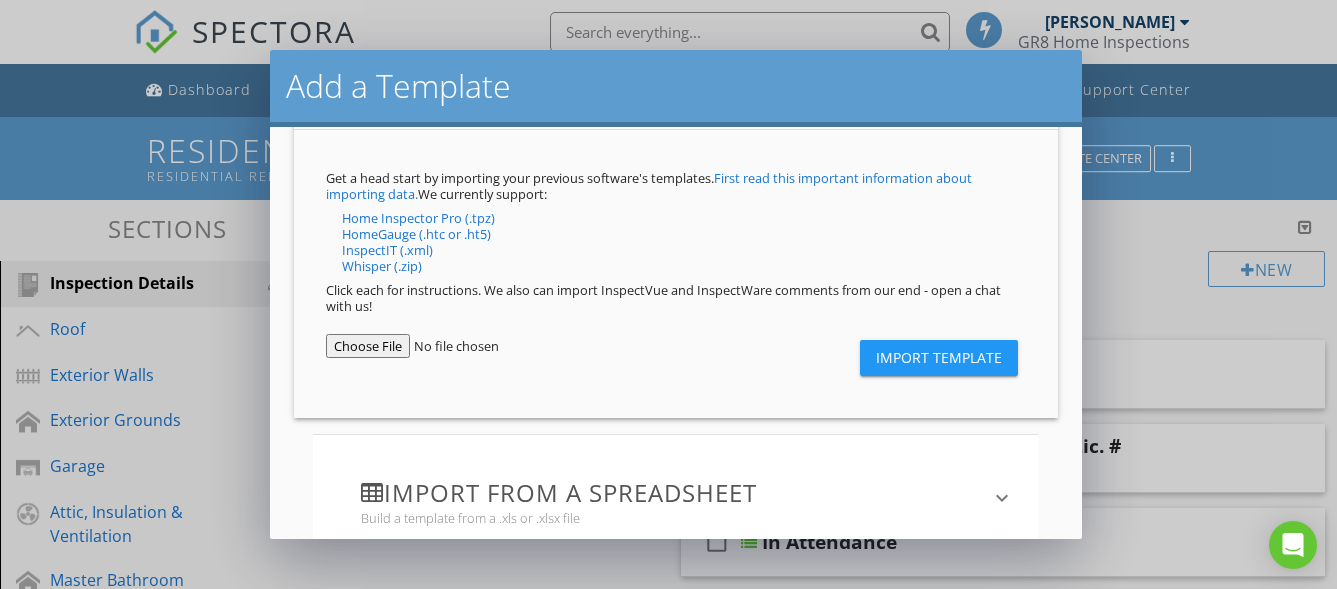 click on "Add a Template
Browse the Template Center
Get prebuilt templates from Spectora and the community. keyboard_arrow_down
We have several prebuilt templates ready for you to customize,
including templates based on InterNACHI and ASHI Standards of
Practice. Members of the Spectora community also generously
share their templates here!
Template Center
Start from scratch
This will create a blank template keyboard_arrow_down       Name     Friendly Display Name   PDF Output Format Standard arrow_drop_down
Create Template
Clone from another template
Copy one of your existing templates keyboard_arrow_down
Choose template
Import from another software
keyboard_arrow_down" at bounding box center [668, 294] 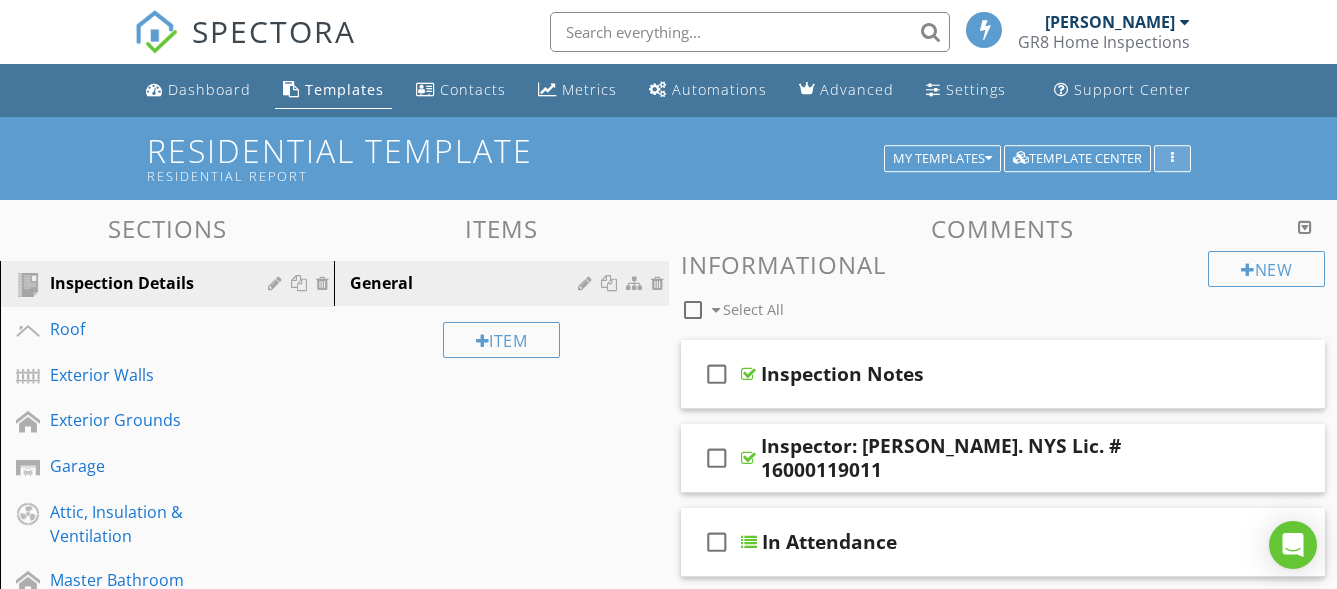 click at bounding box center [1172, 159] 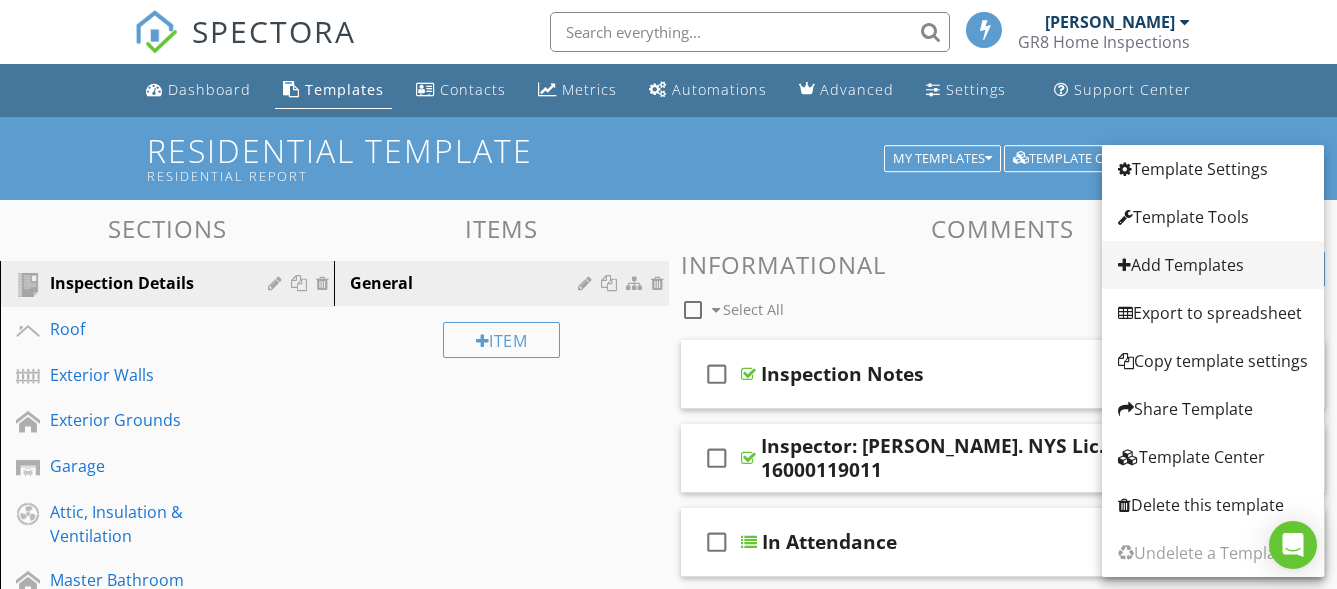 click on "Add Templates" at bounding box center (1213, 265) 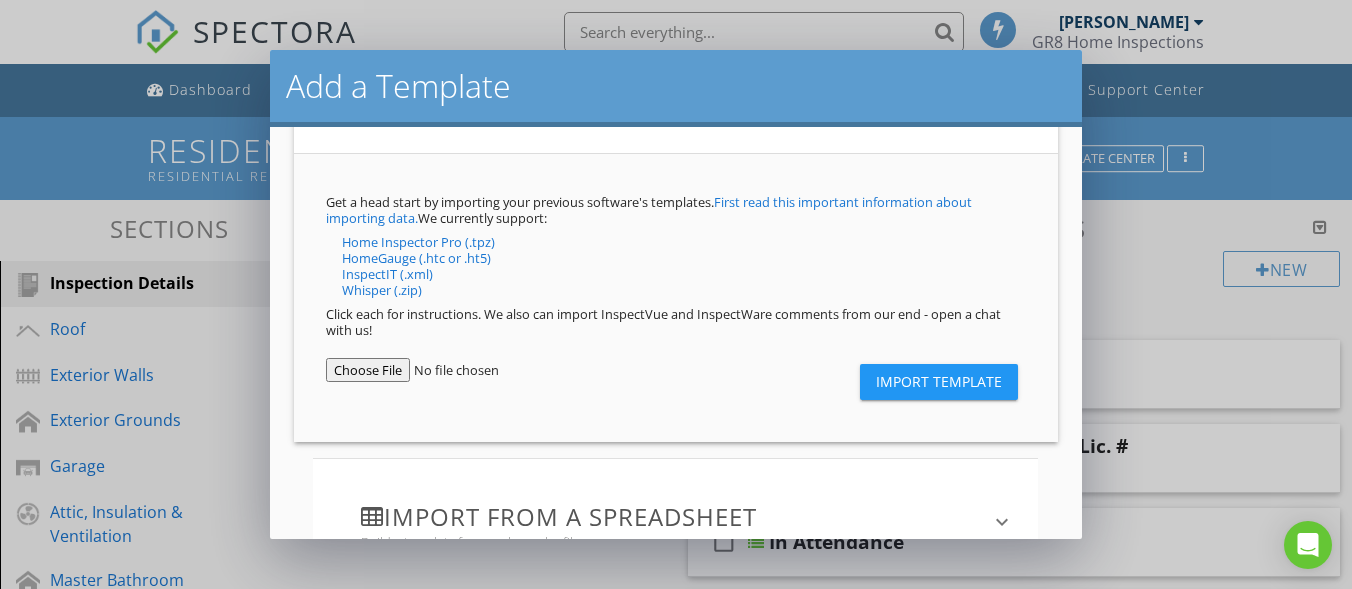 scroll, scrollTop: 530, scrollLeft: 0, axis: vertical 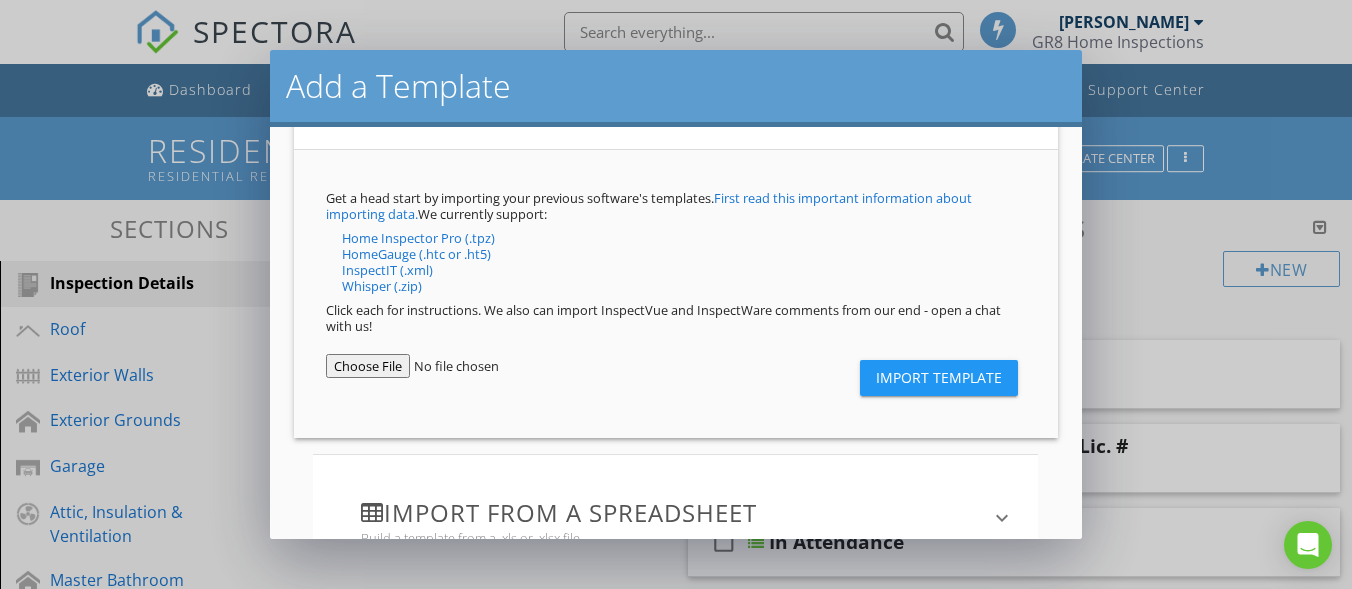 click at bounding box center (445, 366) 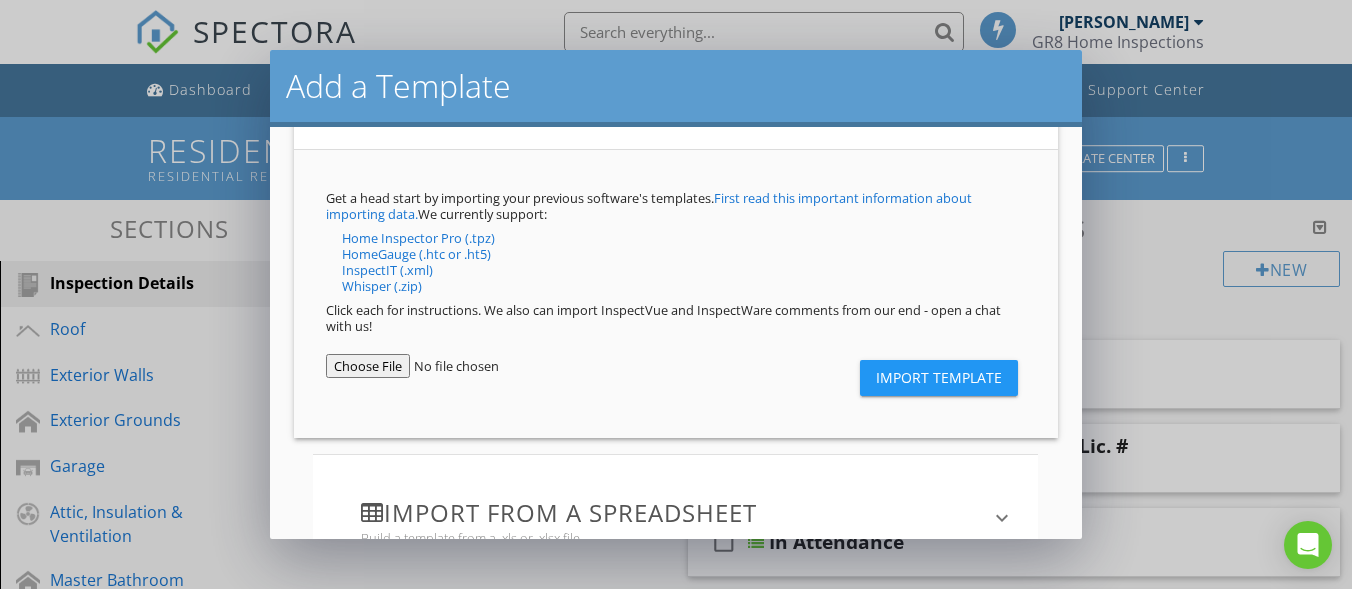 type on "C:\fakepath\spectora_gr8_template_expanded.csv" 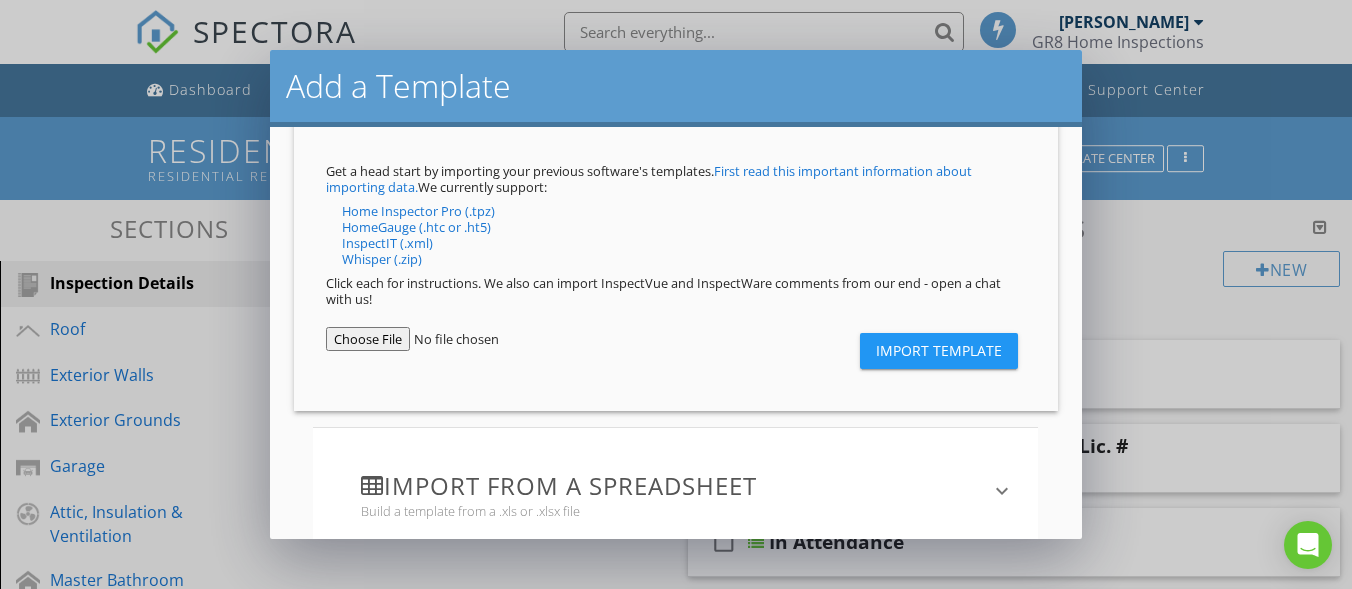 scroll, scrollTop: 596, scrollLeft: 0, axis: vertical 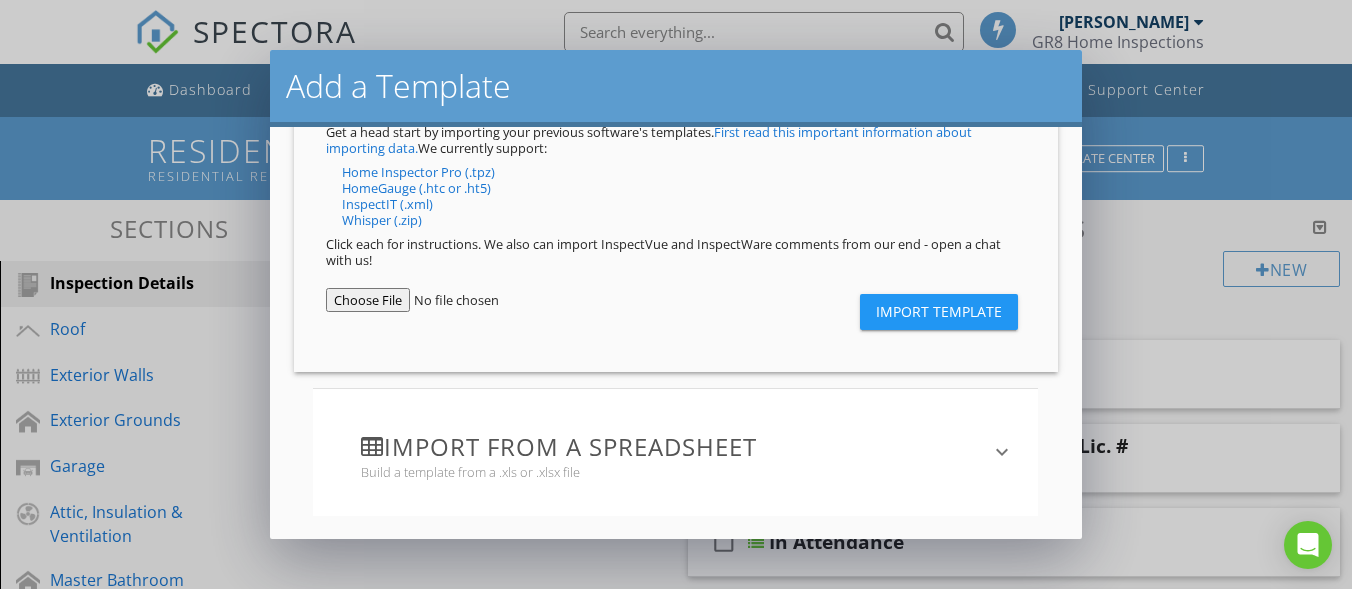 click on "Import from a spreadsheet
Build a template from a .xls or .xlsx file" at bounding box center [663, 452] 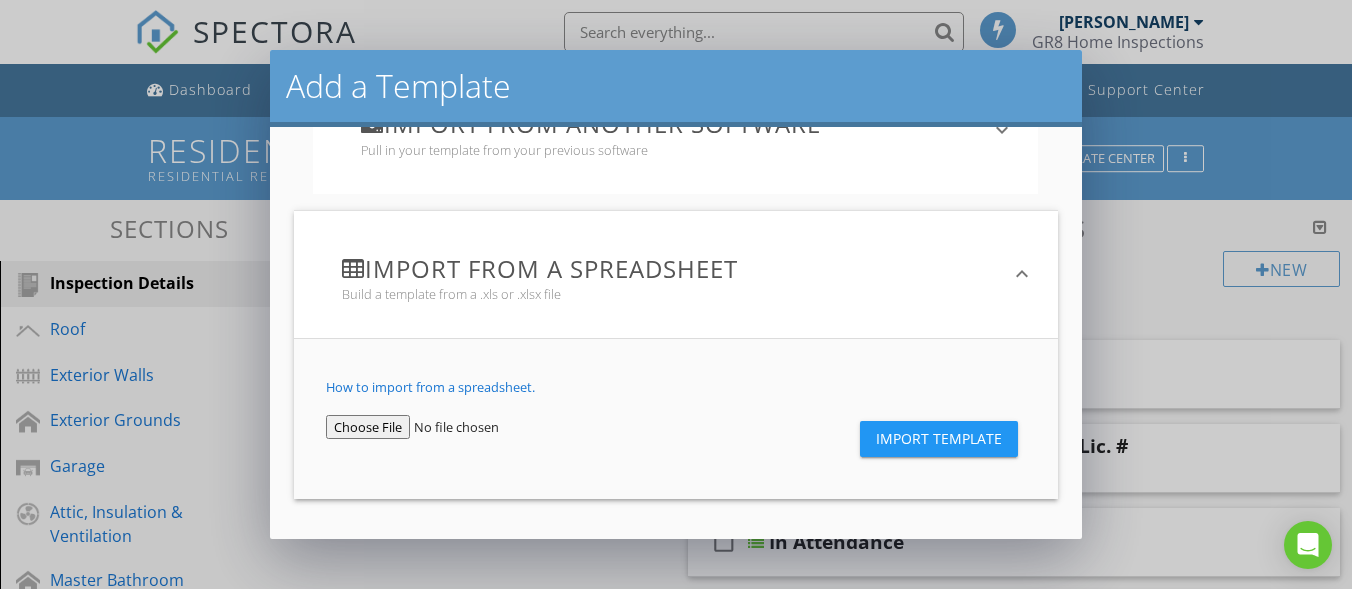 scroll, scrollTop: 468, scrollLeft: 0, axis: vertical 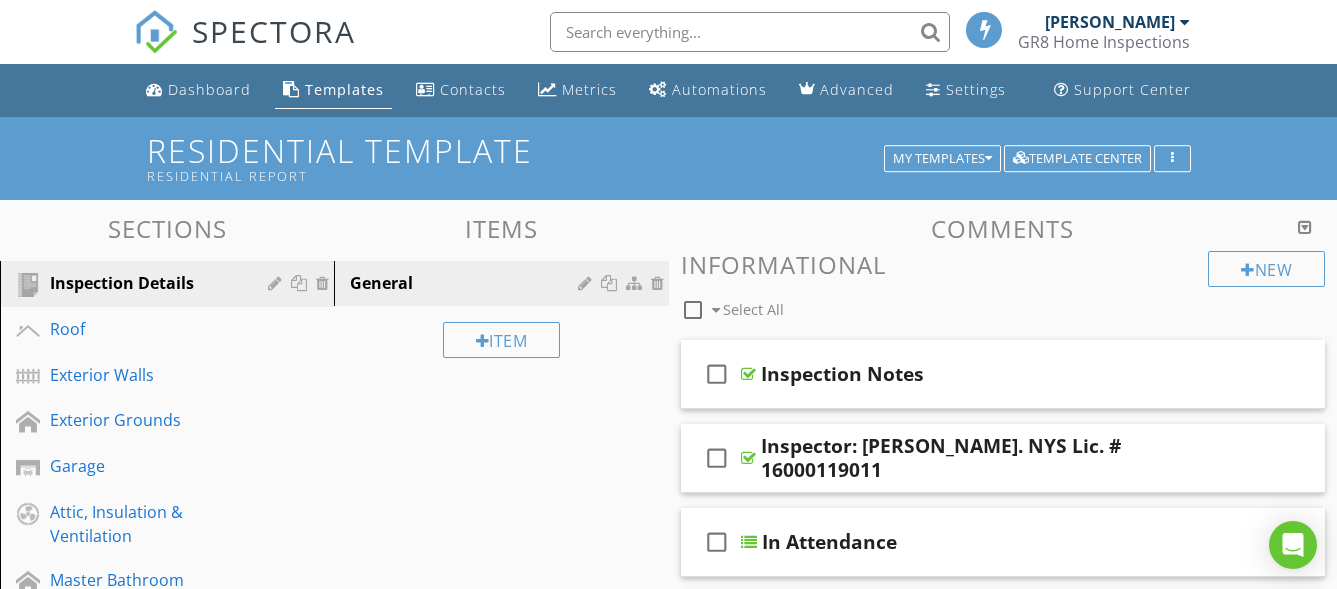 drag, startPoint x: 1164, startPoint y: 282, endPoint x: 1154, endPoint y: 287, distance: 11.18034 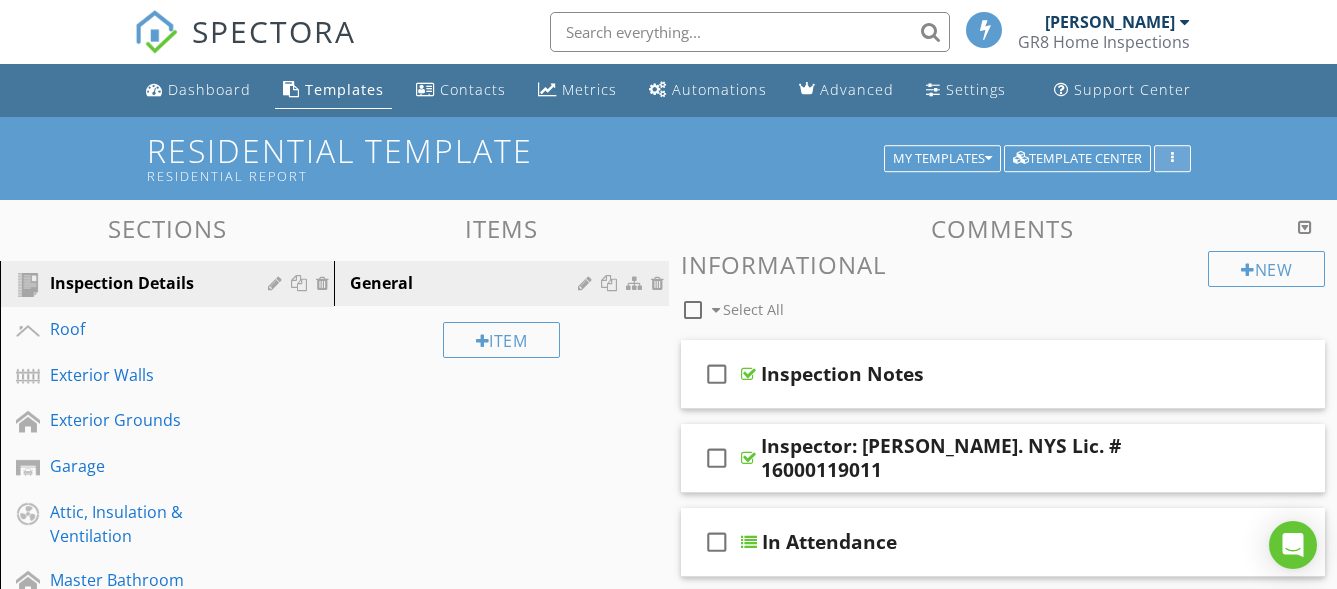 click at bounding box center (1172, 159) 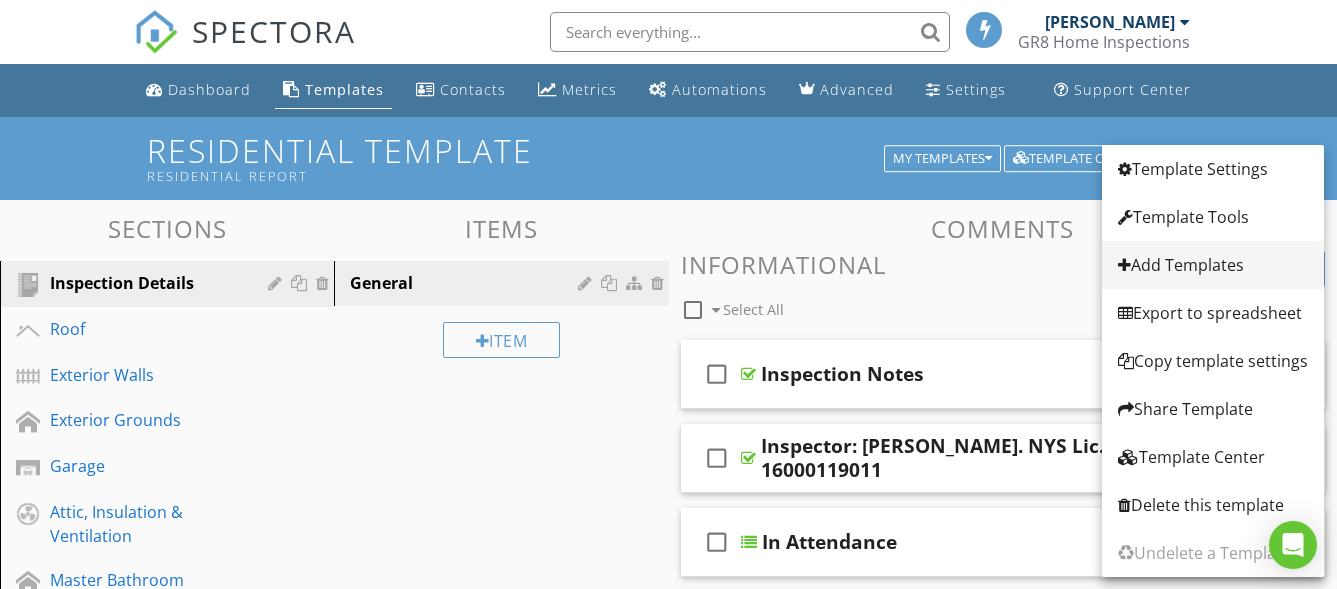 click on "Add Templates" at bounding box center (1213, 265) 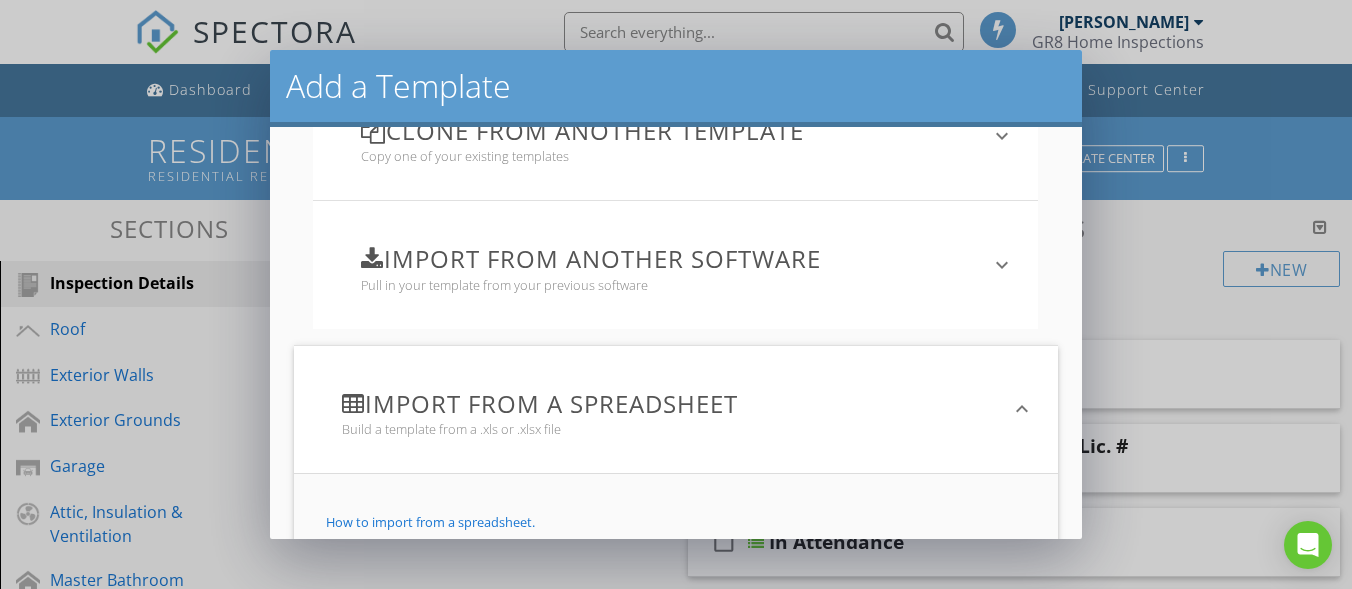 scroll, scrollTop: 349, scrollLeft: 0, axis: vertical 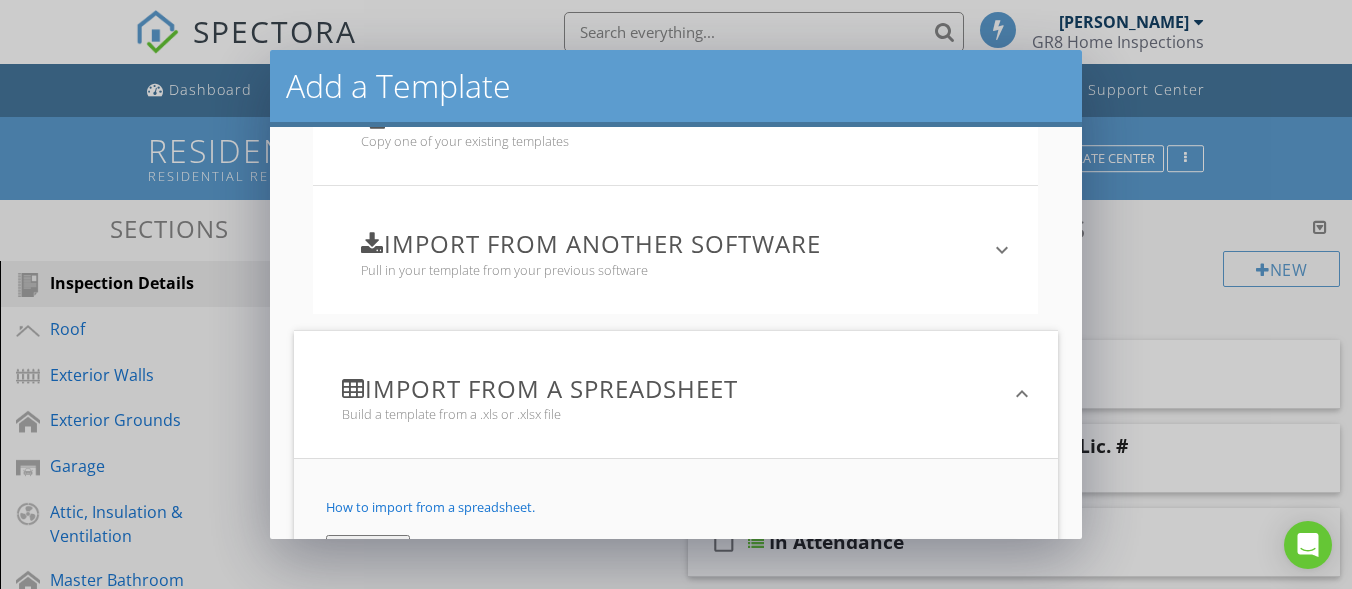 click on "Import from a spreadsheet" at bounding box center (663, 388) 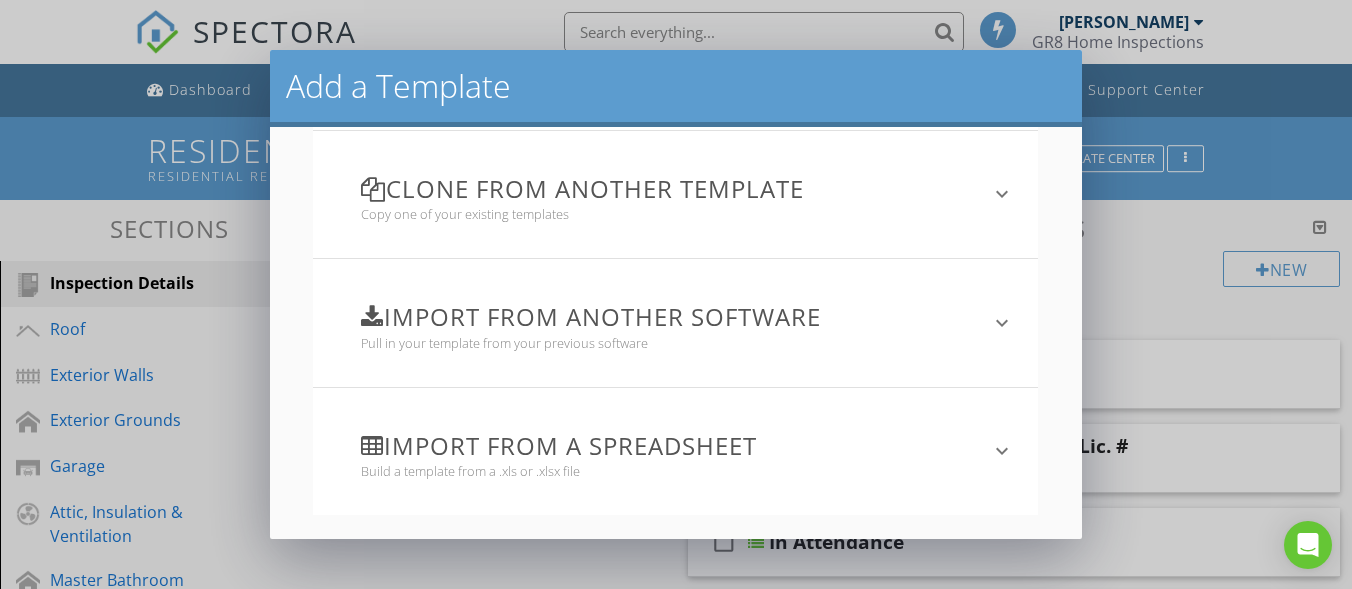scroll, scrollTop: 275, scrollLeft: 0, axis: vertical 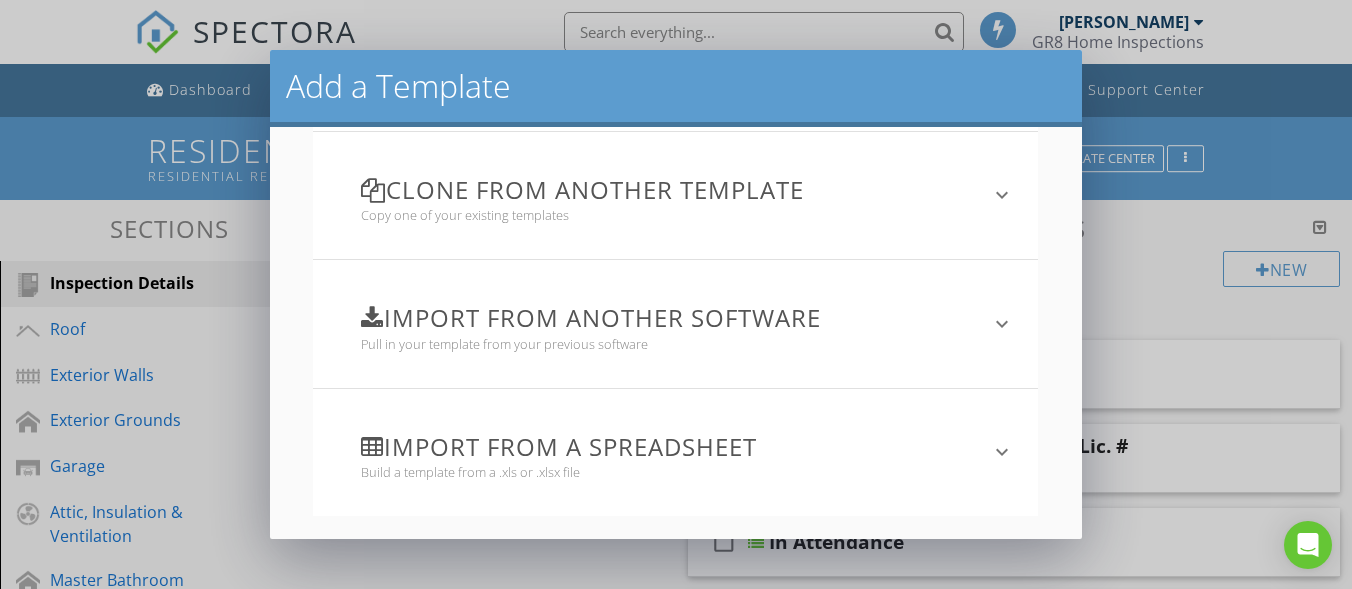 click on "Import from a spreadsheet" at bounding box center [663, 446] 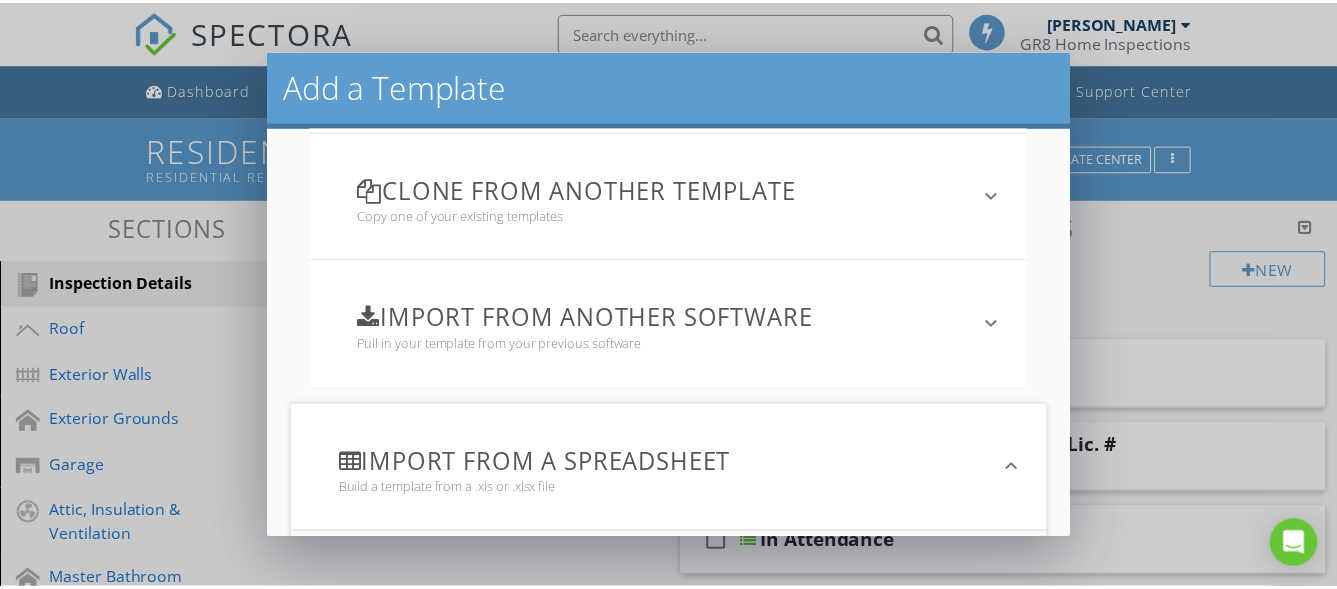scroll, scrollTop: 468, scrollLeft: 0, axis: vertical 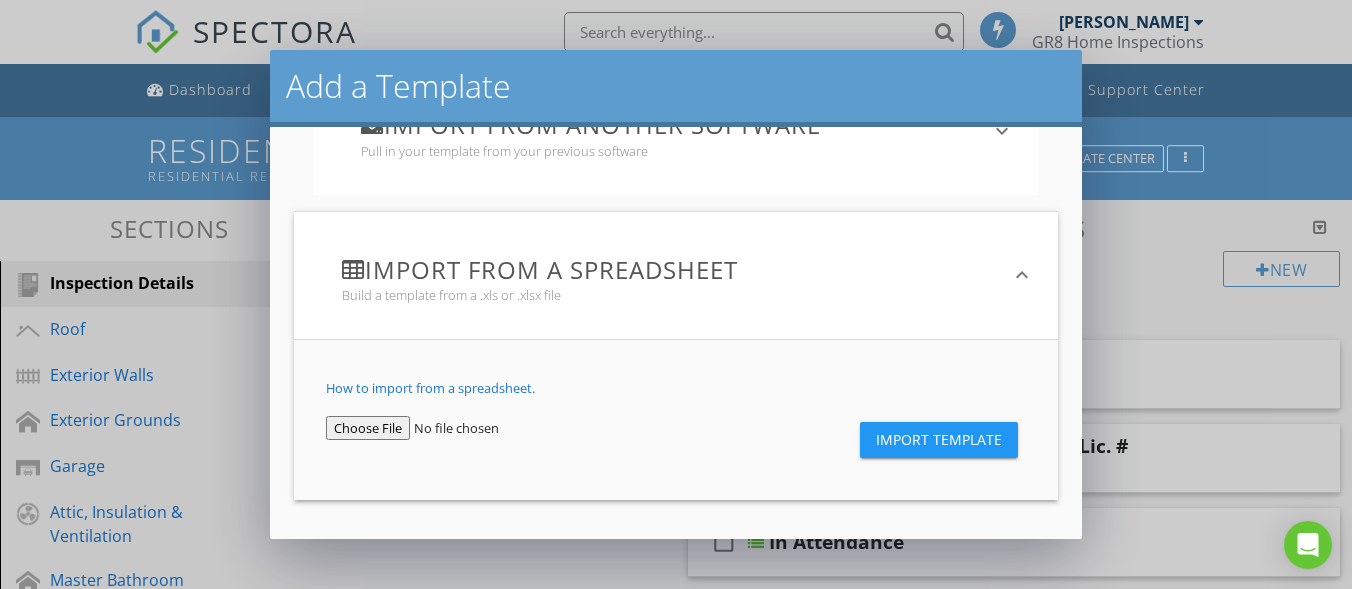 click at bounding box center (445, 428) 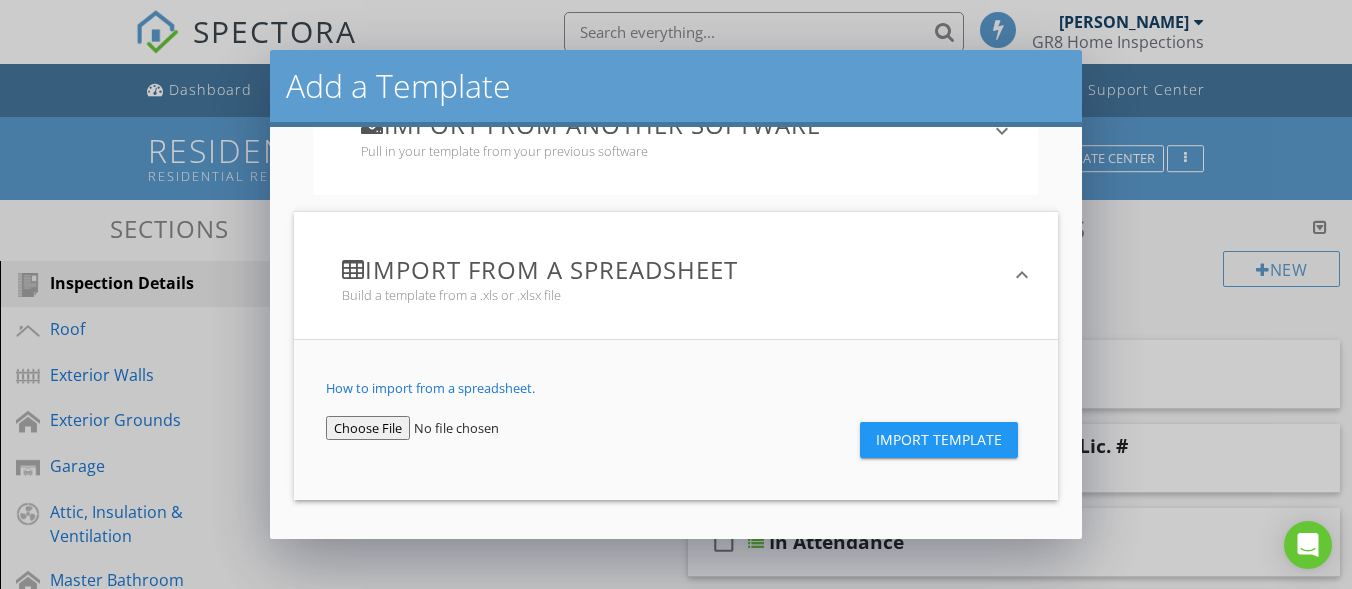 type on "C:\fakepath\spectora_gr8_template_expanded.xlsx" 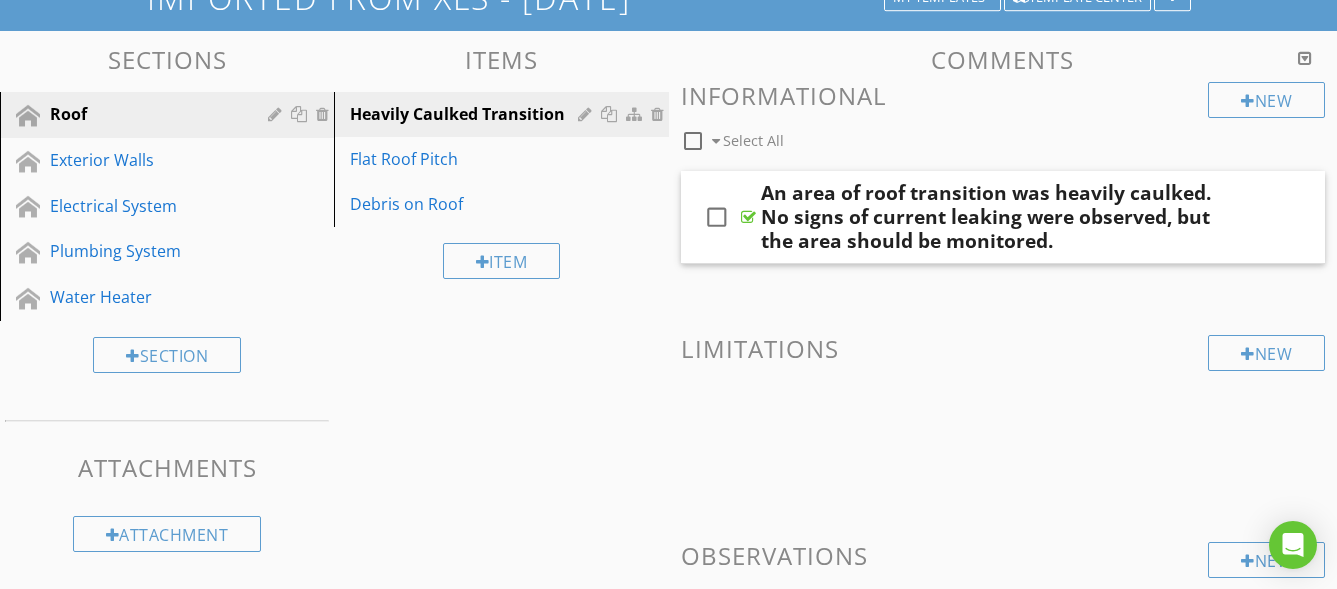 scroll, scrollTop: 149, scrollLeft: 0, axis: vertical 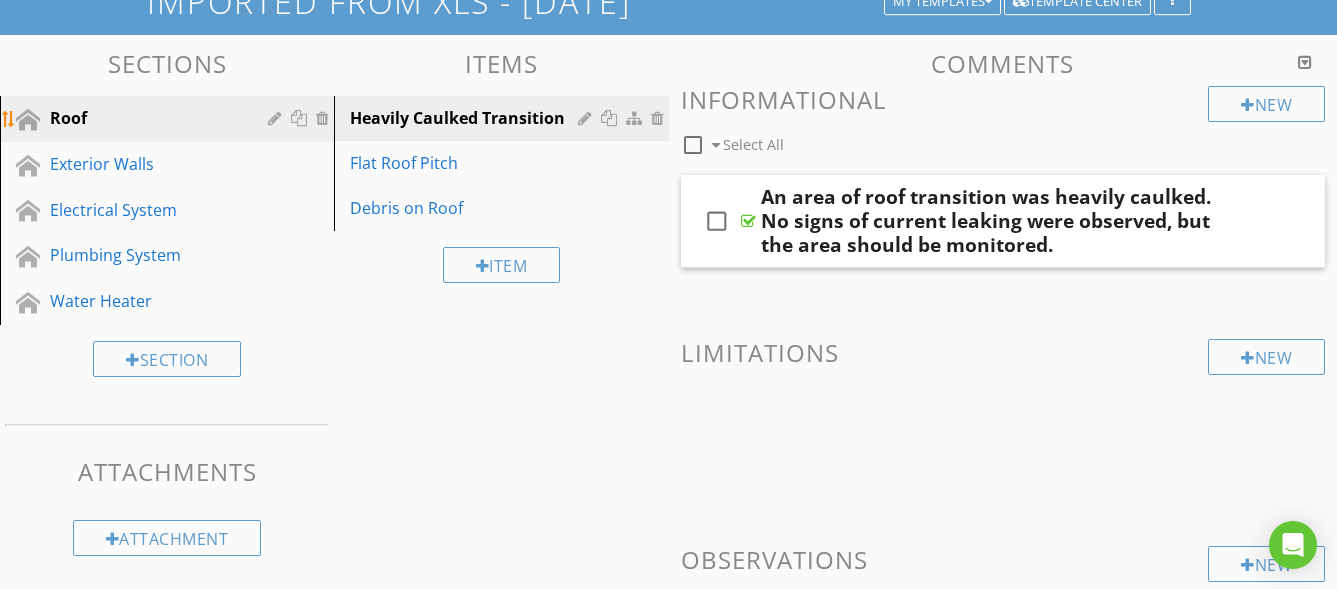 click on "Roof" at bounding box center (144, 118) 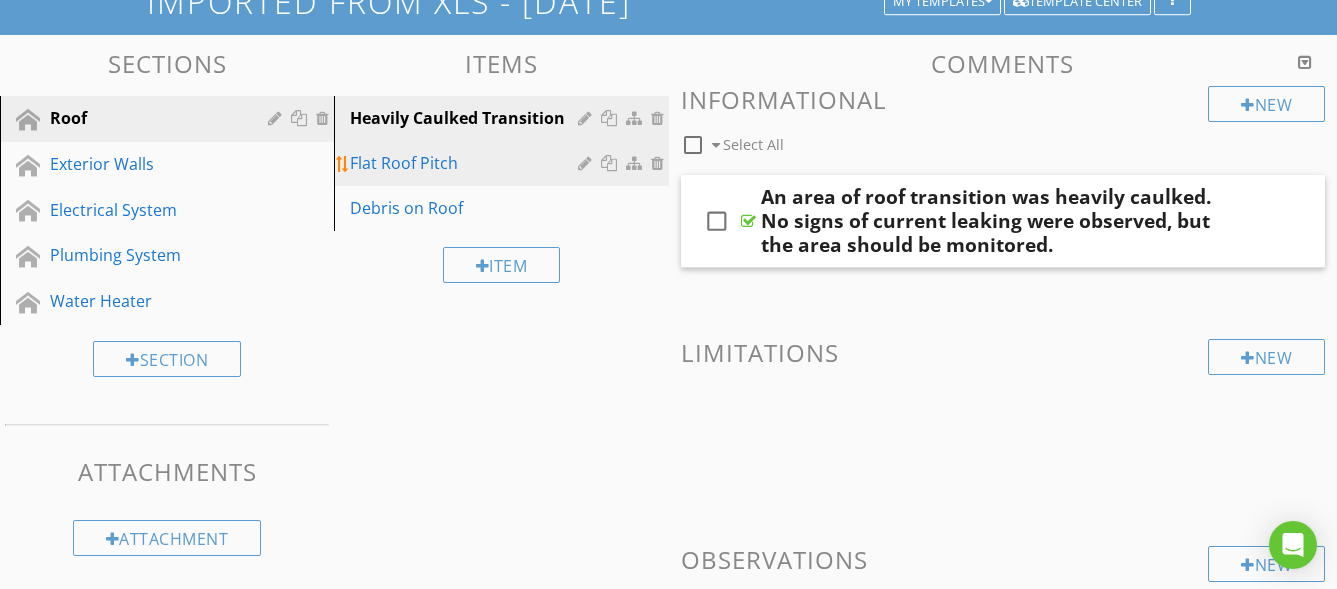 click on "Flat Roof Pitch" at bounding box center (466, 163) 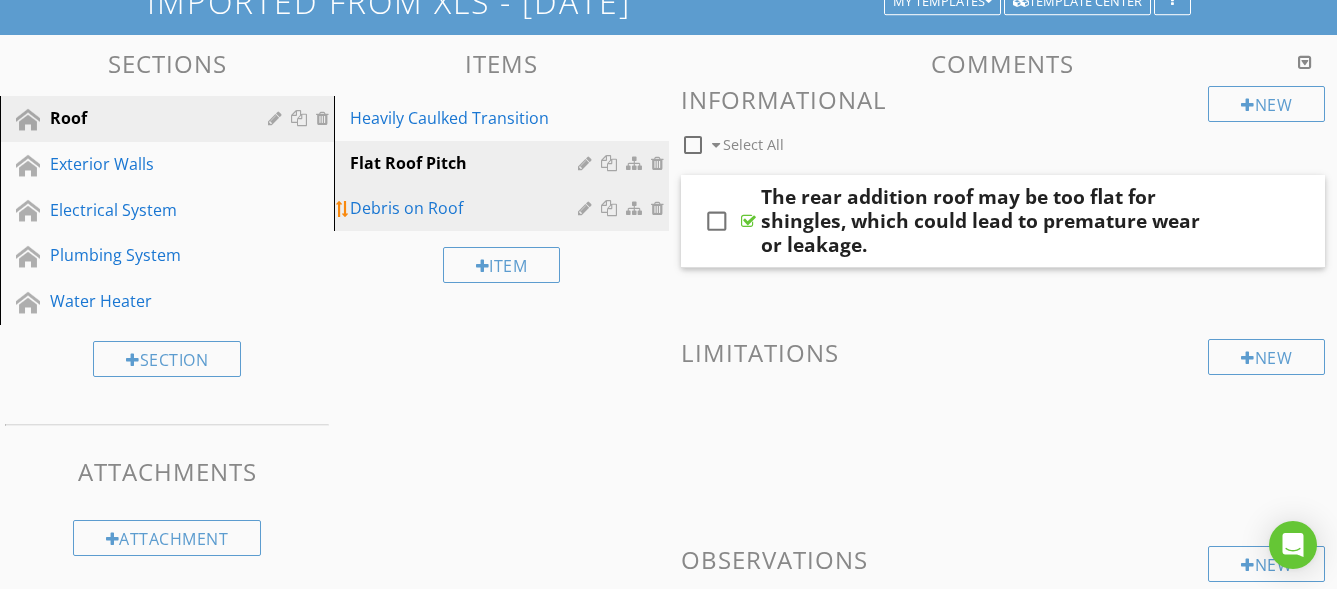 click on "Debris on Roof" at bounding box center [466, 208] 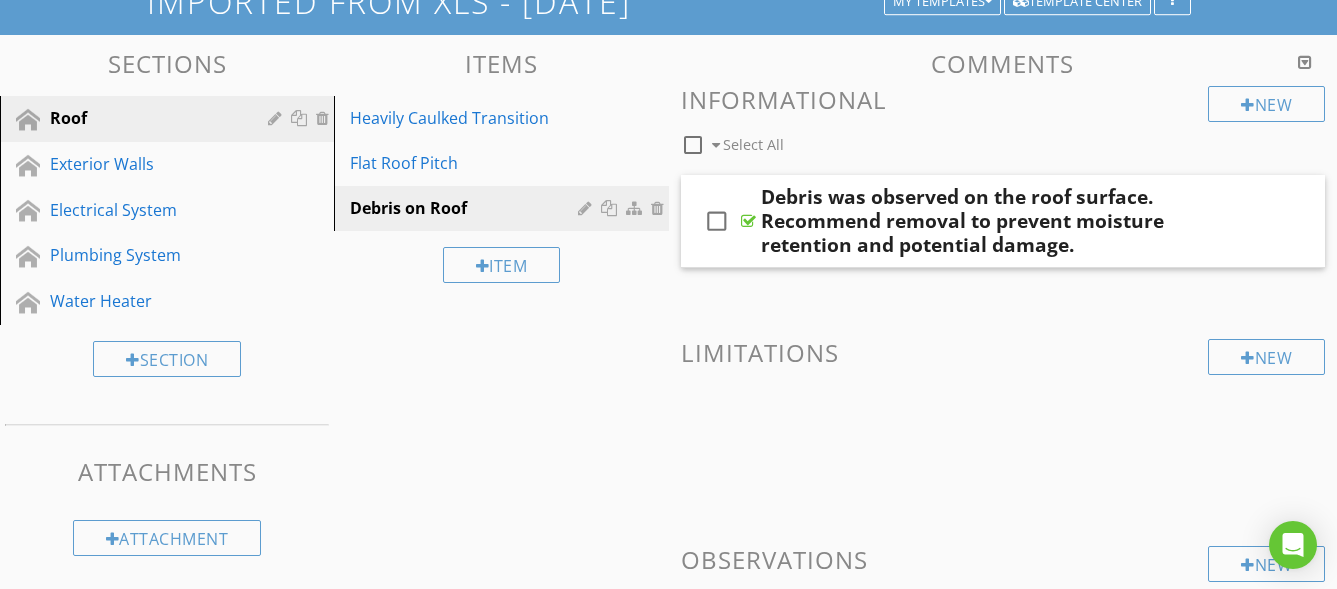 scroll, scrollTop: 0, scrollLeft: 0, axis: both 